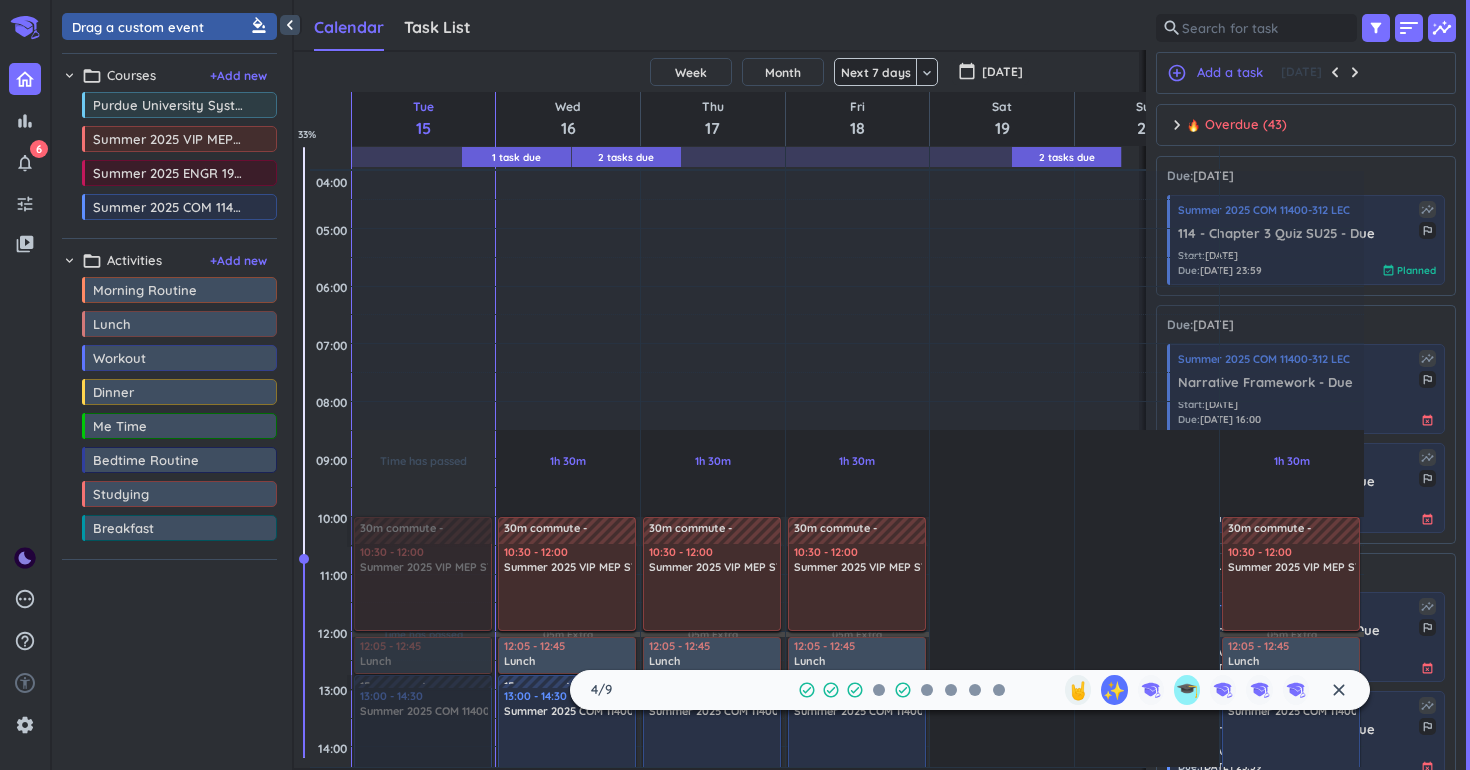 scroll, scrollTop: 0, scrollLeft: 0, axis: both 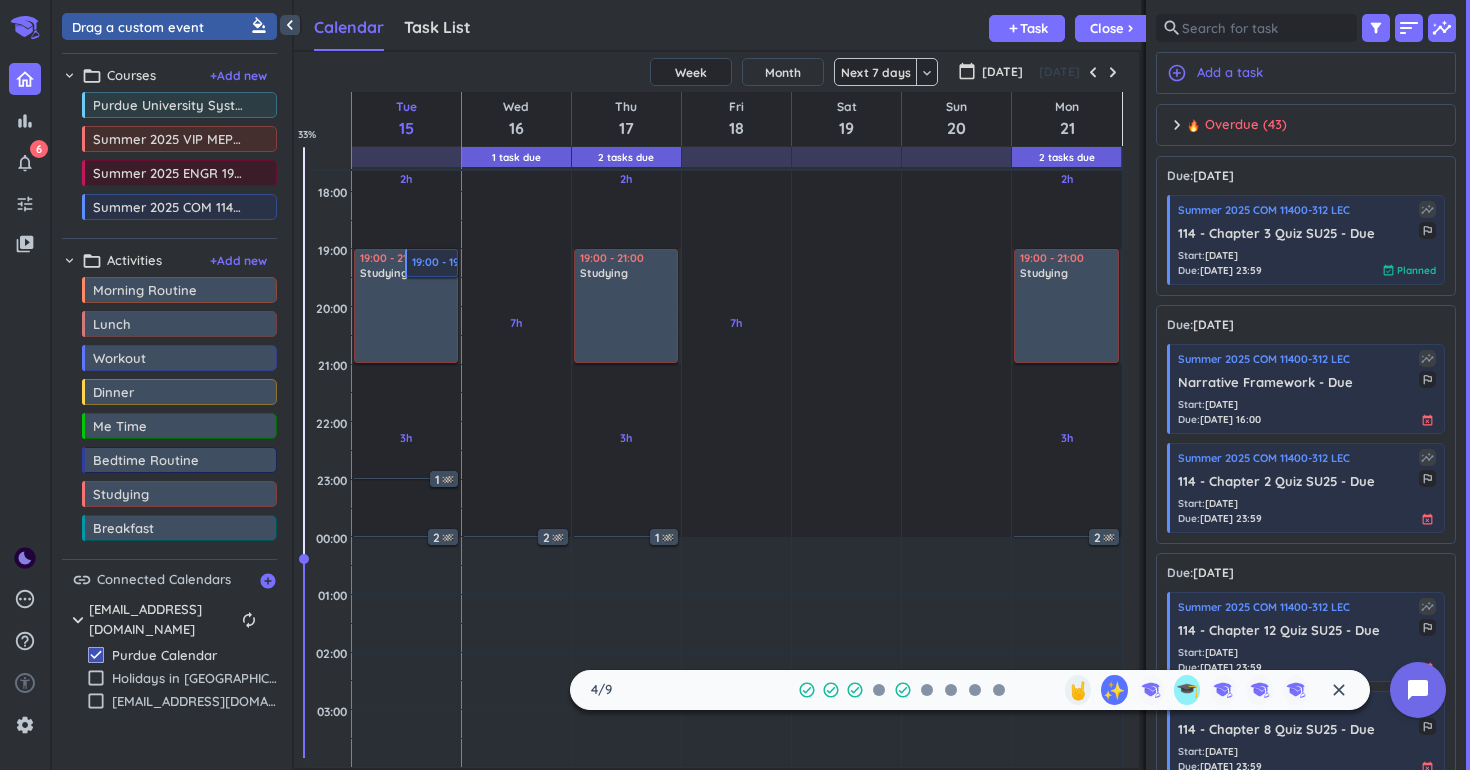 click on "Week" at bounding box center [691, 72] 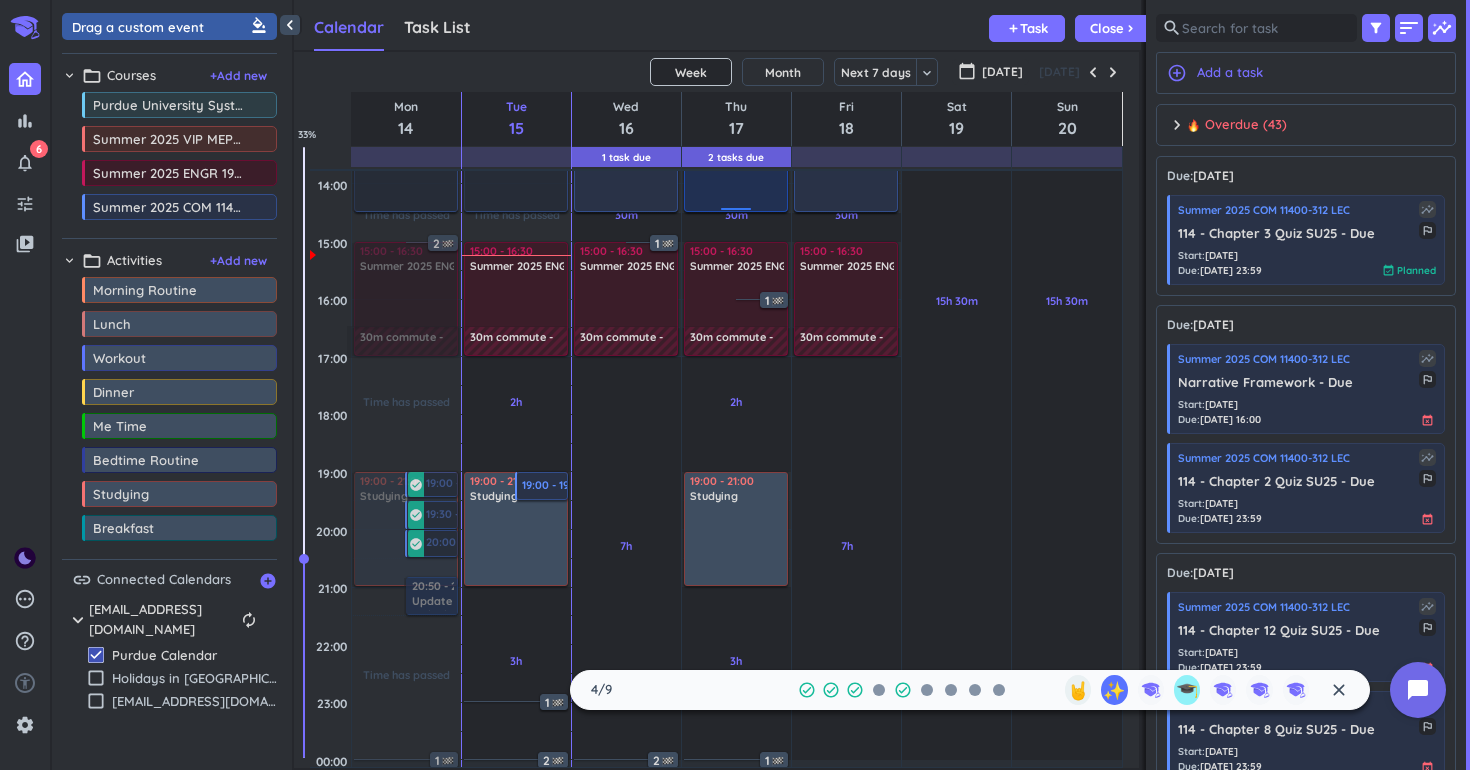 scroll, scrollTop: 581, scrollLeft: 0, axis: vertical 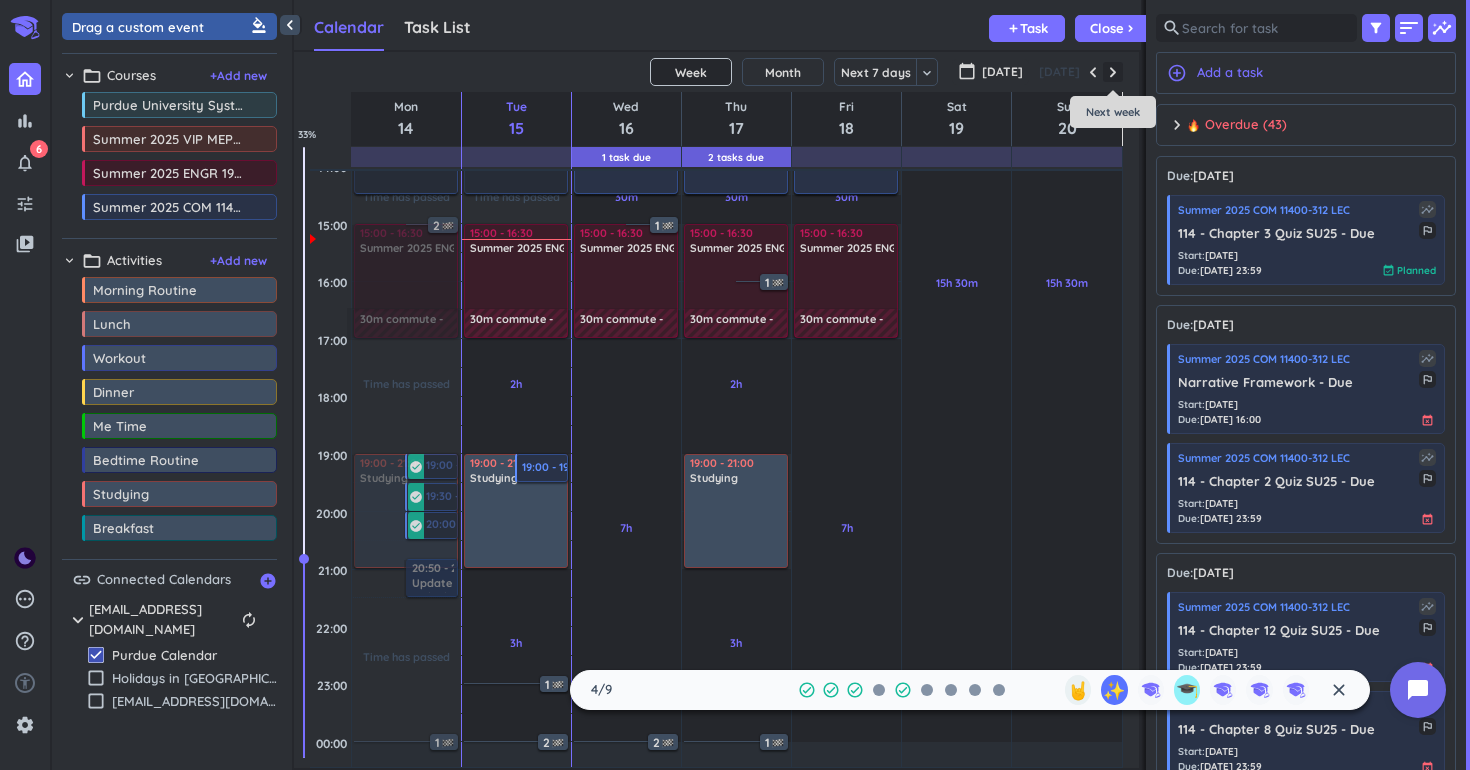 click at bounding box center (1113, 72) 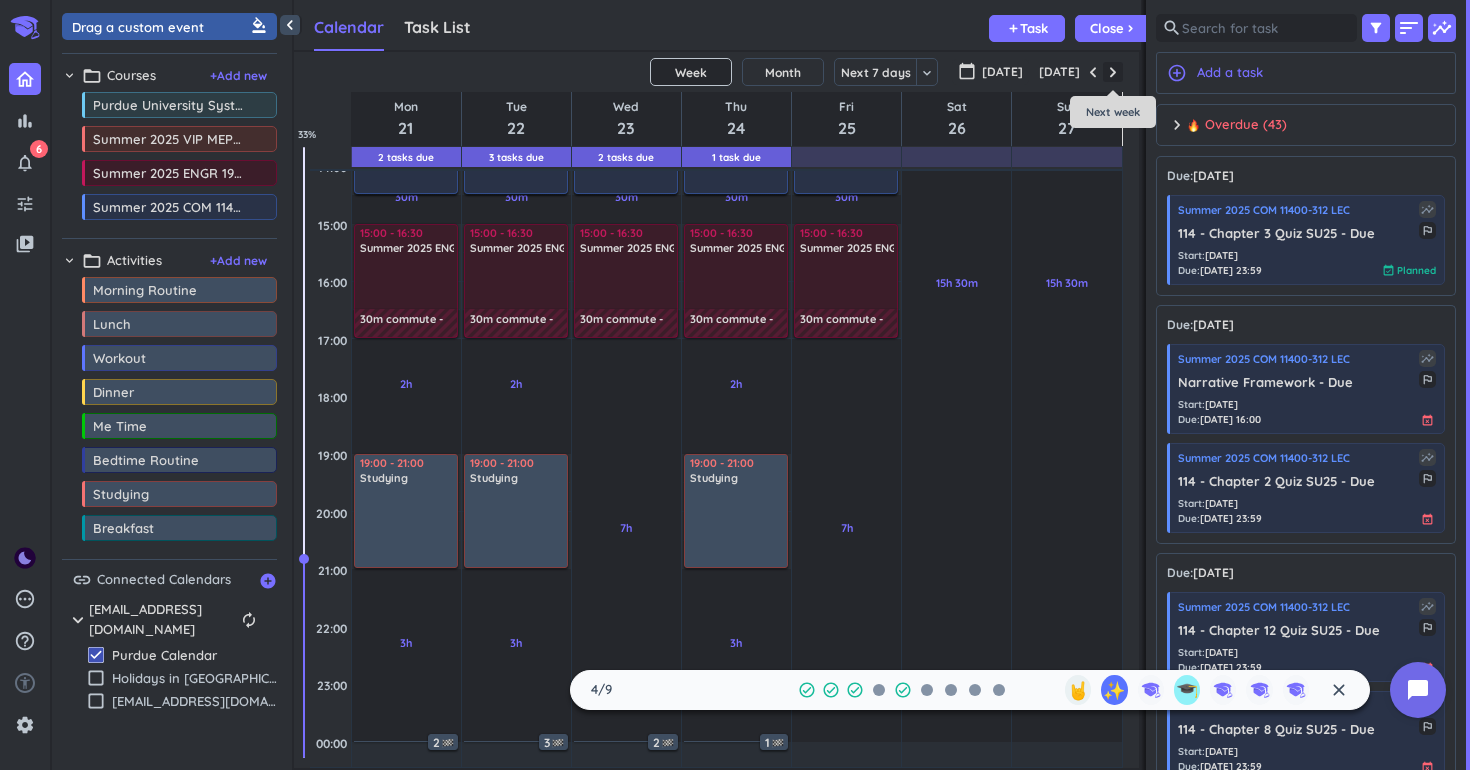 scroll, scrollTop: 232, scrollLeft: 0, axis: vertical 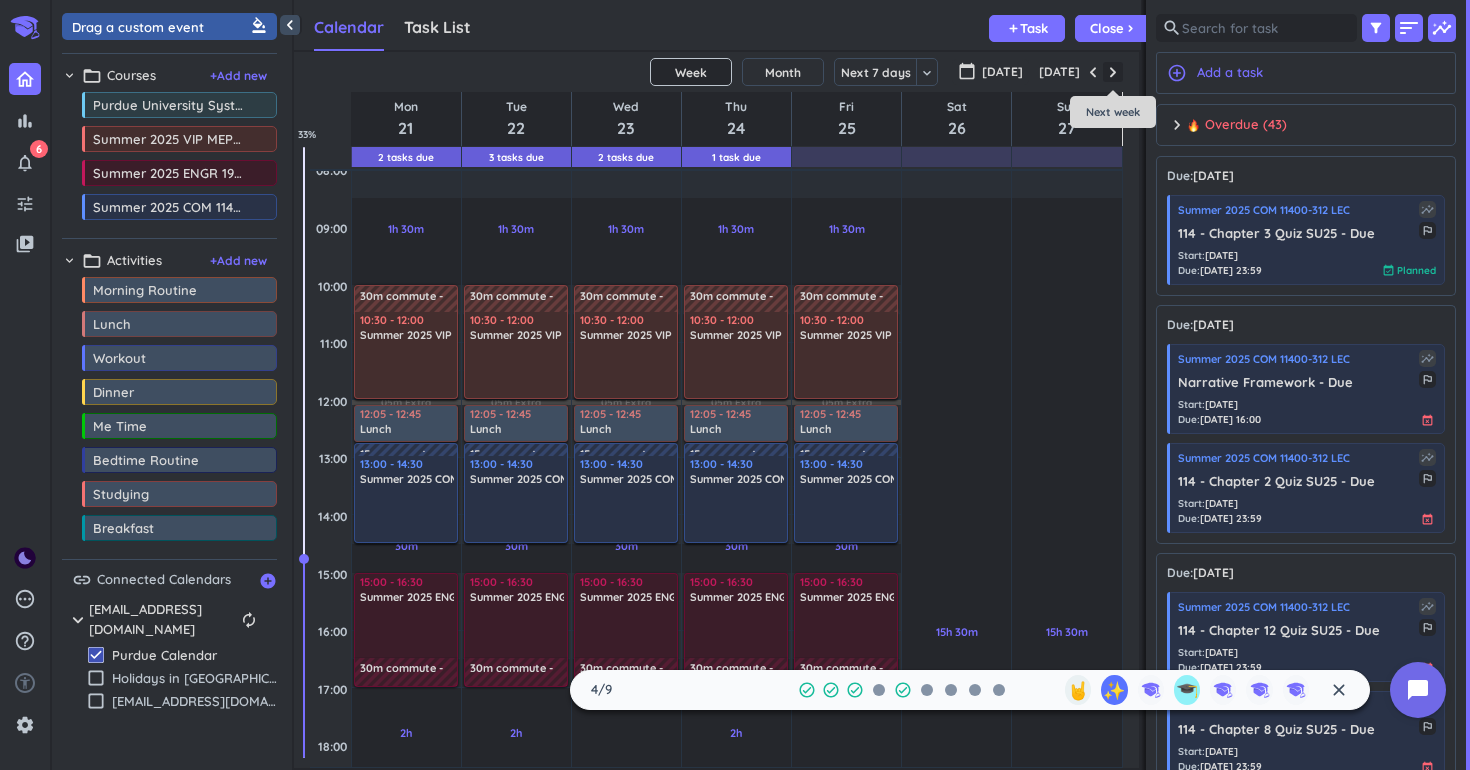 click at bounding box center [1113, 72] 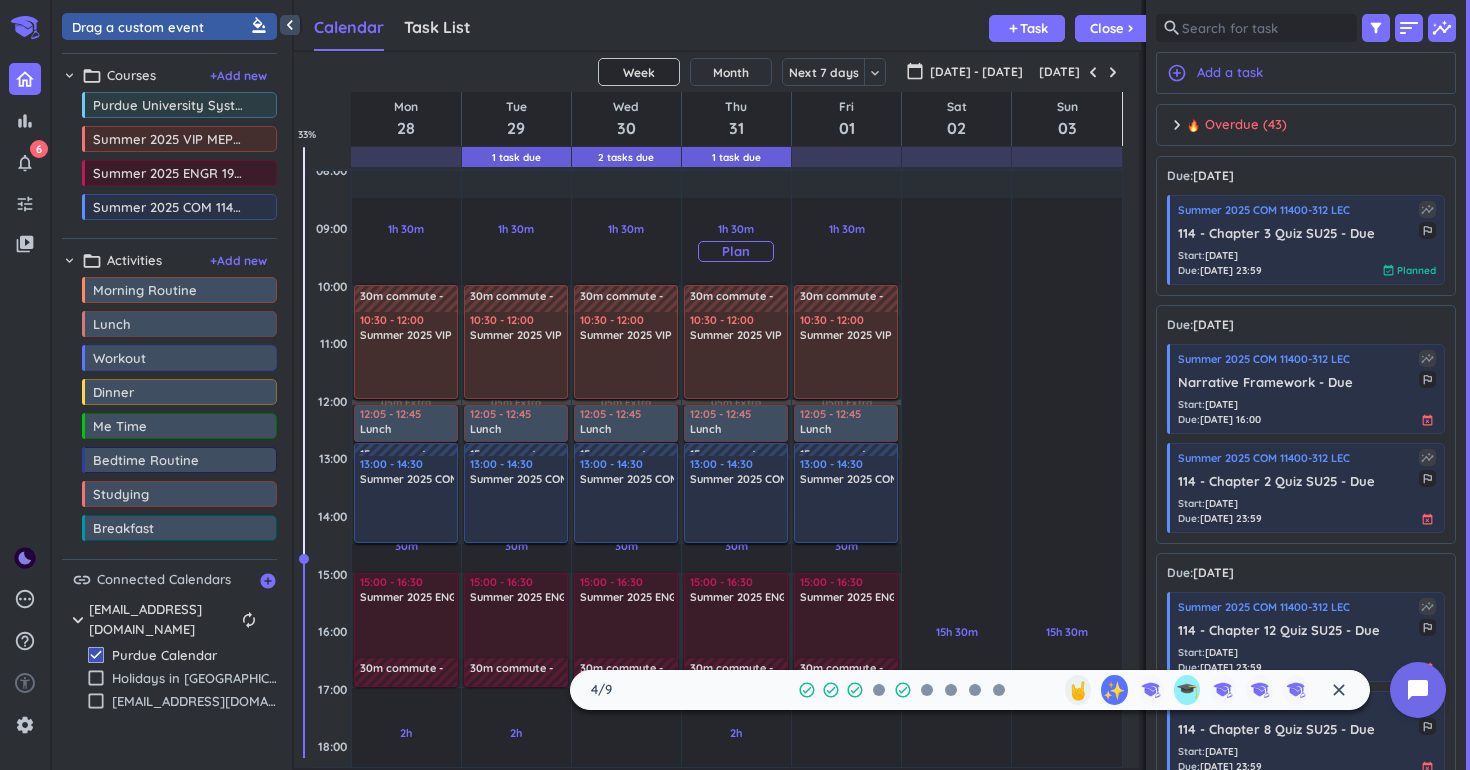 click on "Plan" at bounding box center [736, 251] 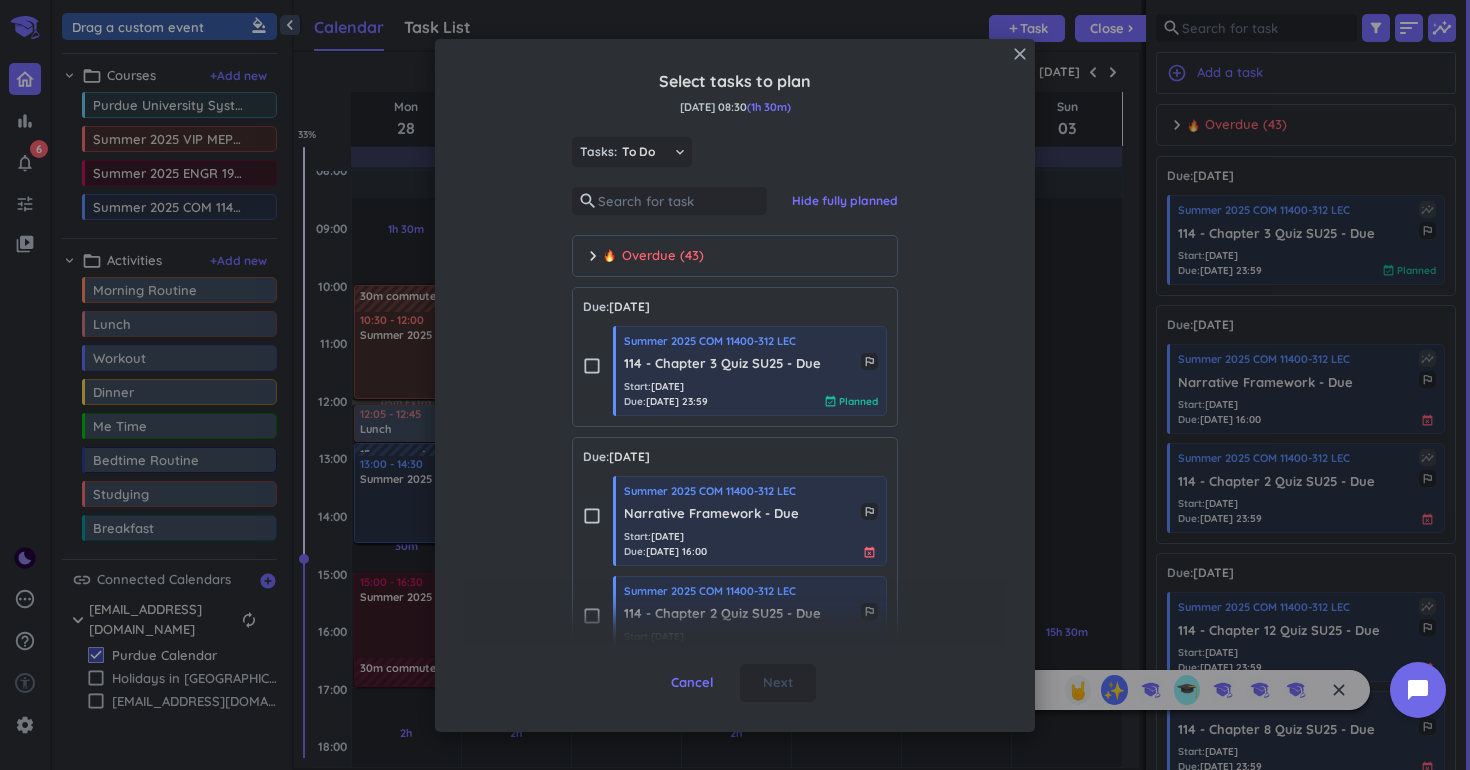 click on "close" at bounding box center [1020, 54] 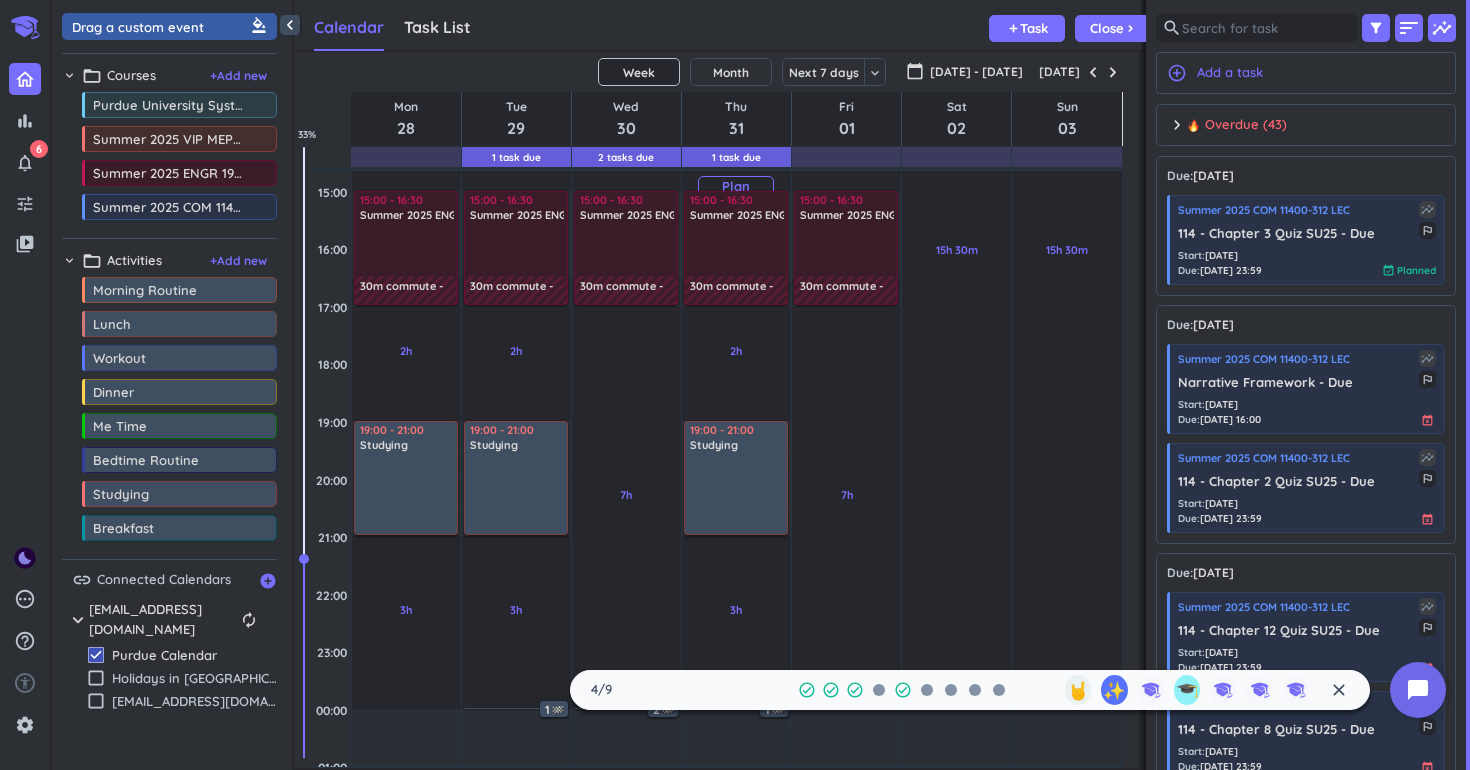 scroll, scrollTop: 631, scrollLeft: 0, axis: vertical 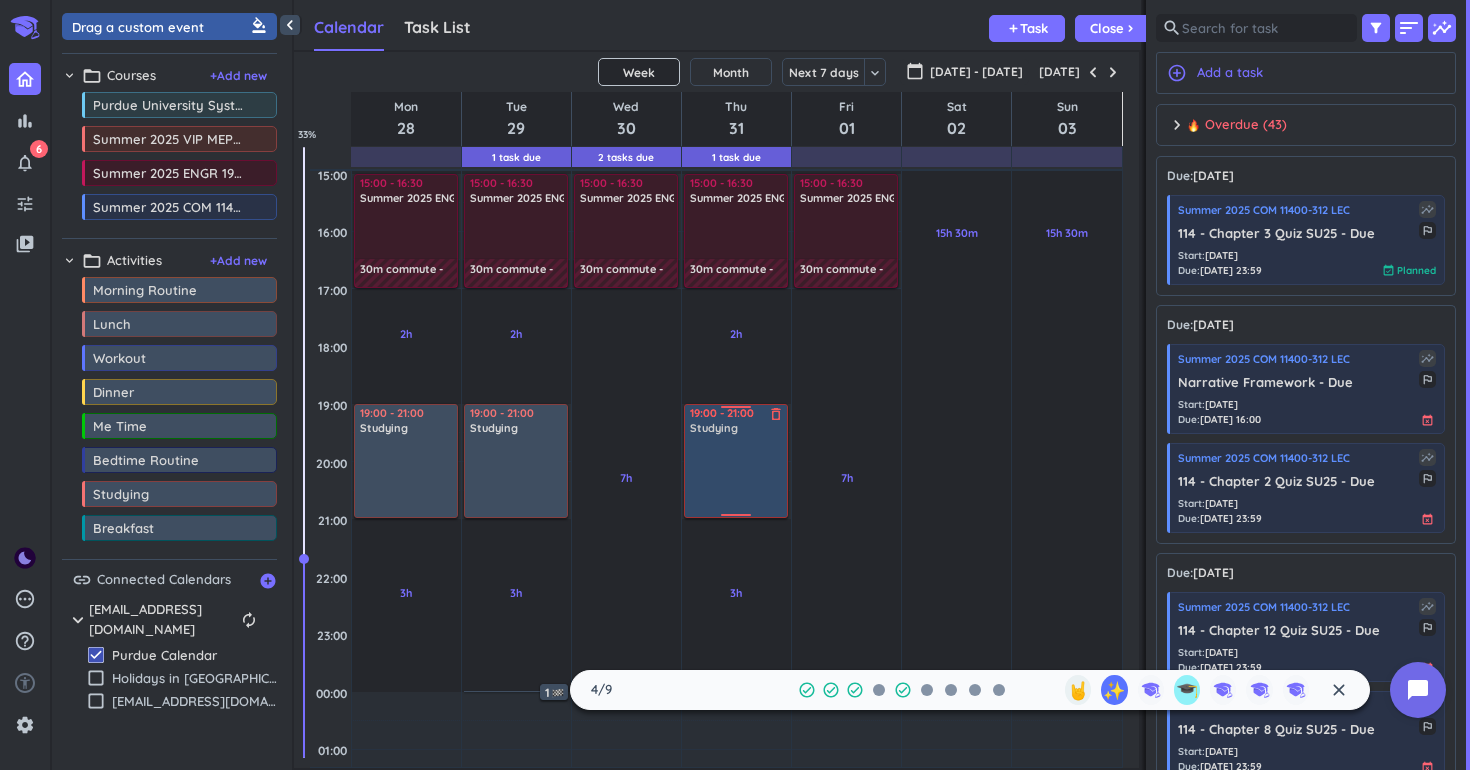 click at bounding box center (737, 475) 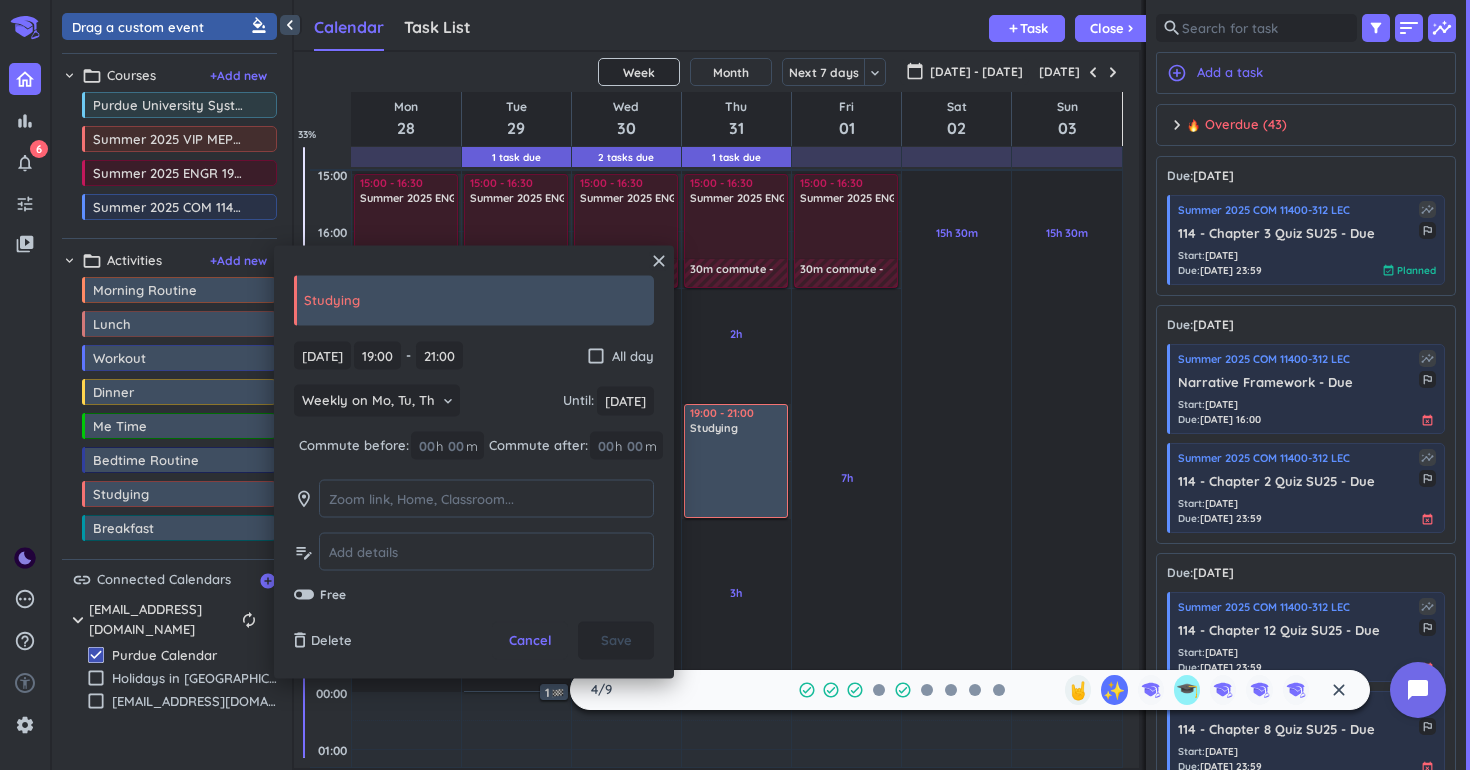 click on "Studying" at bounding box center (474, 301) 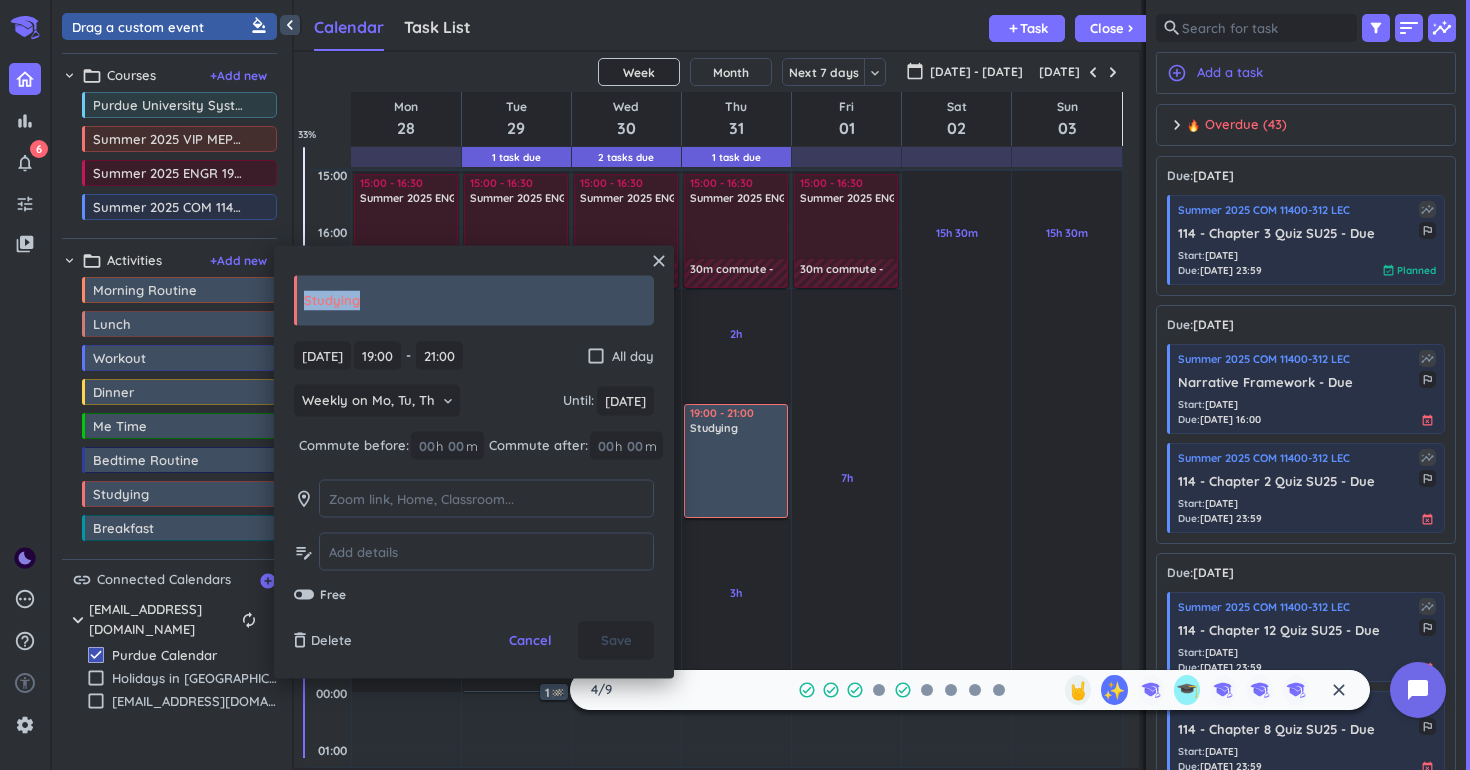 click on "Studying" at bounding box center [474, 301] 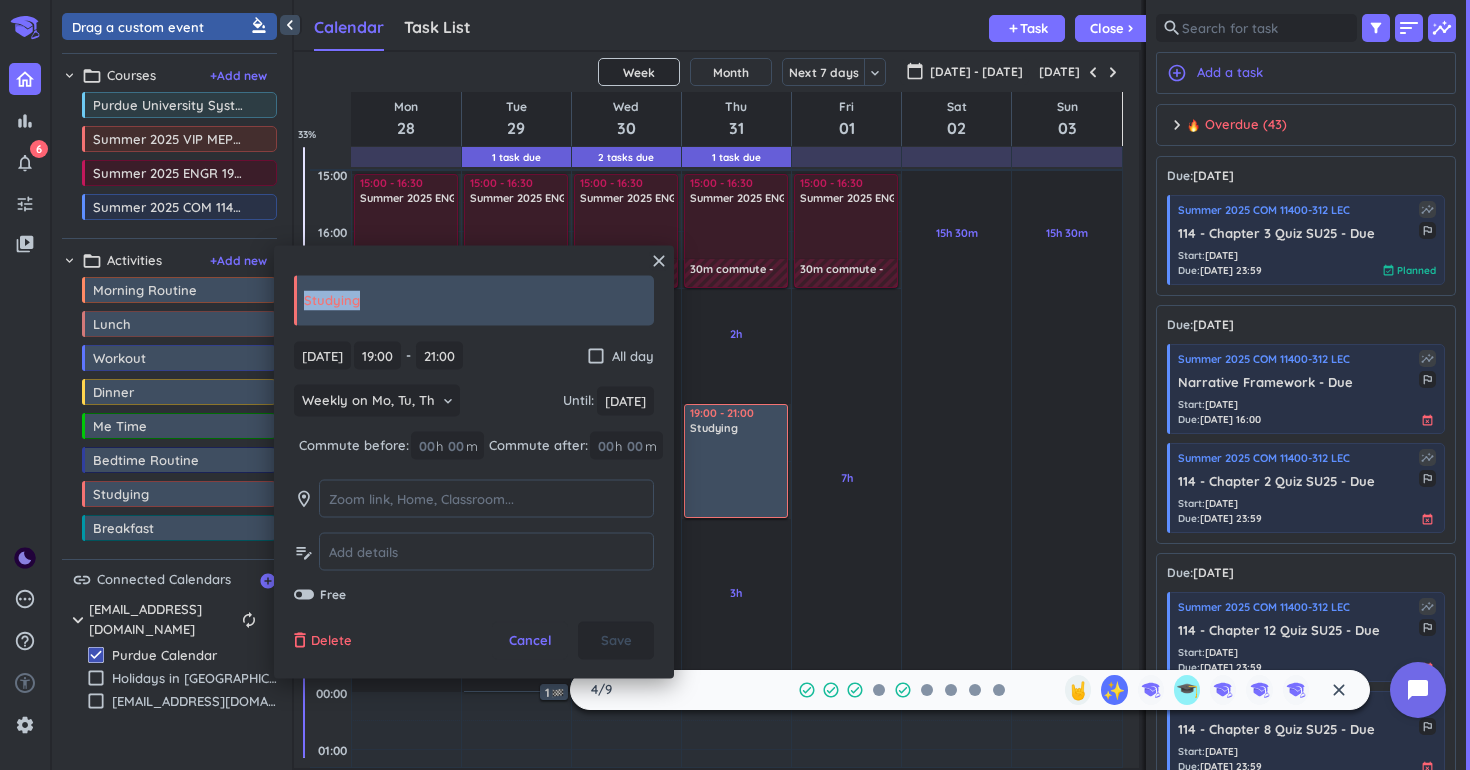 click on "Delete" at bounding box center [331, 641] 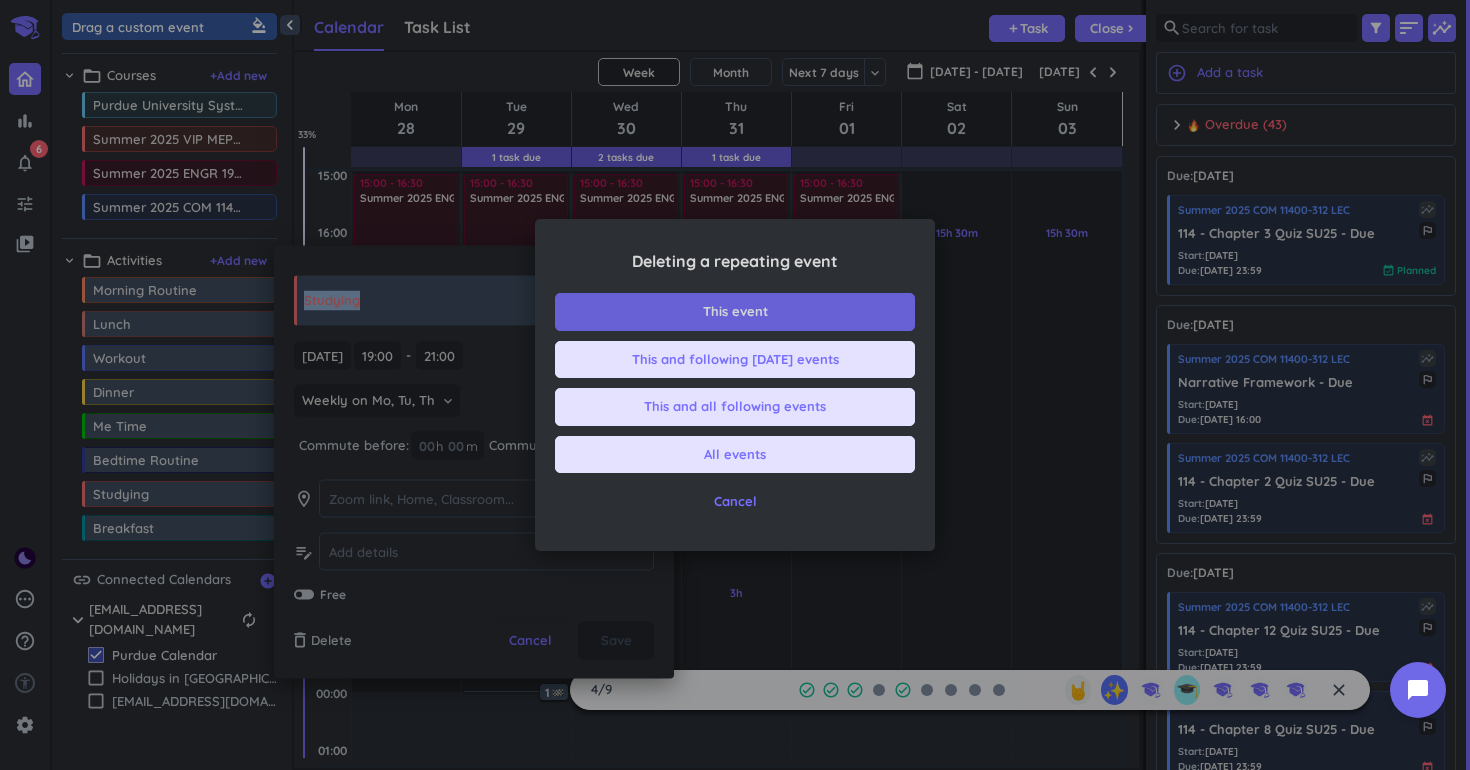 click on "This event" at bounding box center [735, 312] 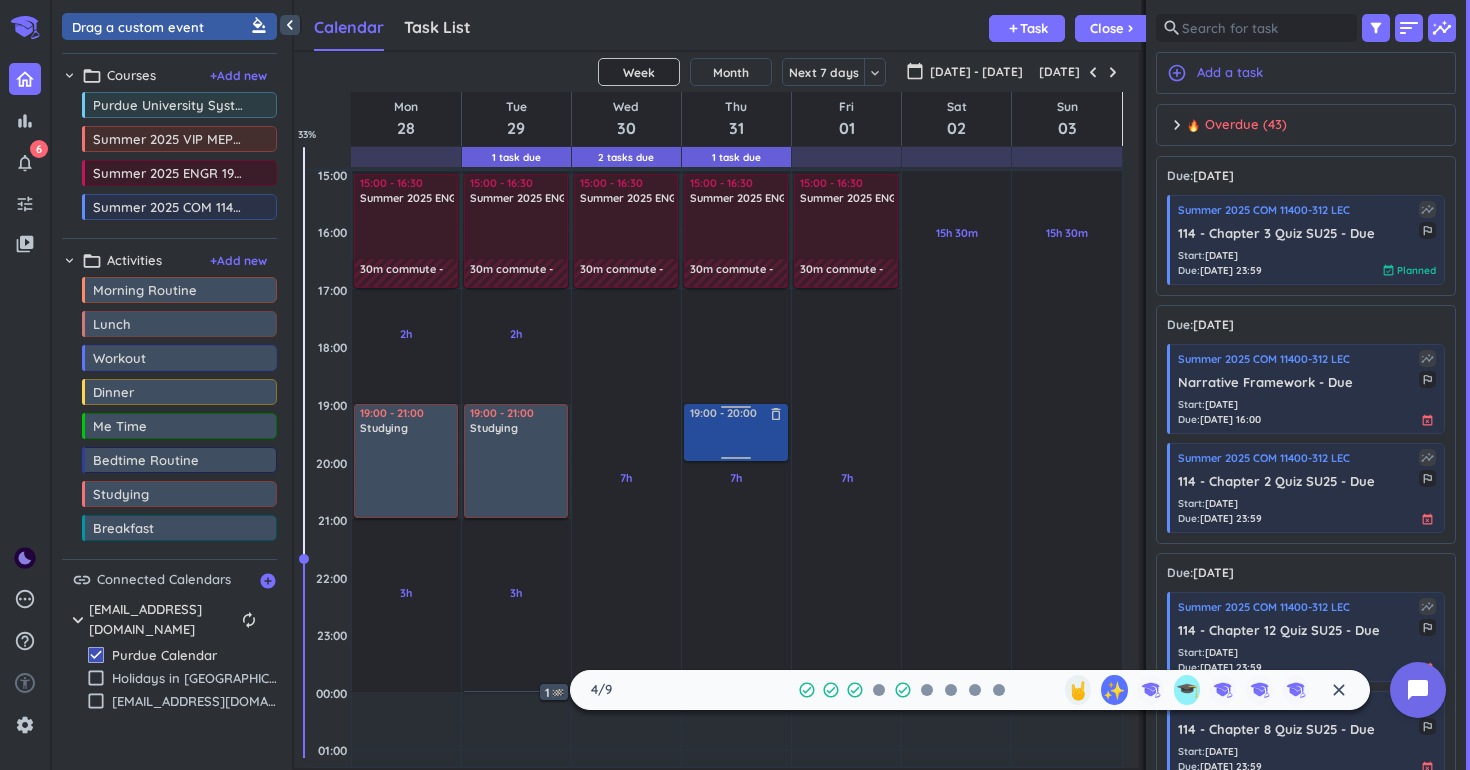 drag, startPoint x: 197, startPoint y: 33, endPoint x: 757, endPoint y: 405, distance: 672.29755 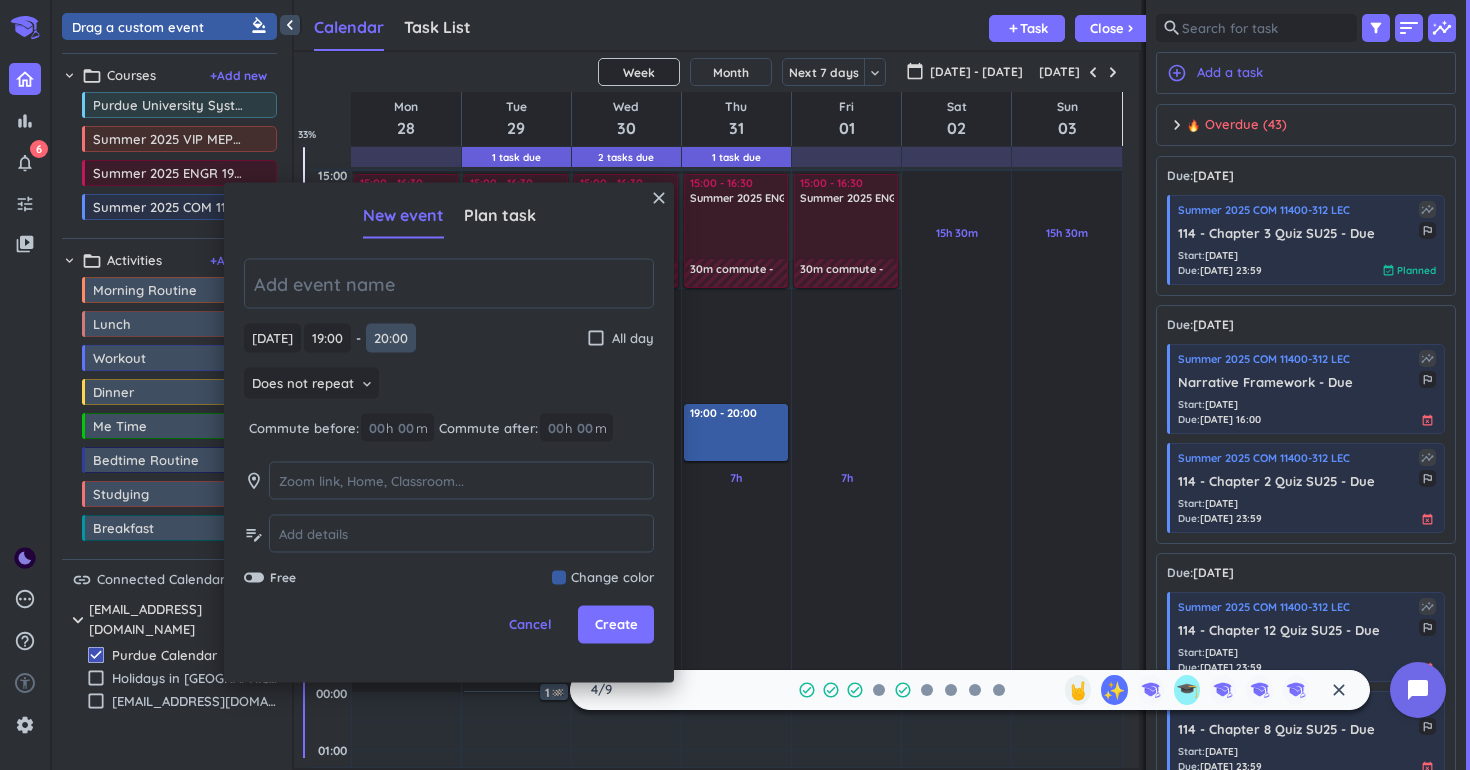 click on "20:00" at bounding box center [391, 338] 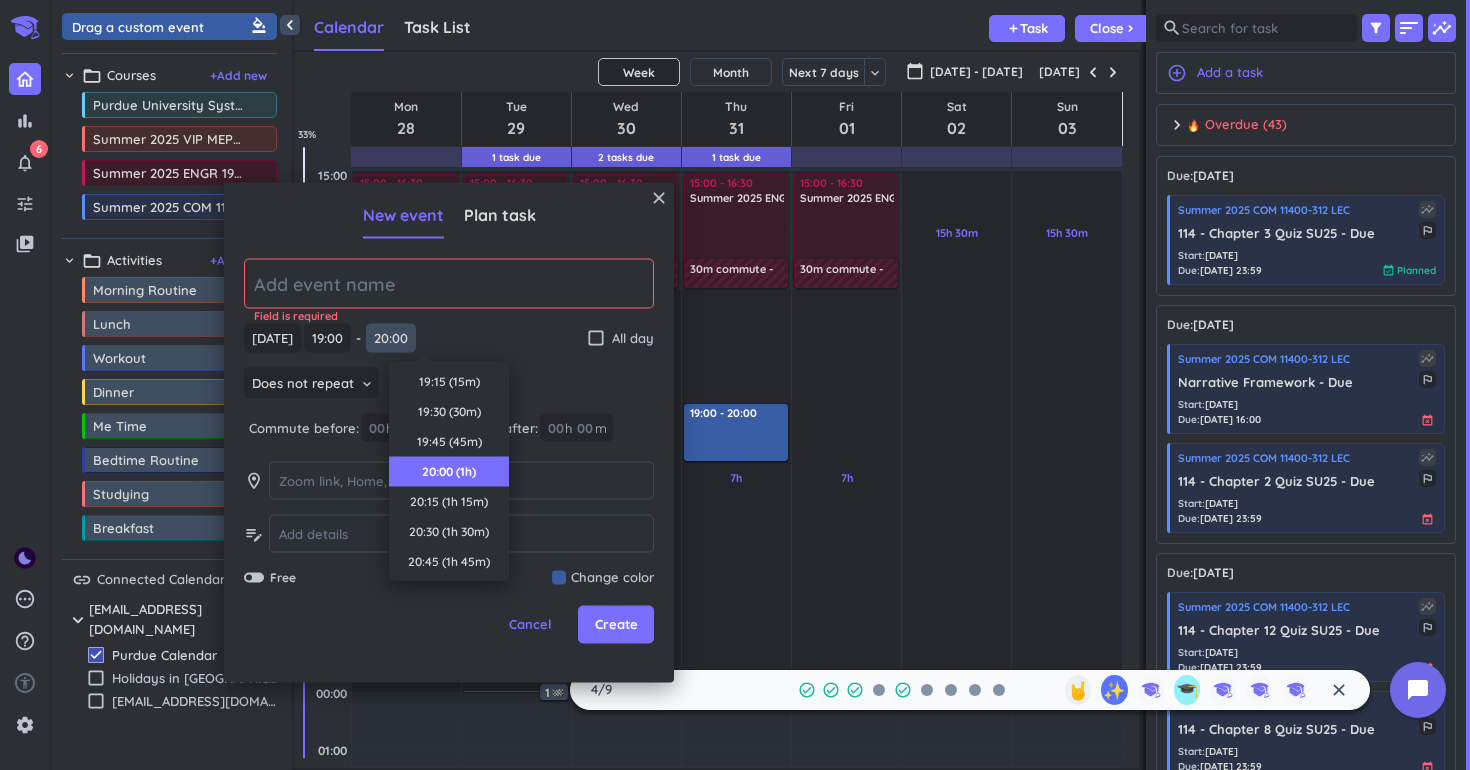 scroll, scrollTop: 90, scrollLeft: 0, axis: vertical 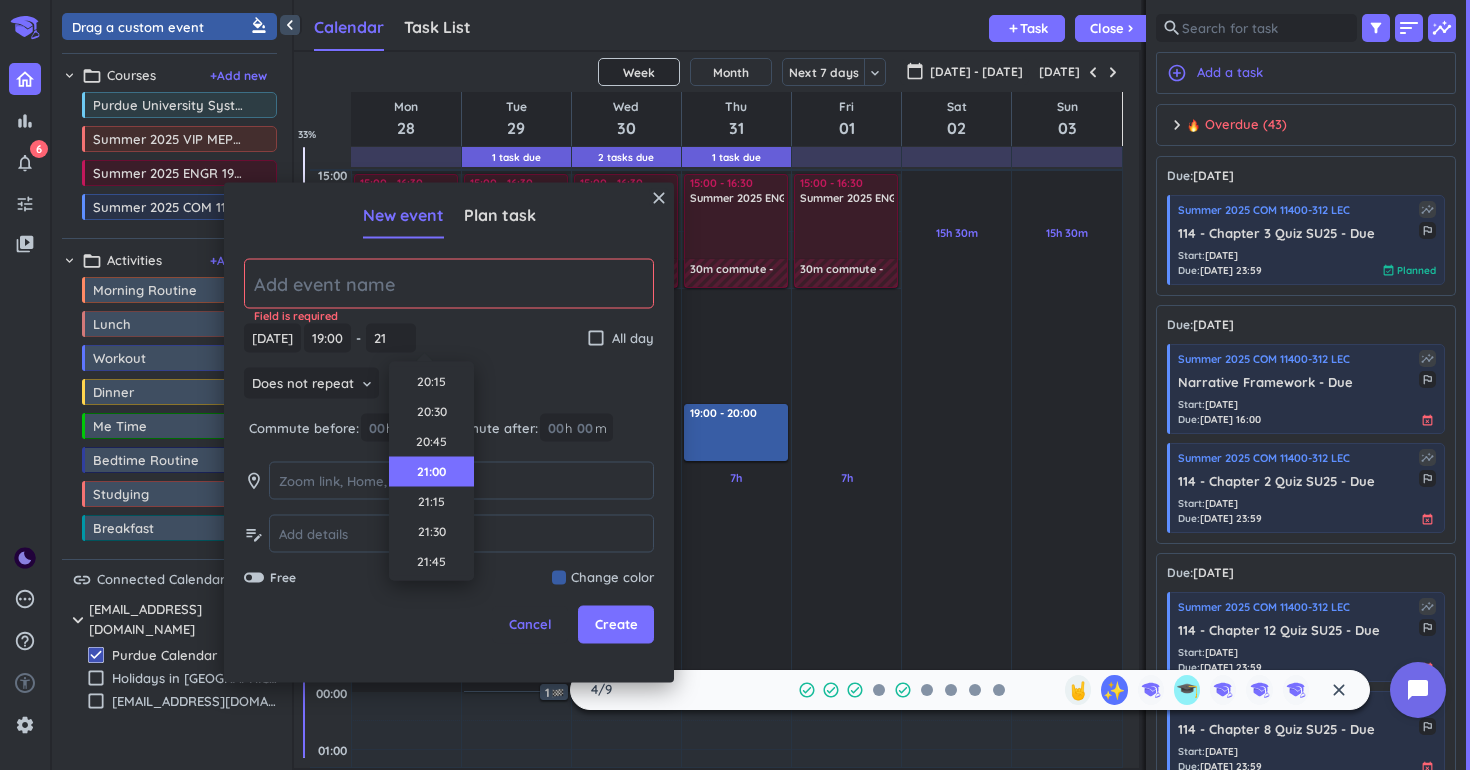 click on "21:00" at bounding box center (431, 472) 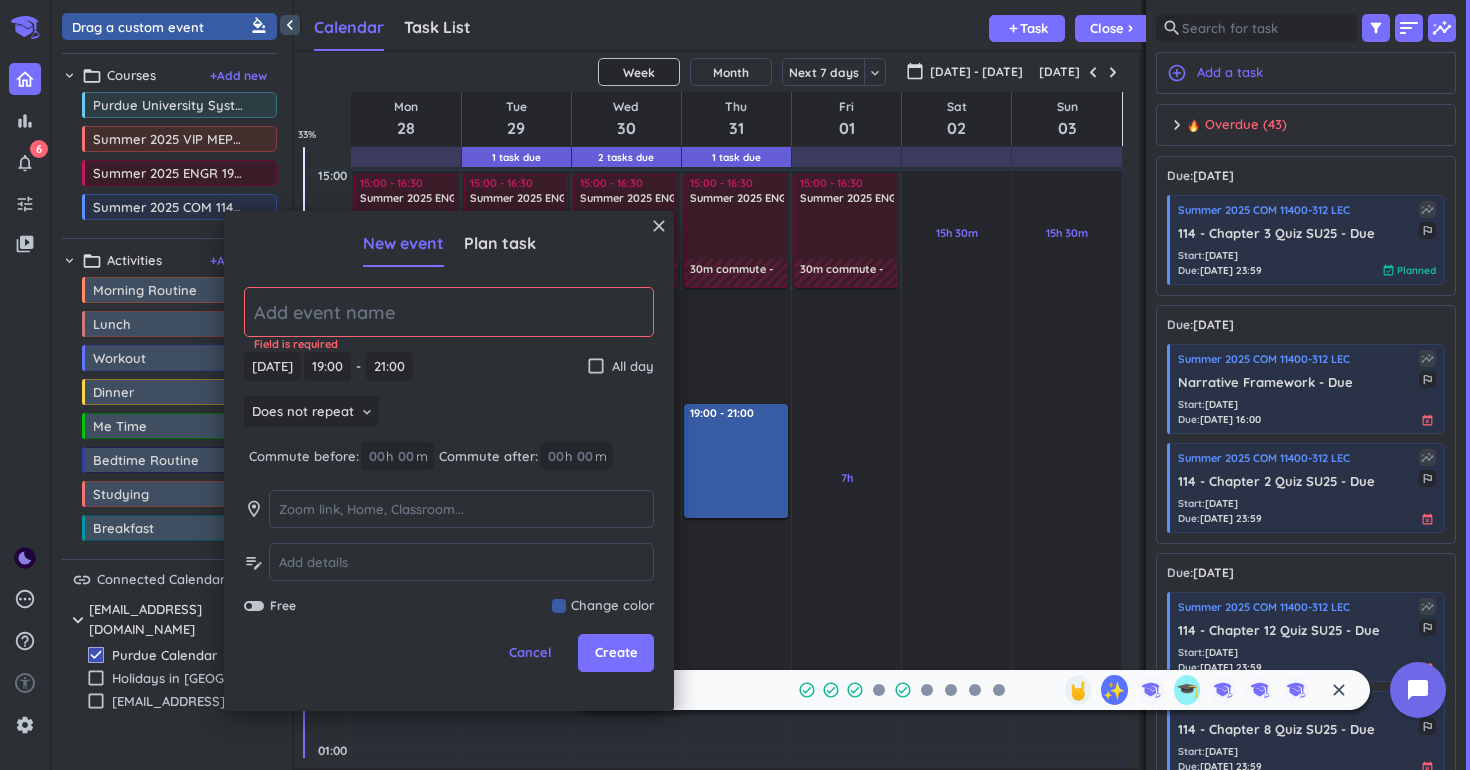 click 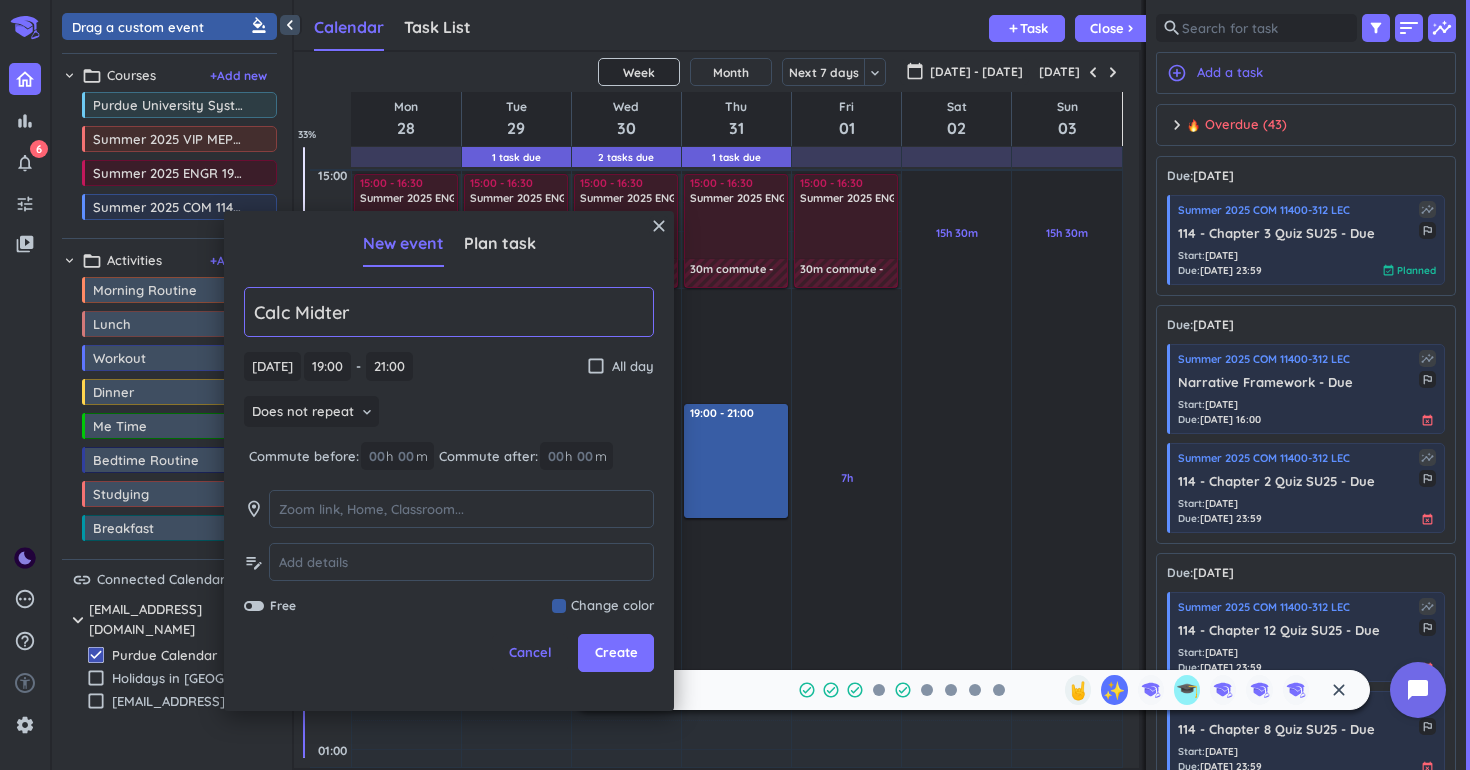 type on "Calc Midterm" 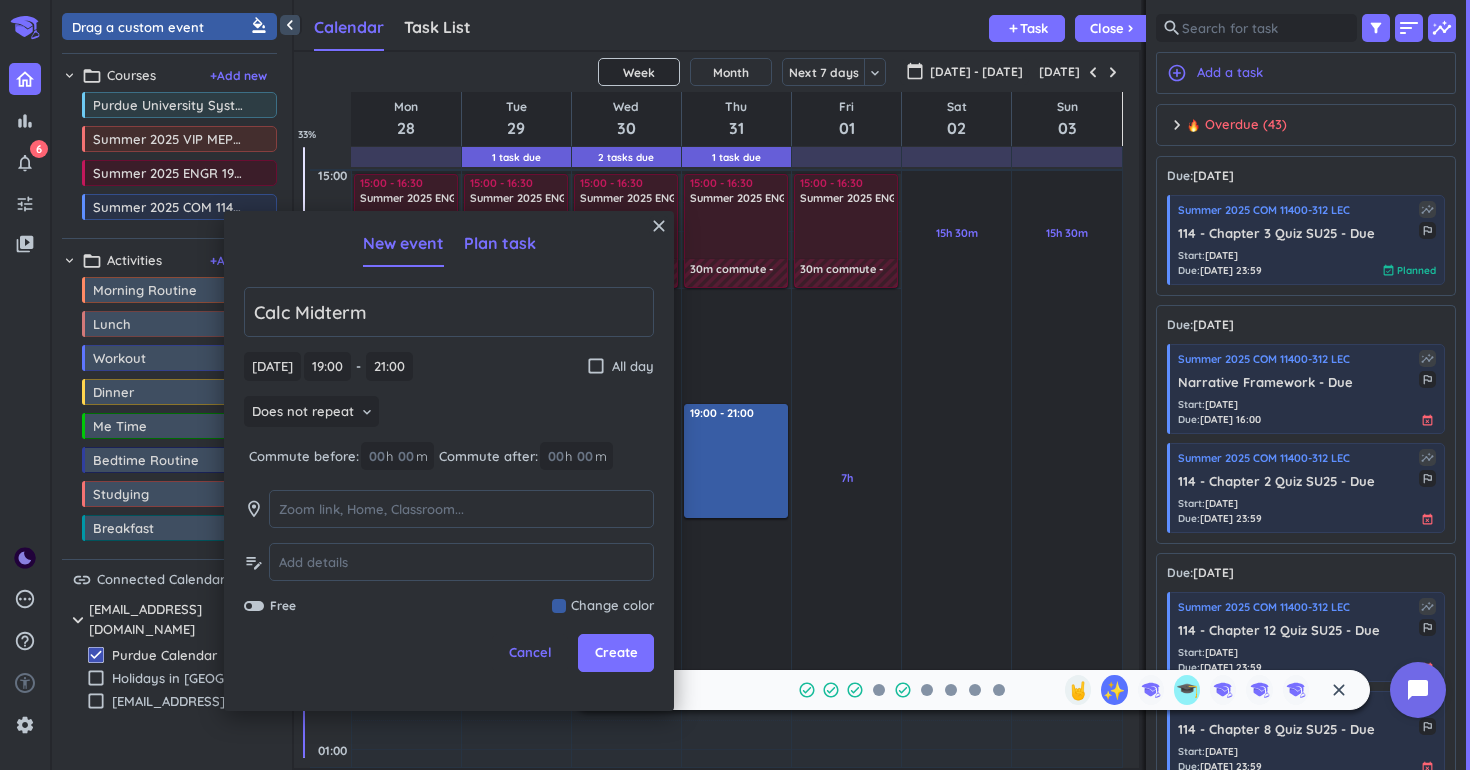 click on "Plan task" at bounding box center (500, 243) 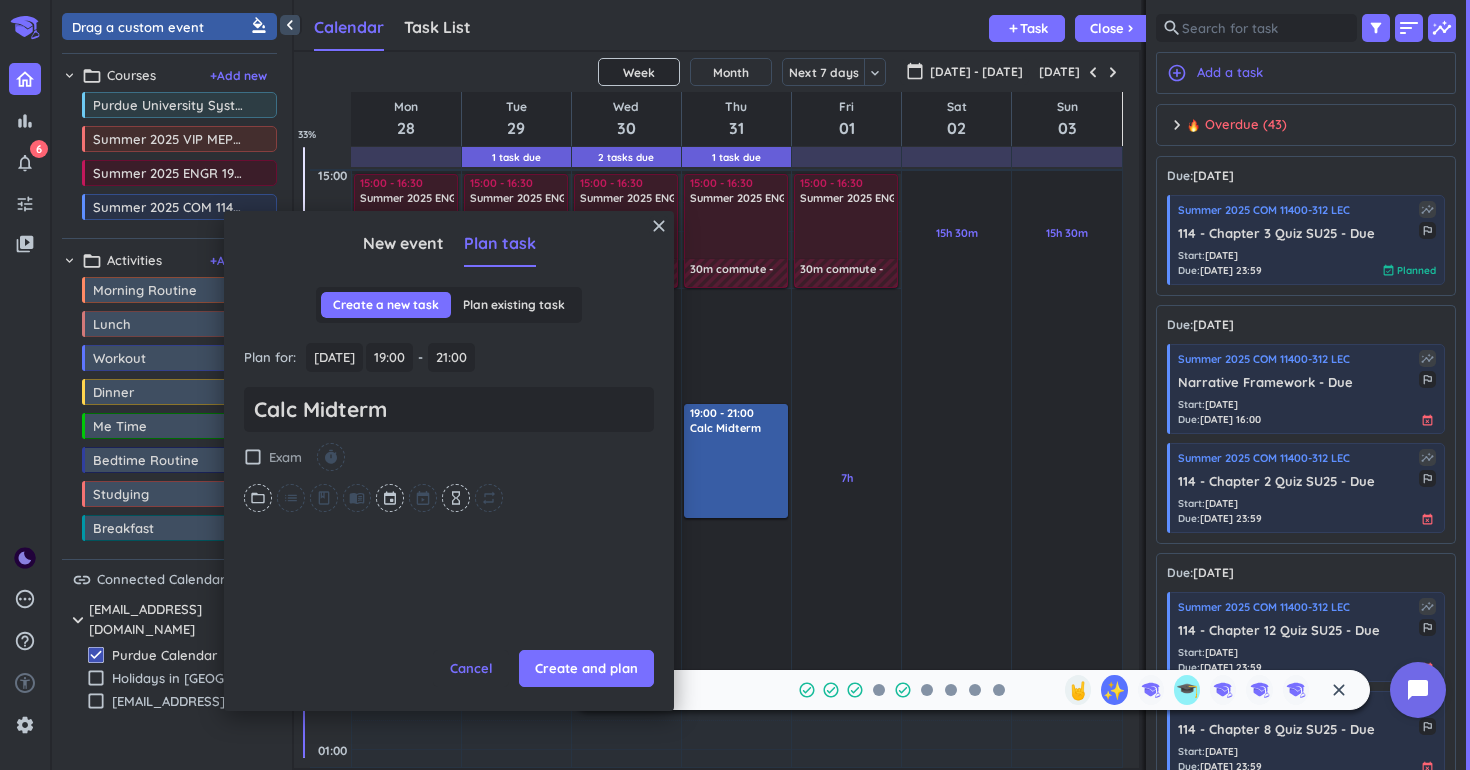 click on "check_box_outline_blank" at bounding box center [253, 457] 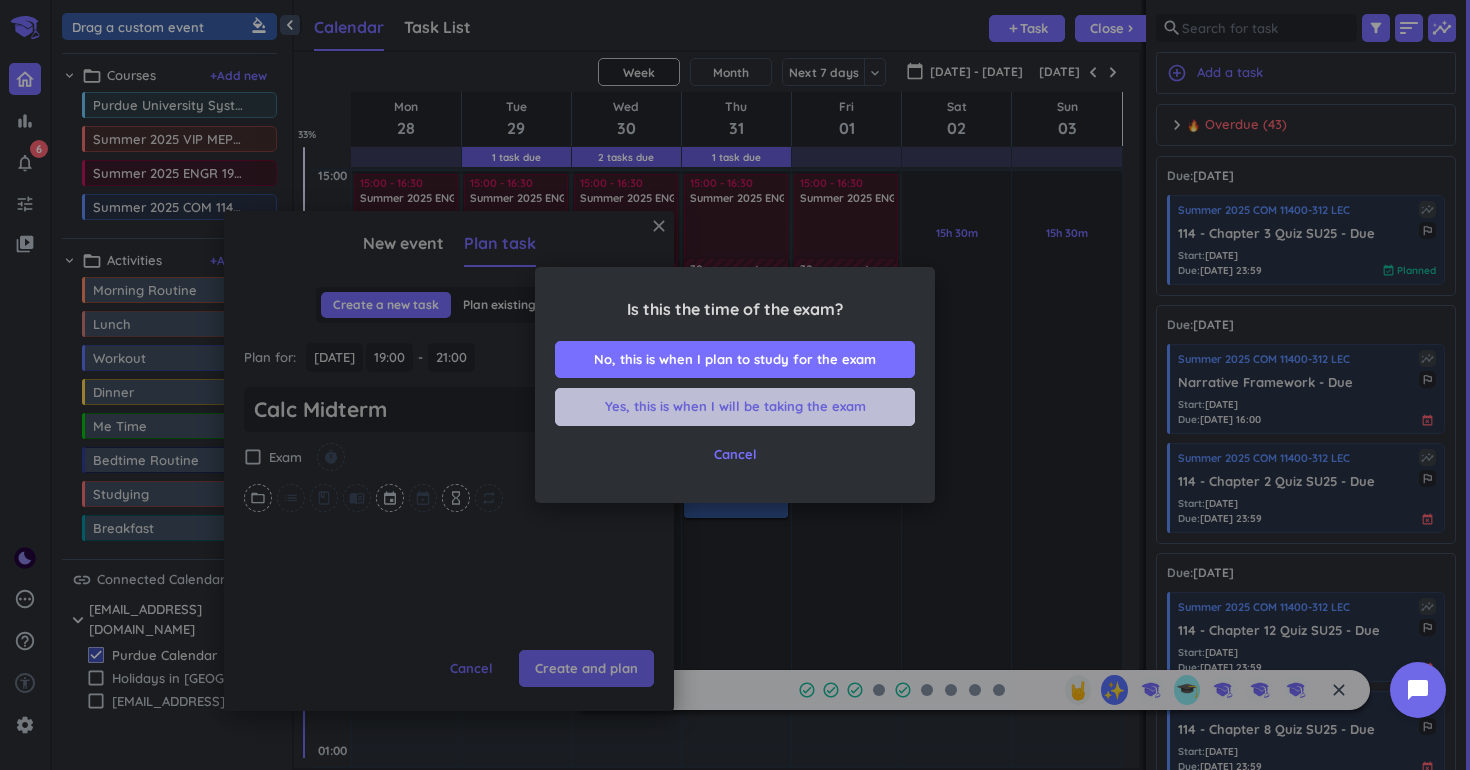 click on "Yes, this is when I will be taking the exam" at bounding box center (735, 407) 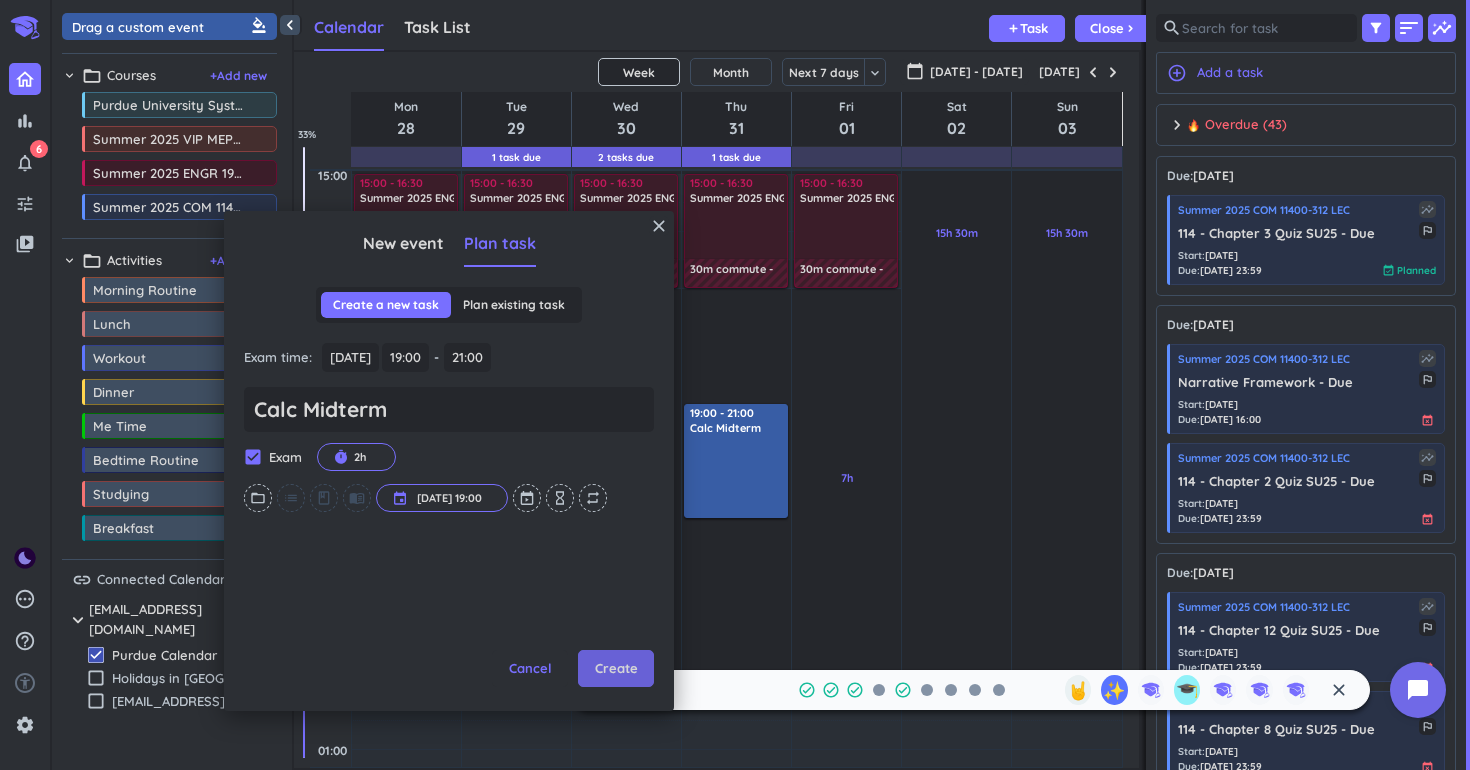 click on "Create" at bounding box center [616, 669] 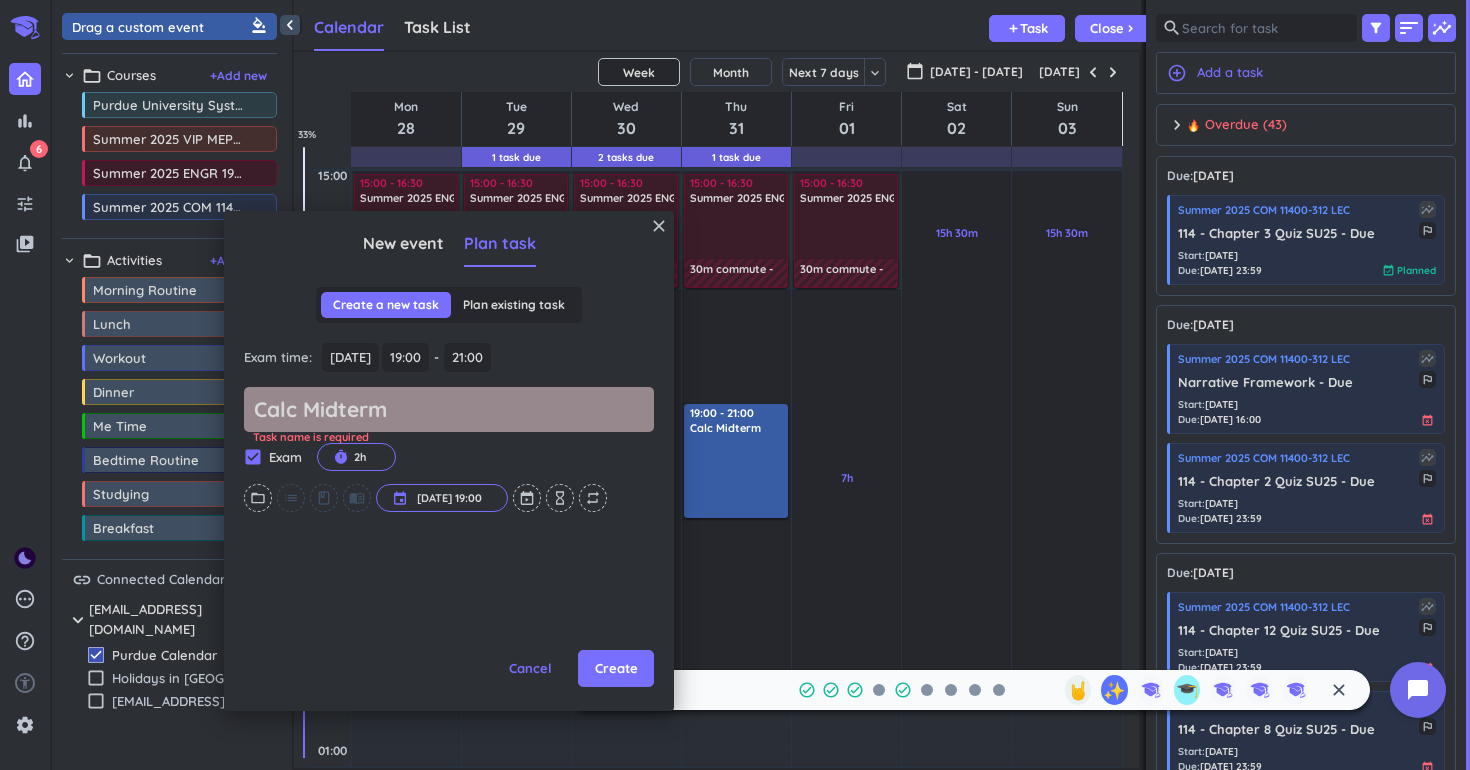 click on "Calc Midterm" at bounding box center (449, 409) 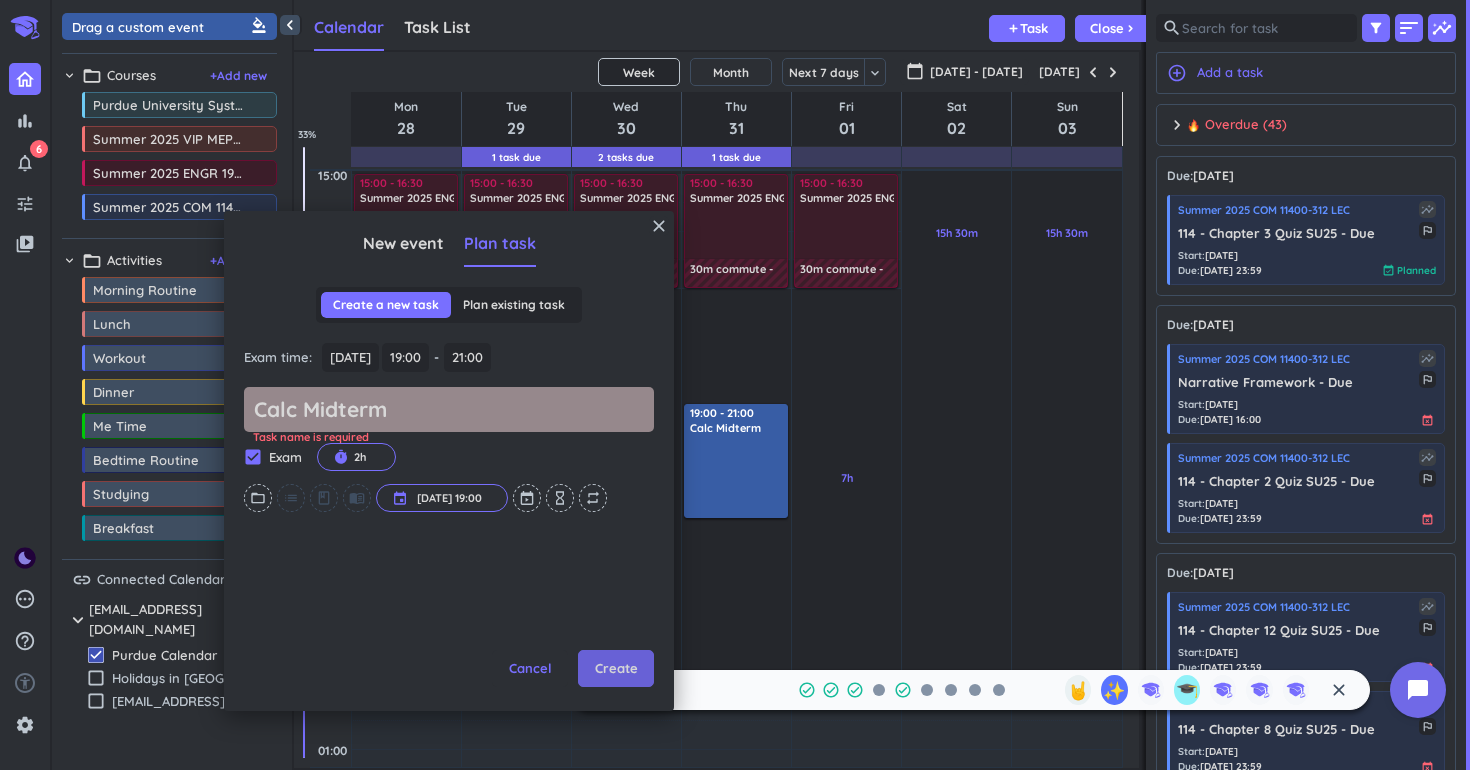 click on "Create" at bounding box center (616, 669) 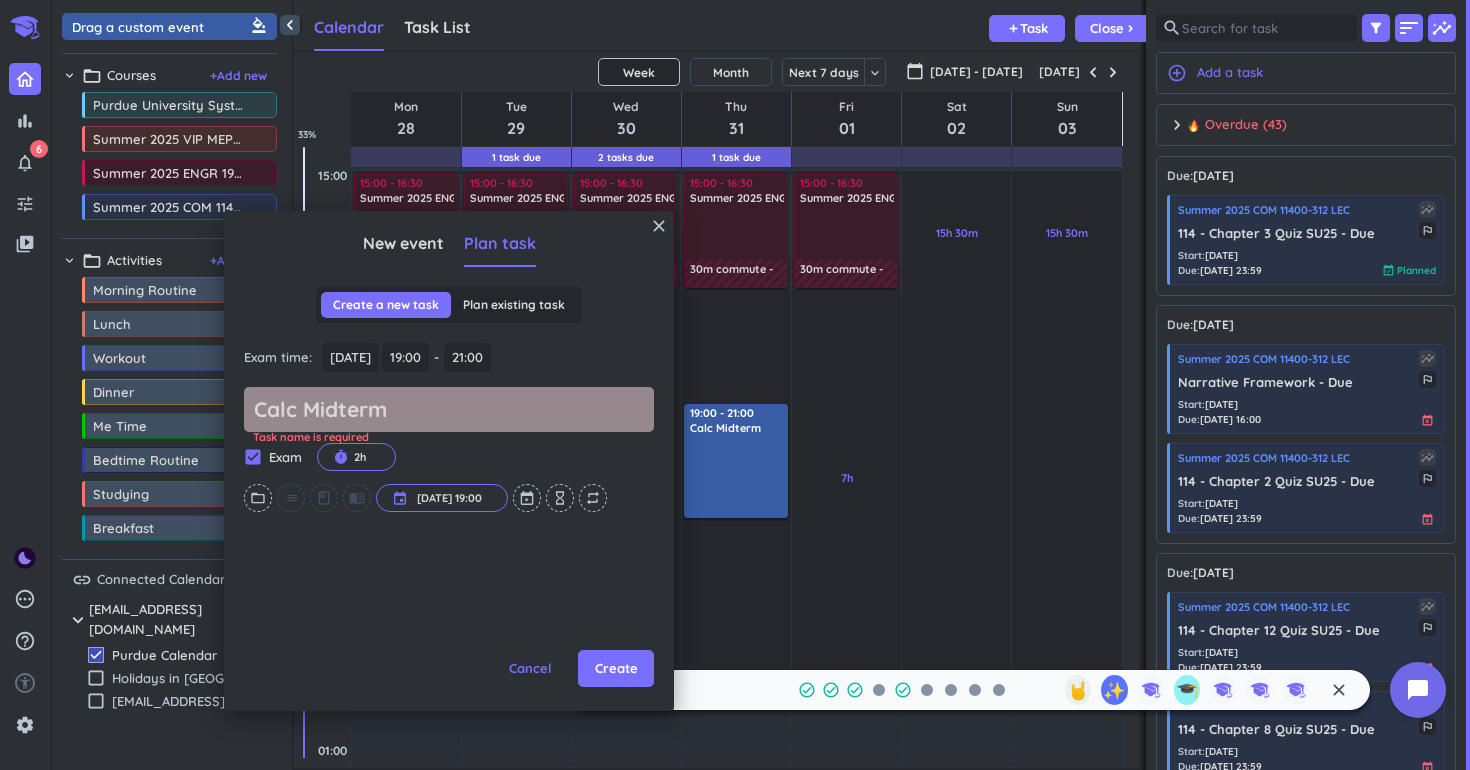 click on "Calc Midterm" at bounding box center [449, 409] 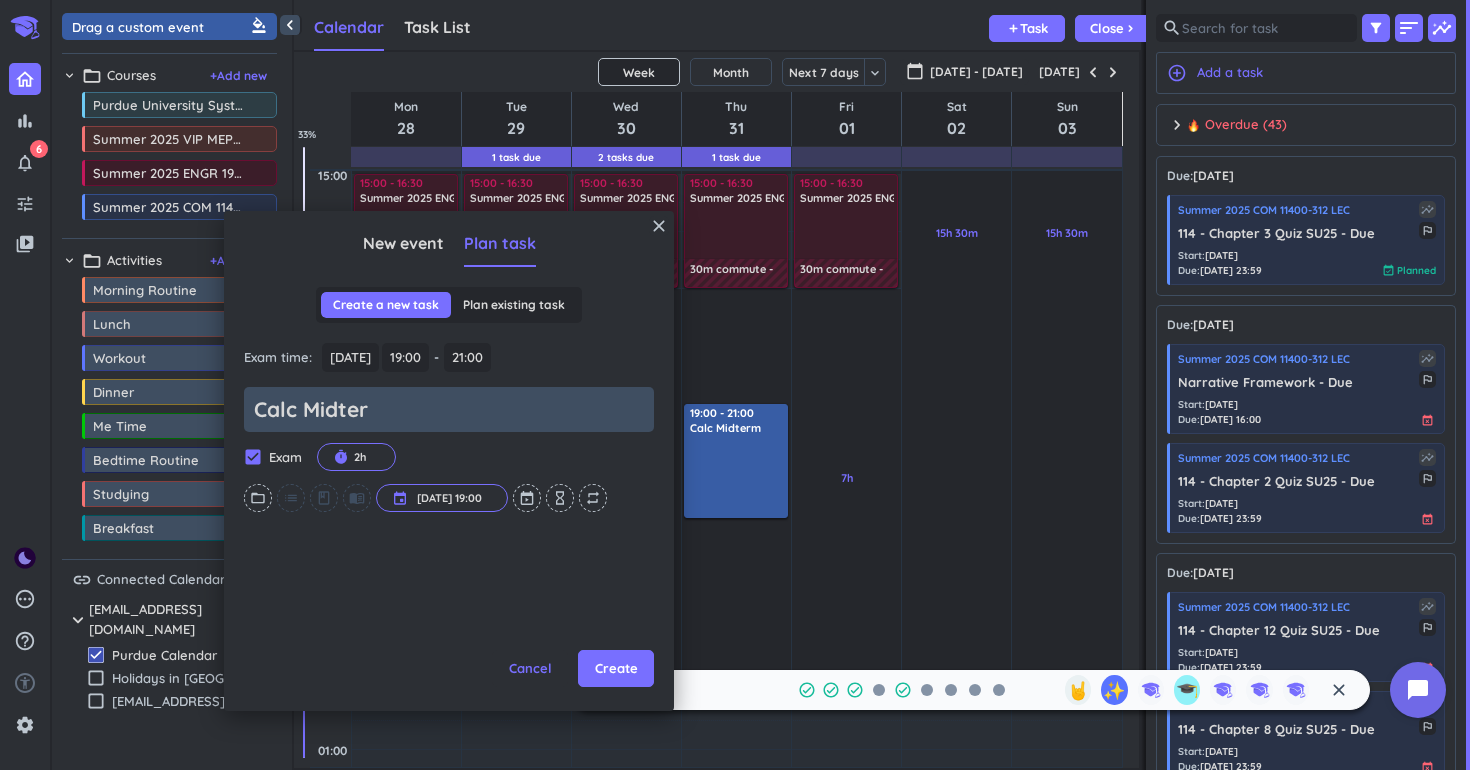 type on "x" 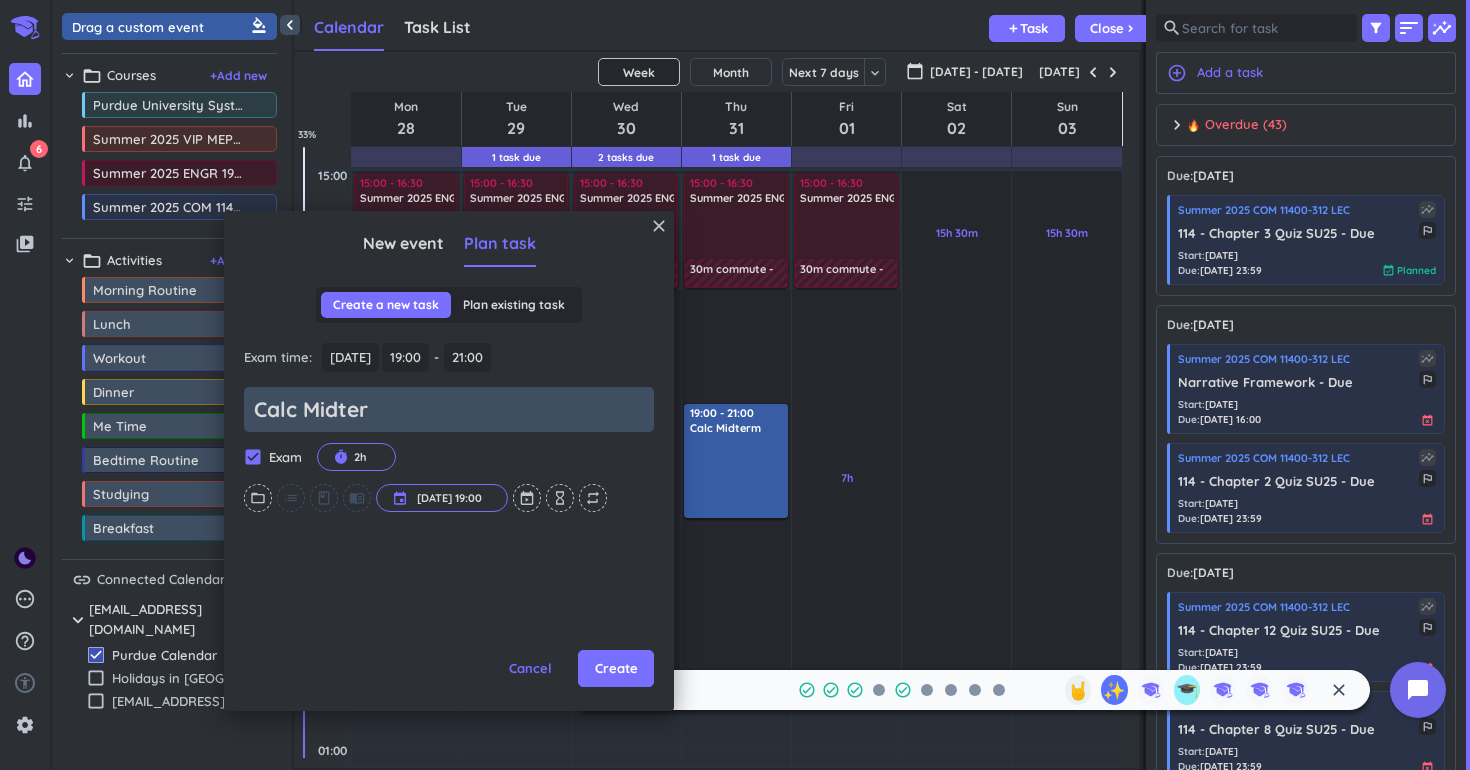 type on "Calc Midtern" 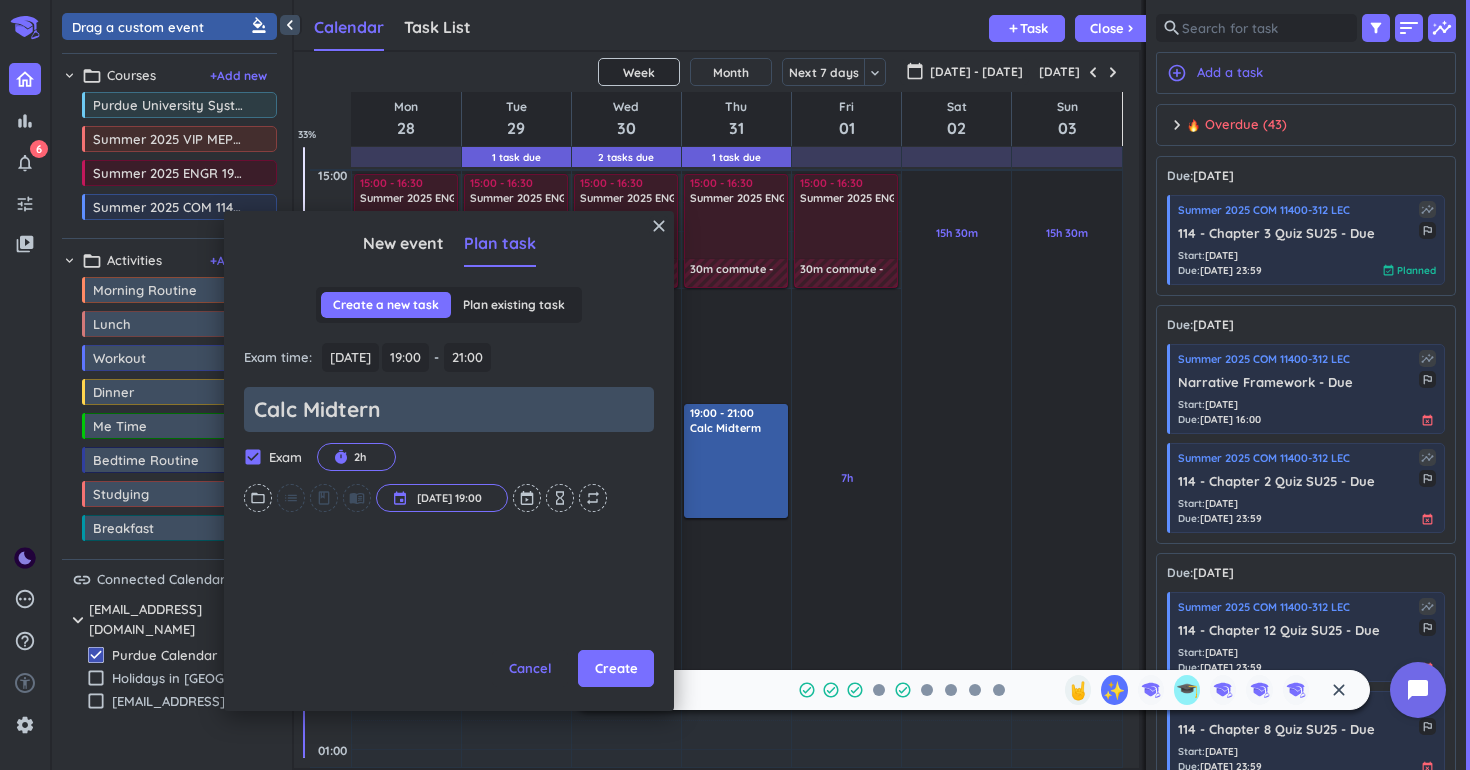 type on "x" 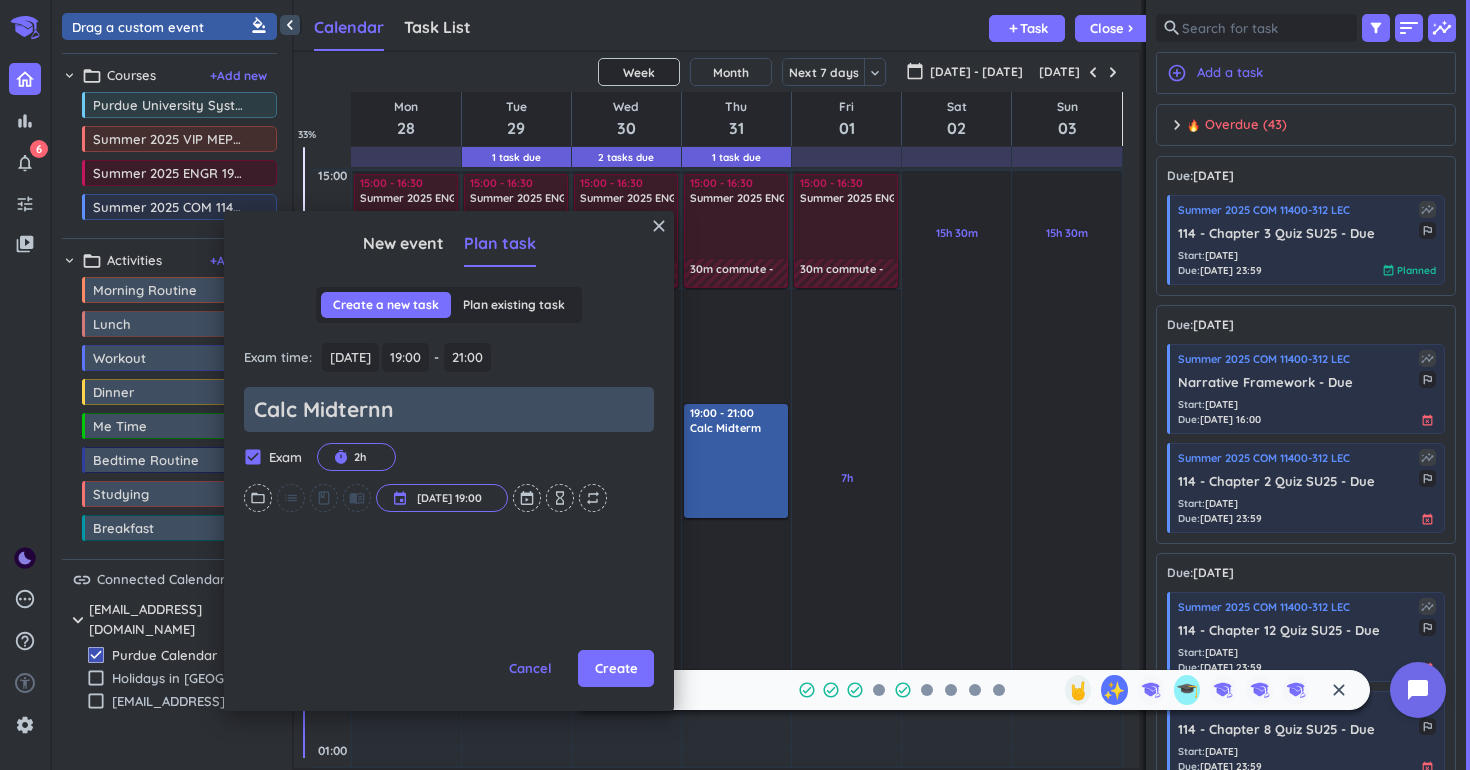 type on "x" 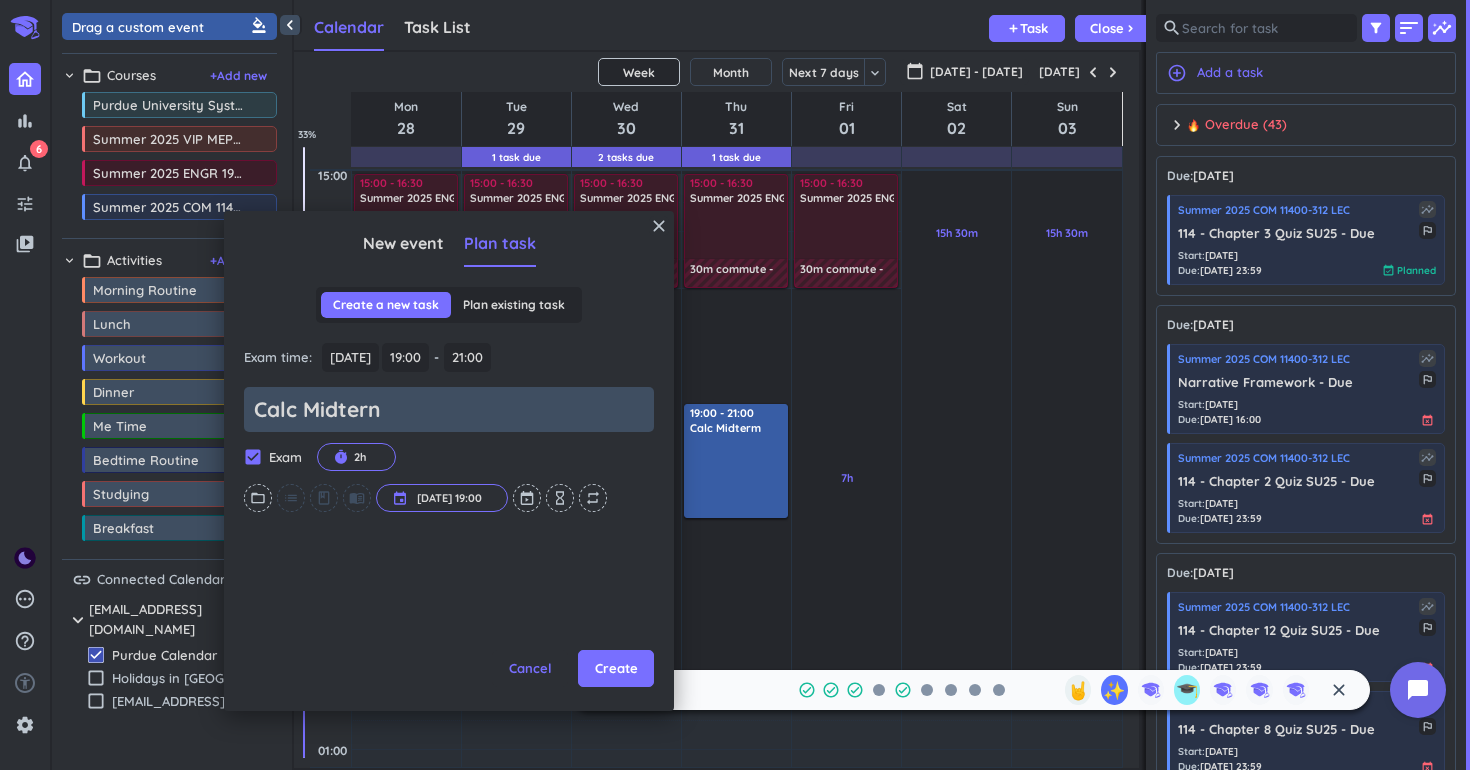 type on "x" 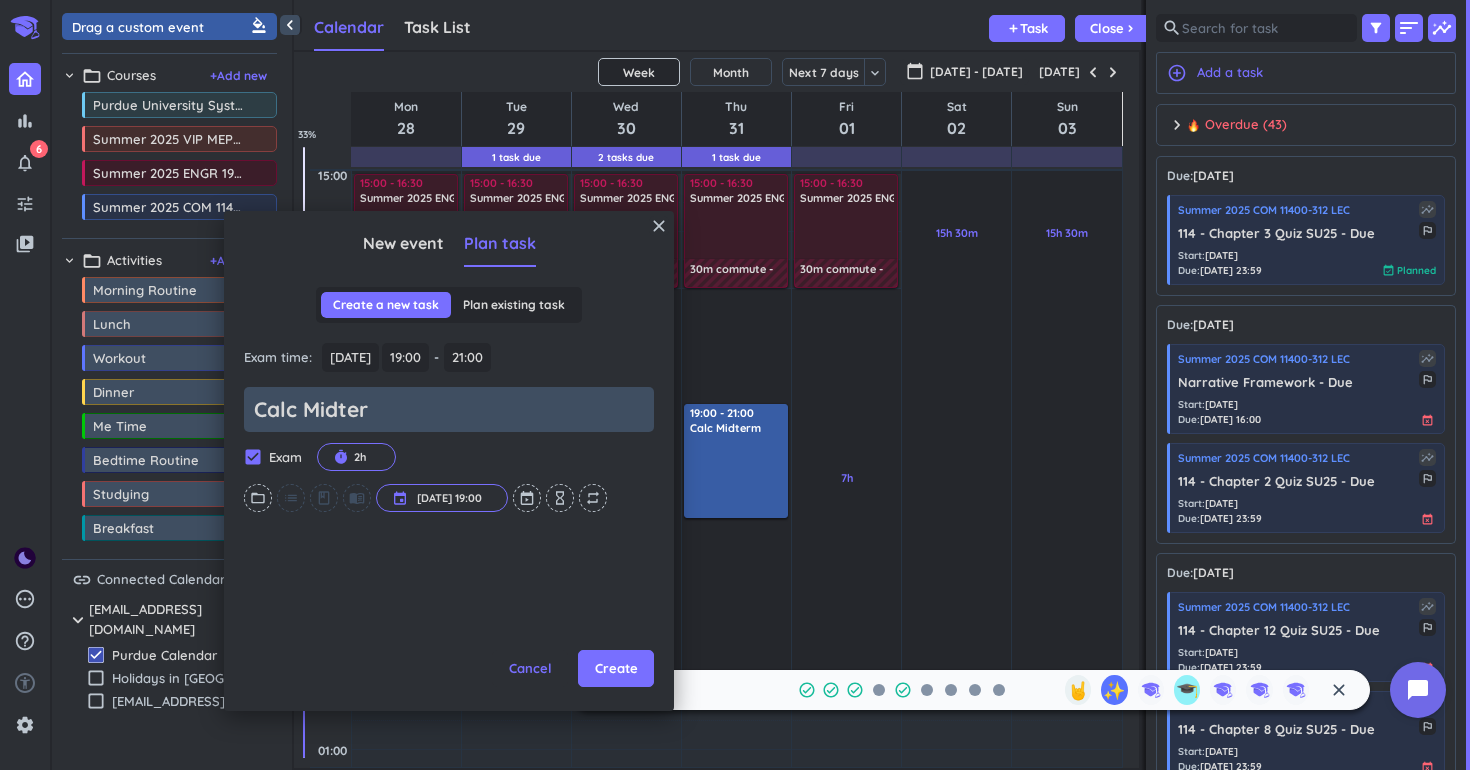 type on "x" 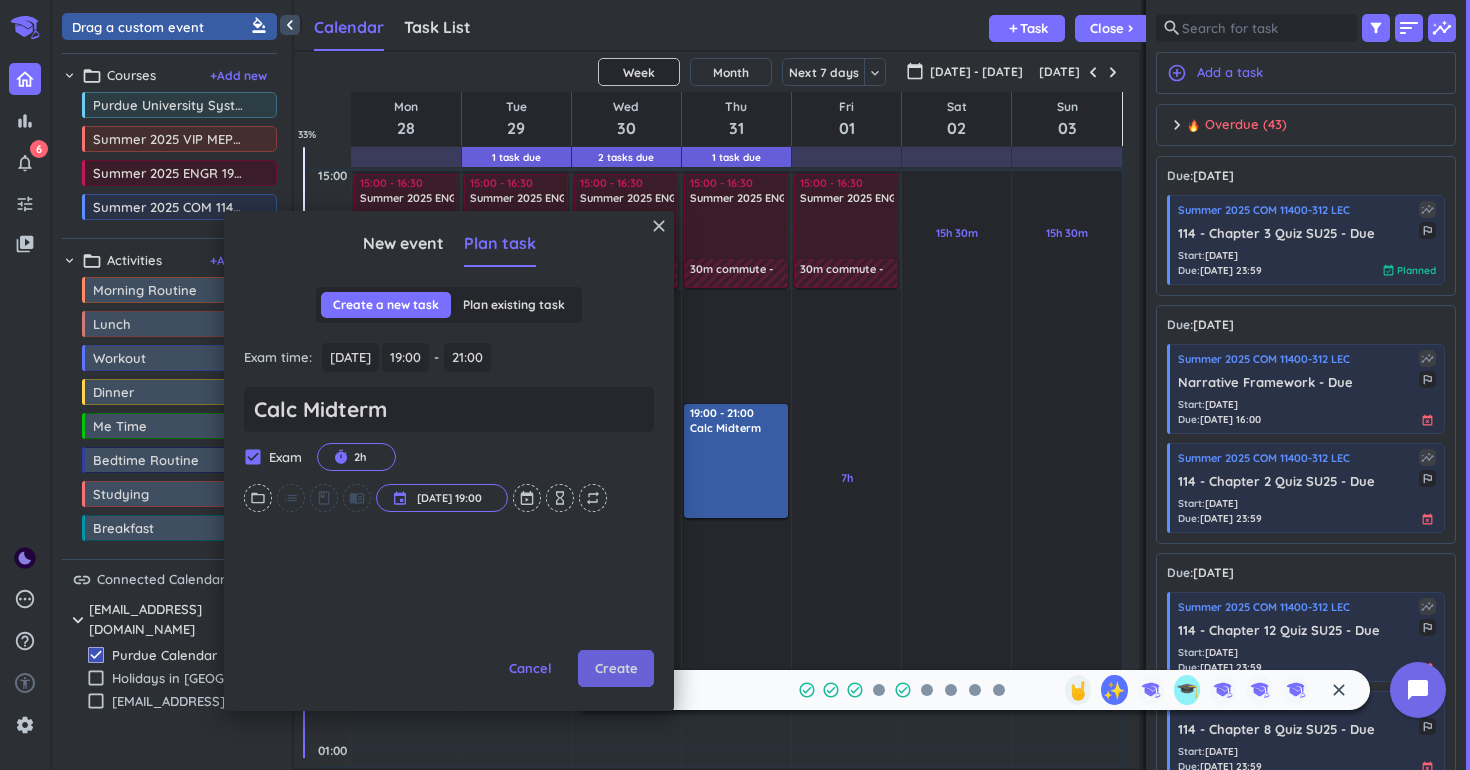 click on "Create" at bounding box center [616, 669] 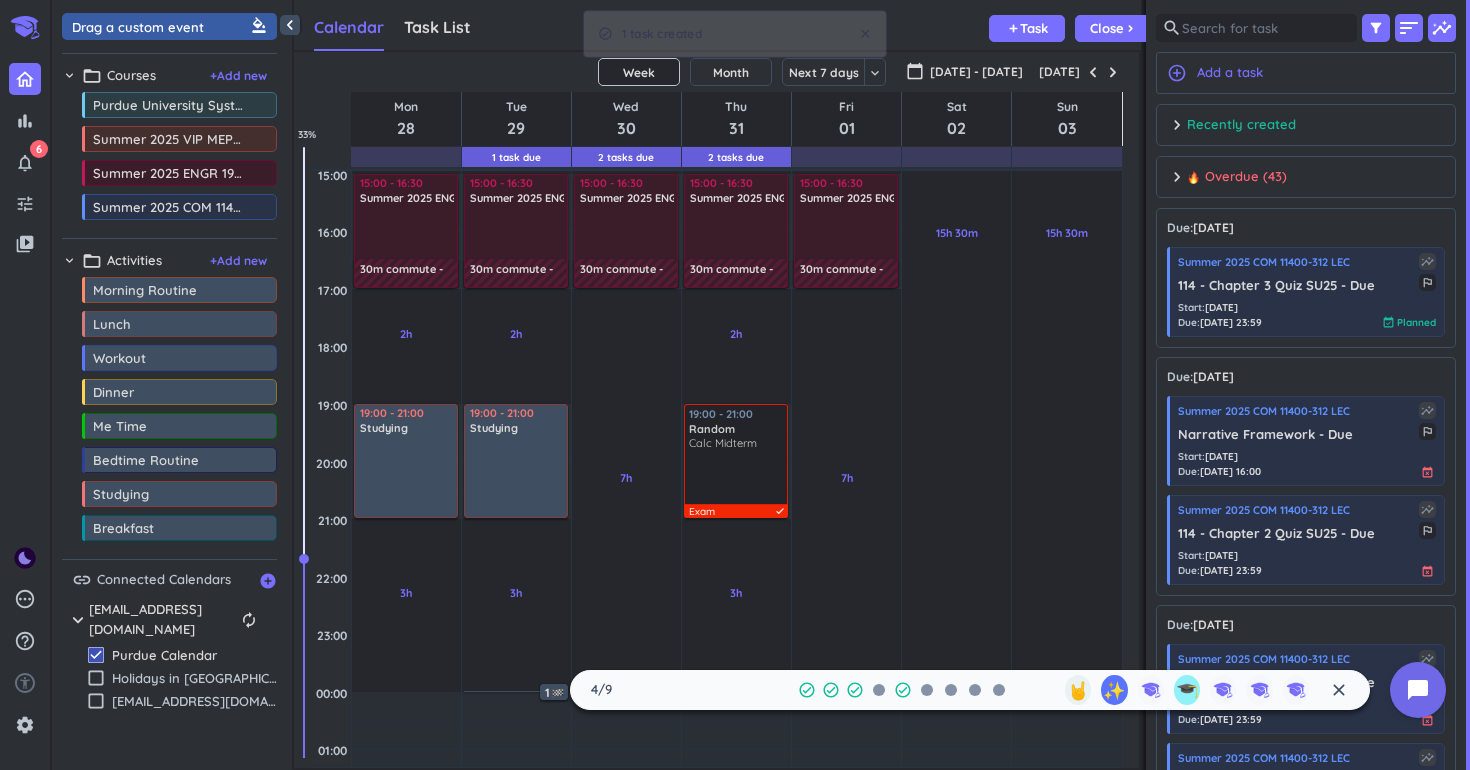 click on "19:00 - 21:00 Random Calc Midterm Exam done" at bounding box center [736, 461] 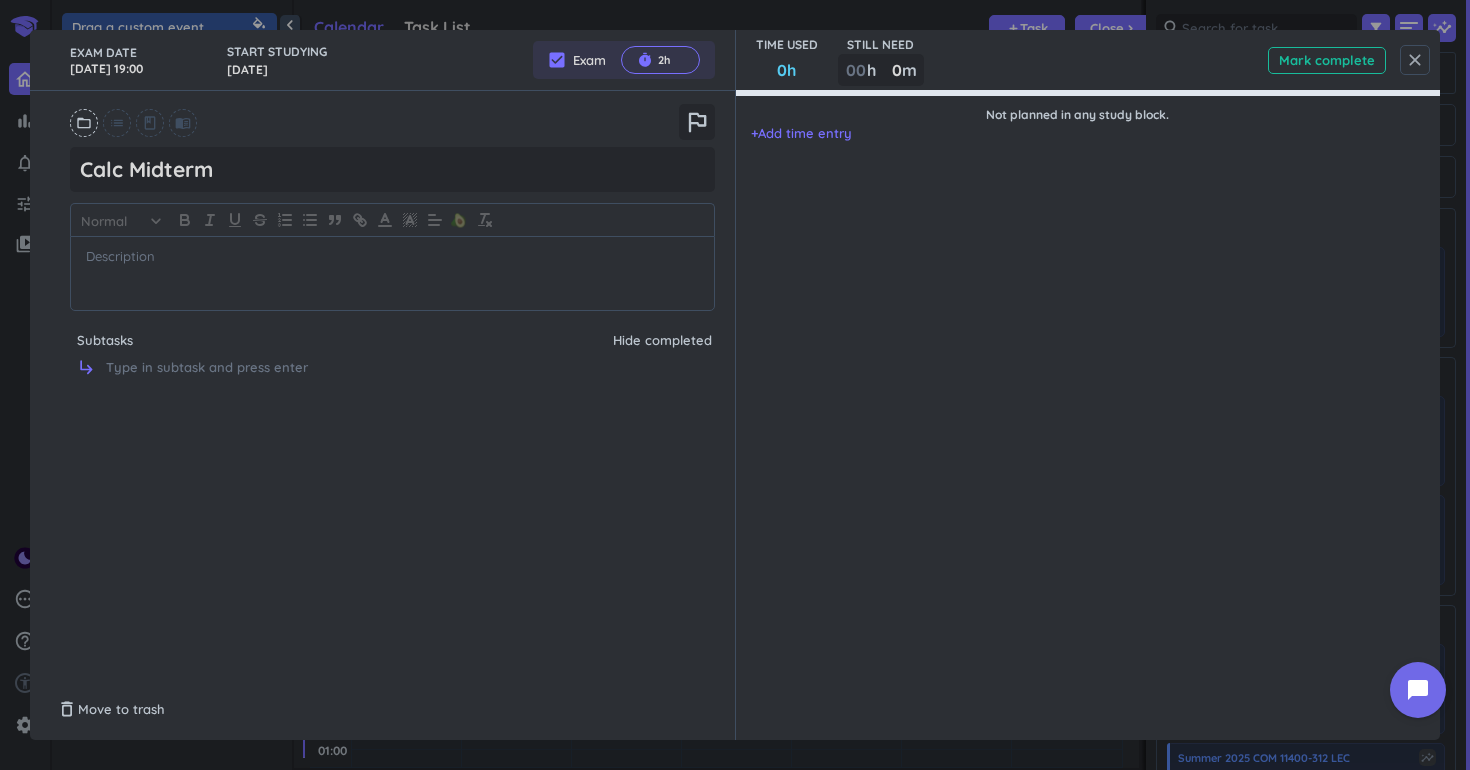 click on "close" at bounding box center (1415, 60) 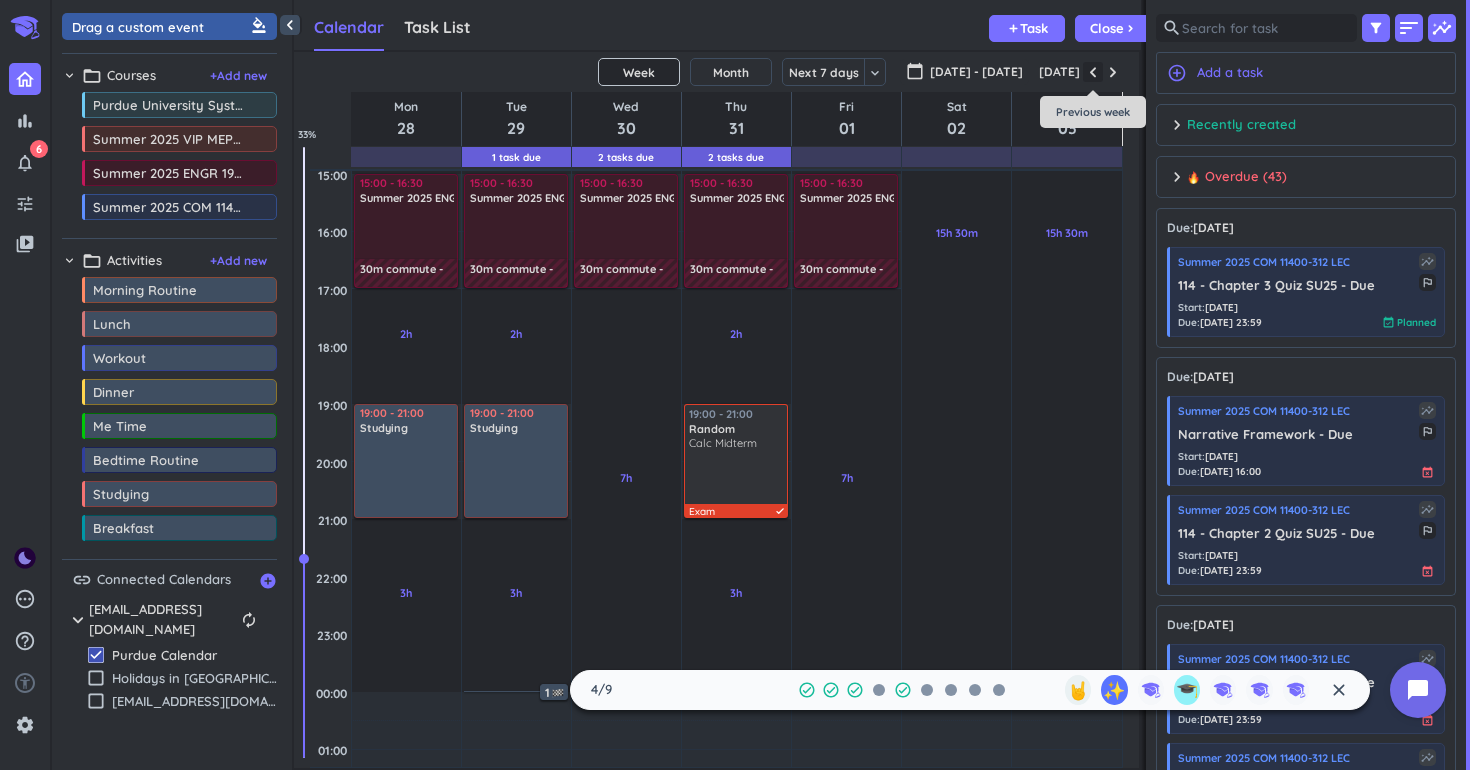 click at bounding box center (1093, 72) 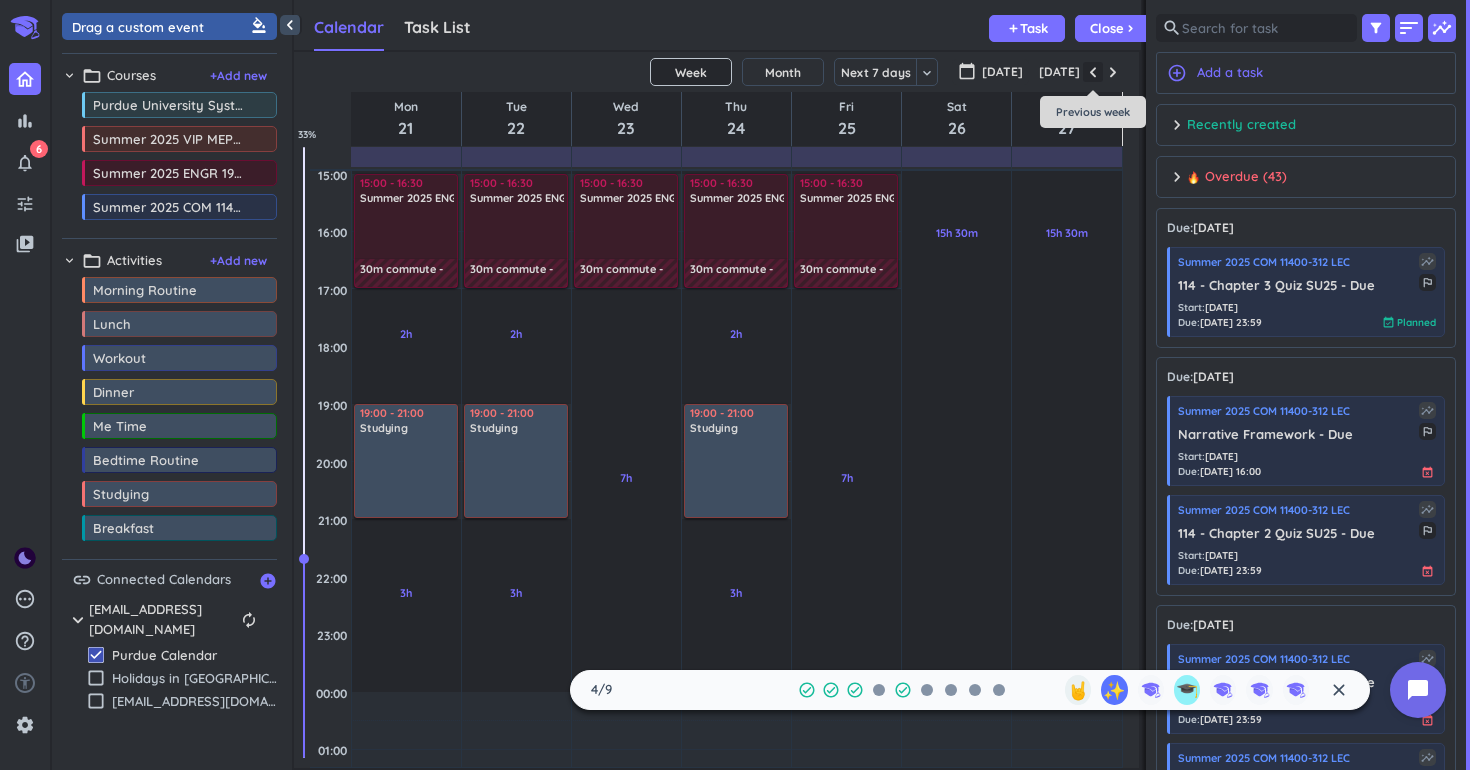 scroll, scrollTop: 232, scrollLeft: 0, axis: vertical 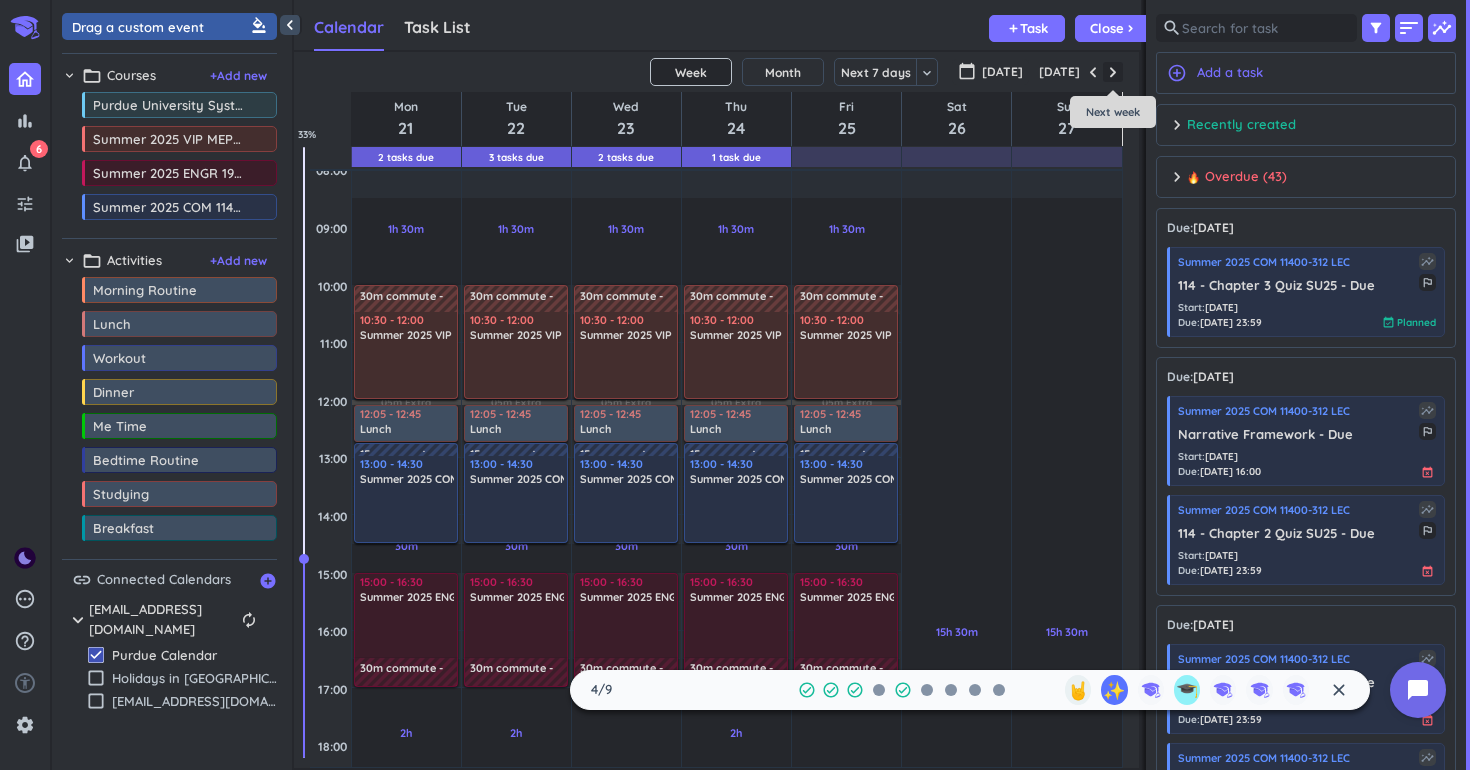 click at bounding box center [1113, 72] 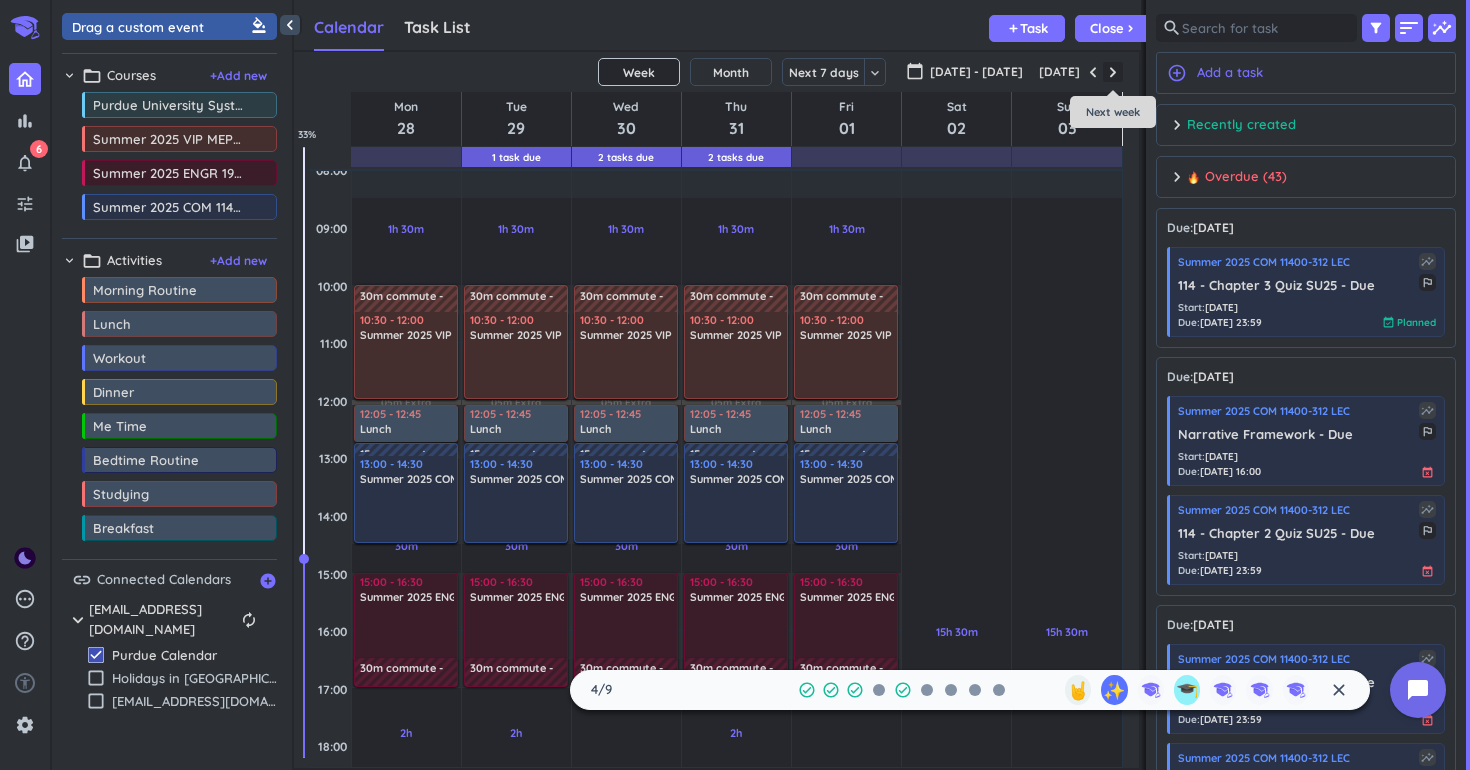 click at bounding box center (1113, 72) 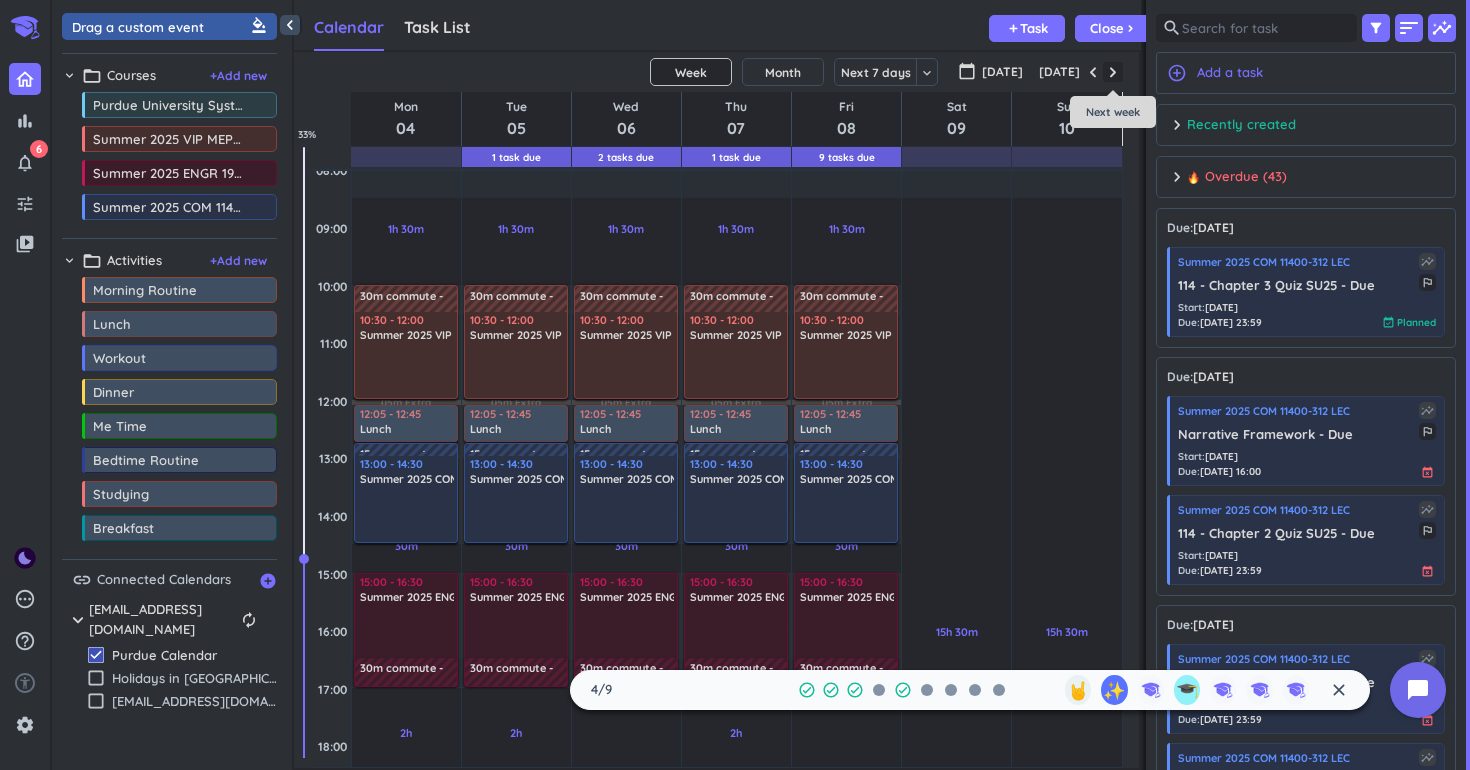 click at bounding box center (1113, 72) 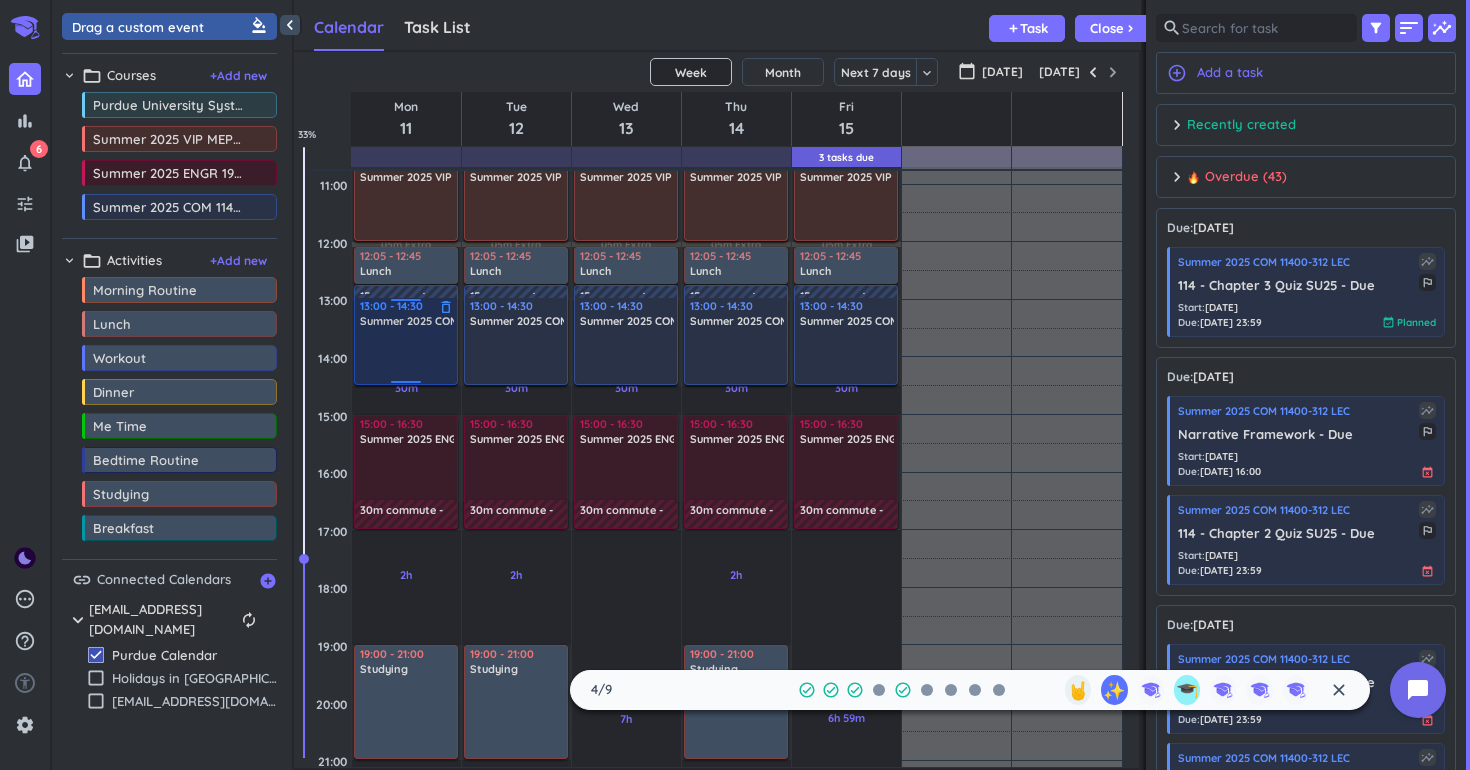 scroll, scrollTop: 393, scrollLeft: 0, axis: vertical 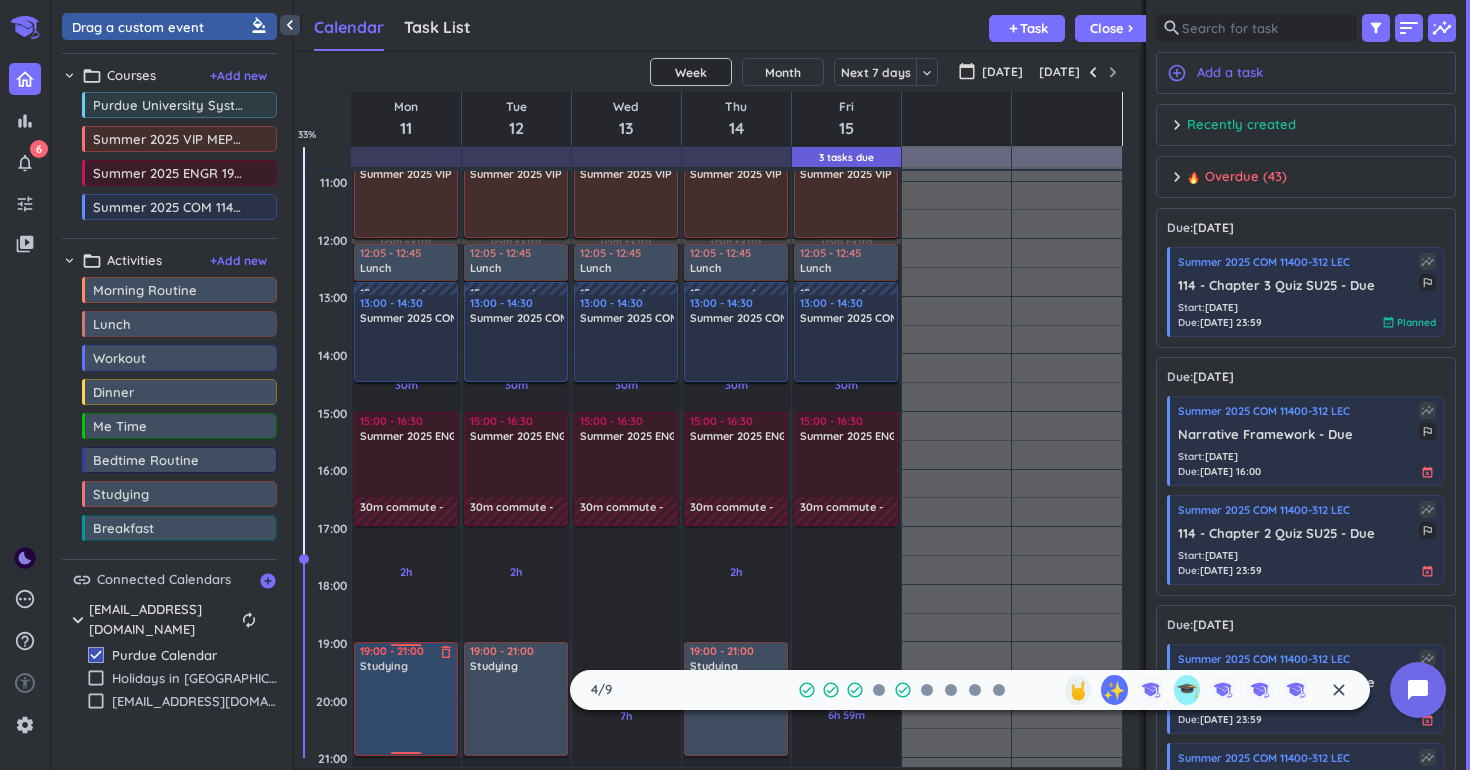 click on "Studying" at bounding box center [407, 666] 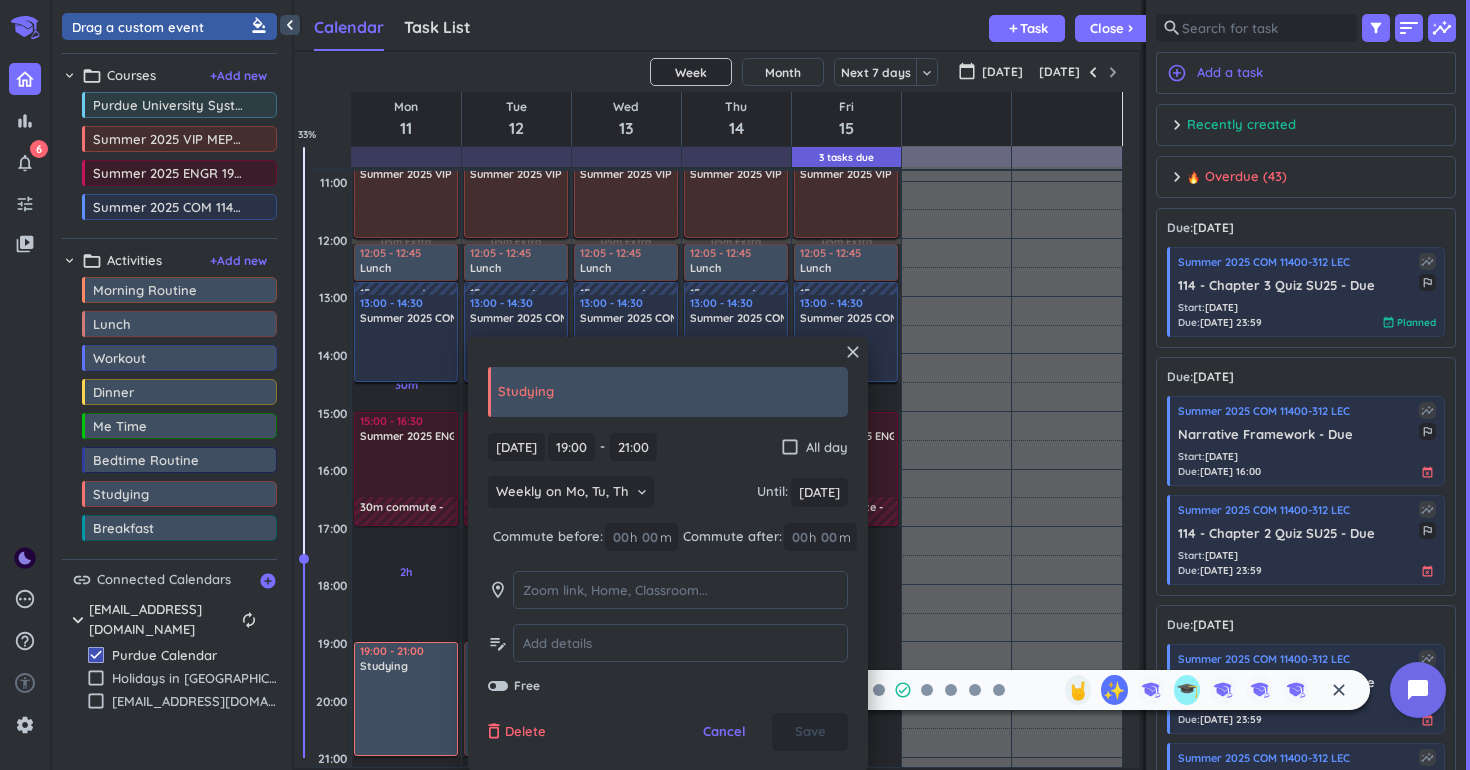 click on "Delete" at bounding box center (525, 732) 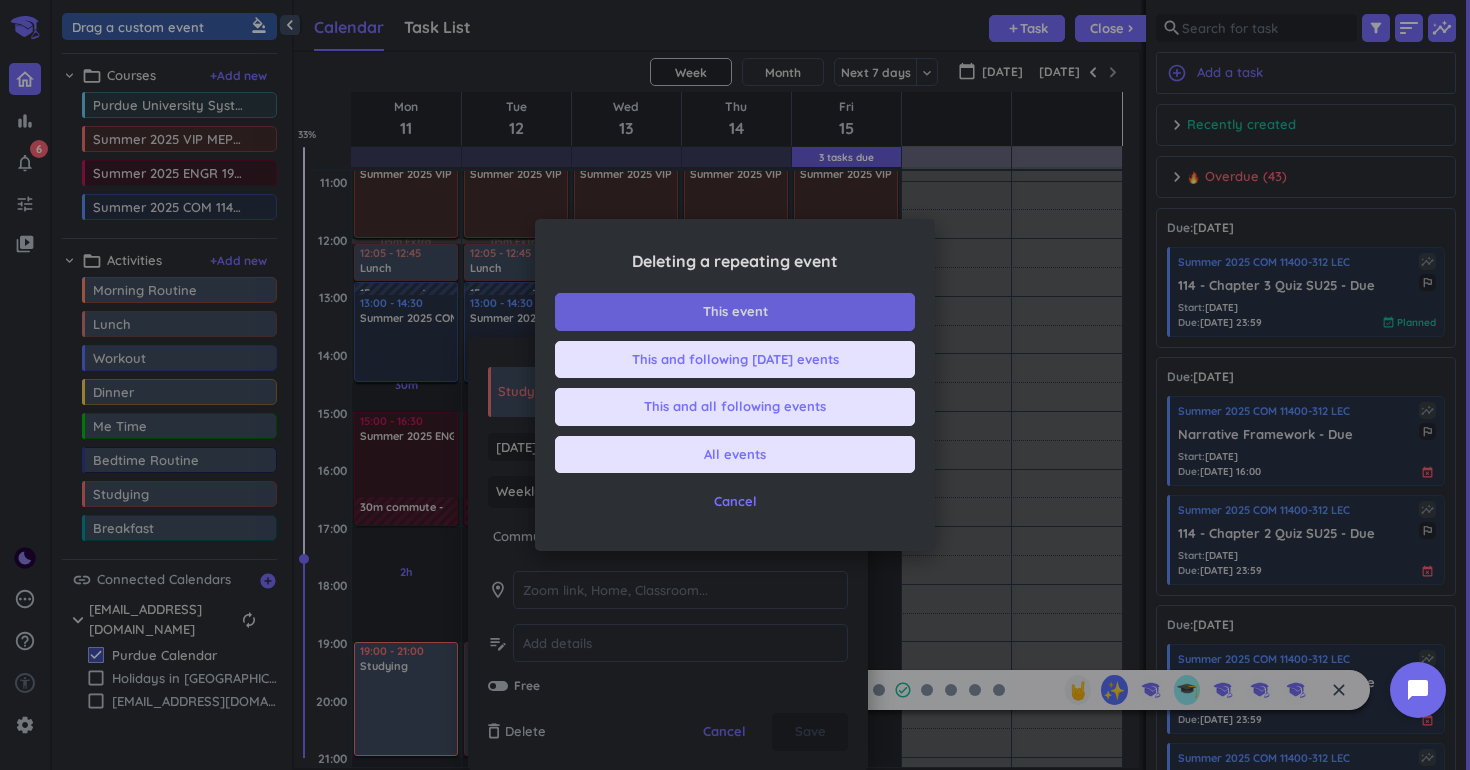 click on "This event" at bounding box center (735, 312) 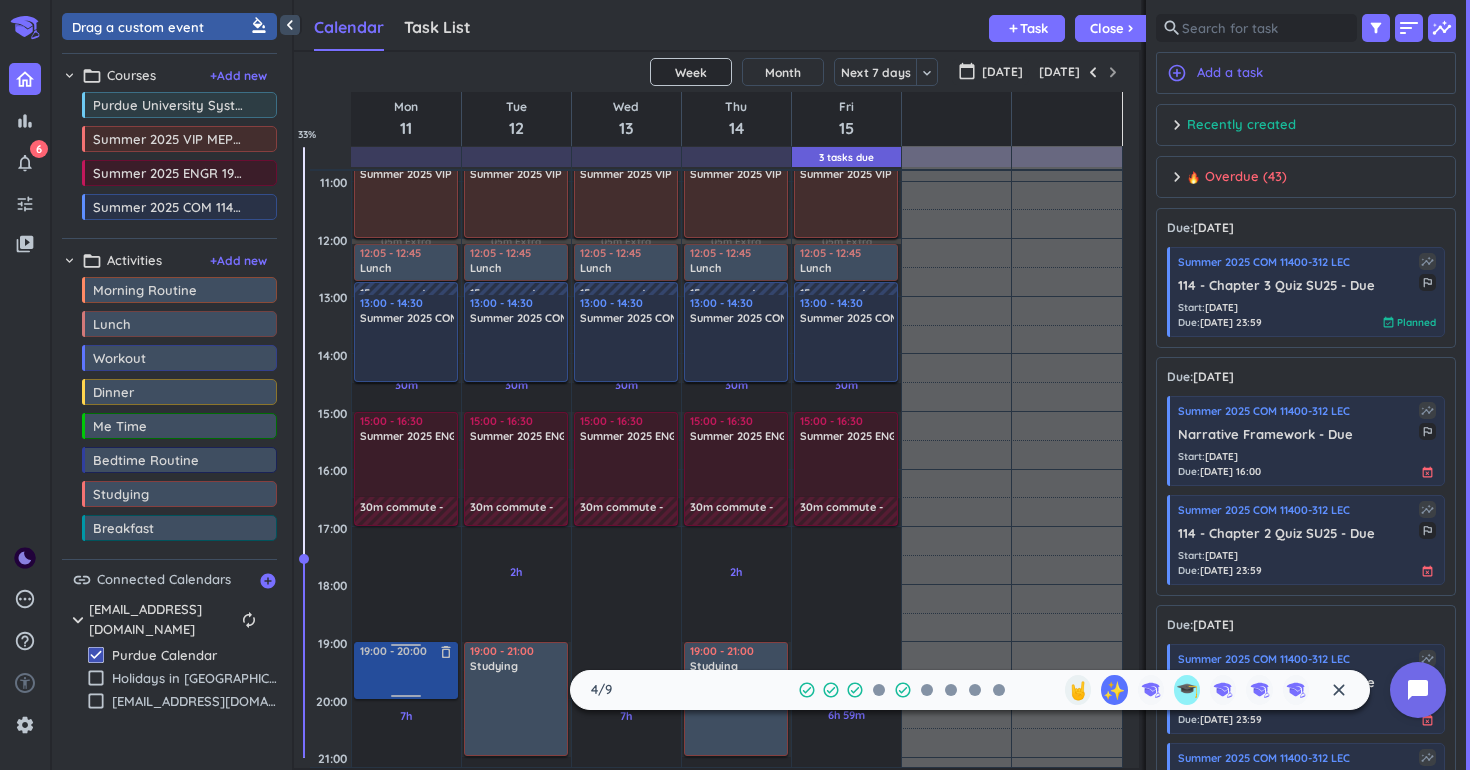 drag, startPoint x: 200, startPoint y: 34, endPoint x: 402, endPoint y: 642, distance: 640.6778 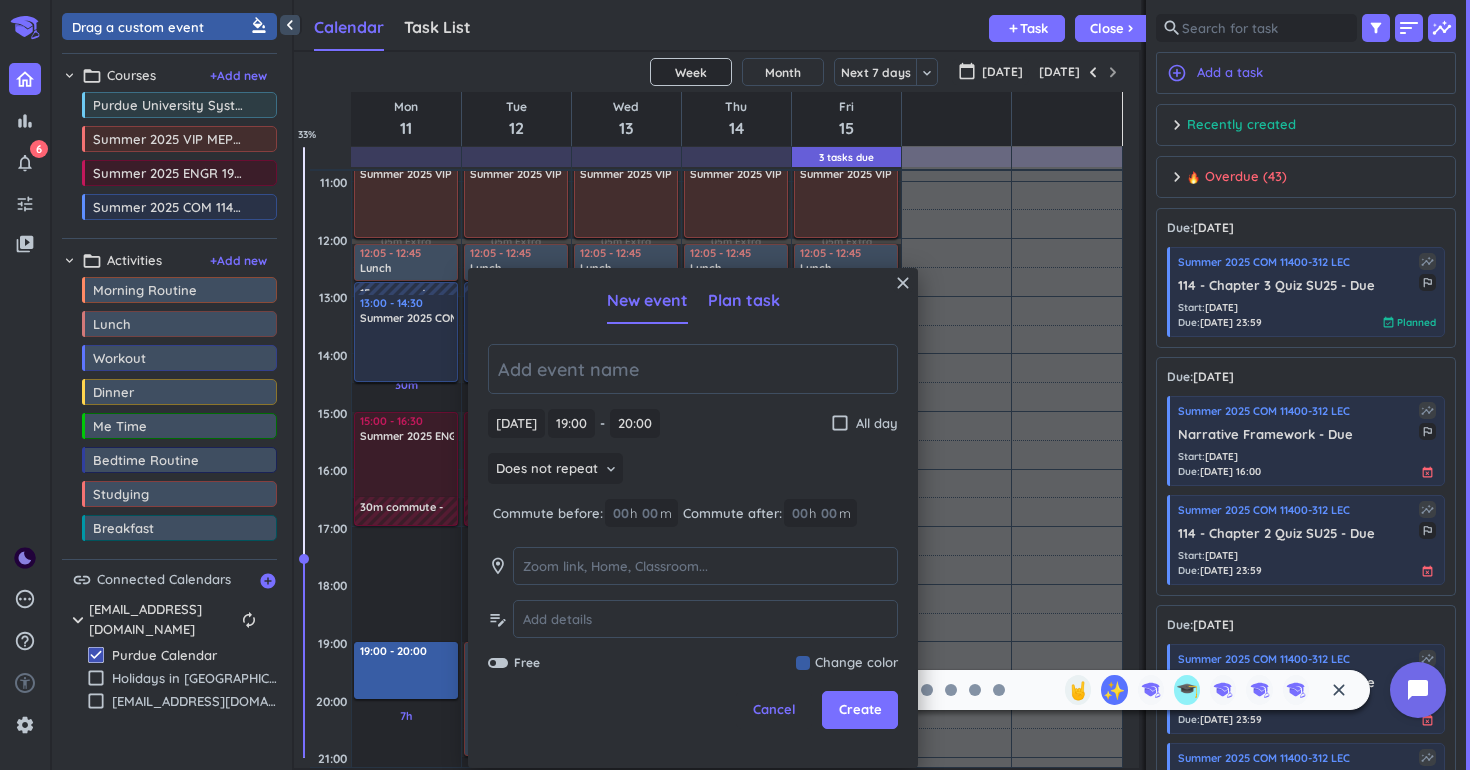 click on "Plan task" at bounding box center (744, 301) 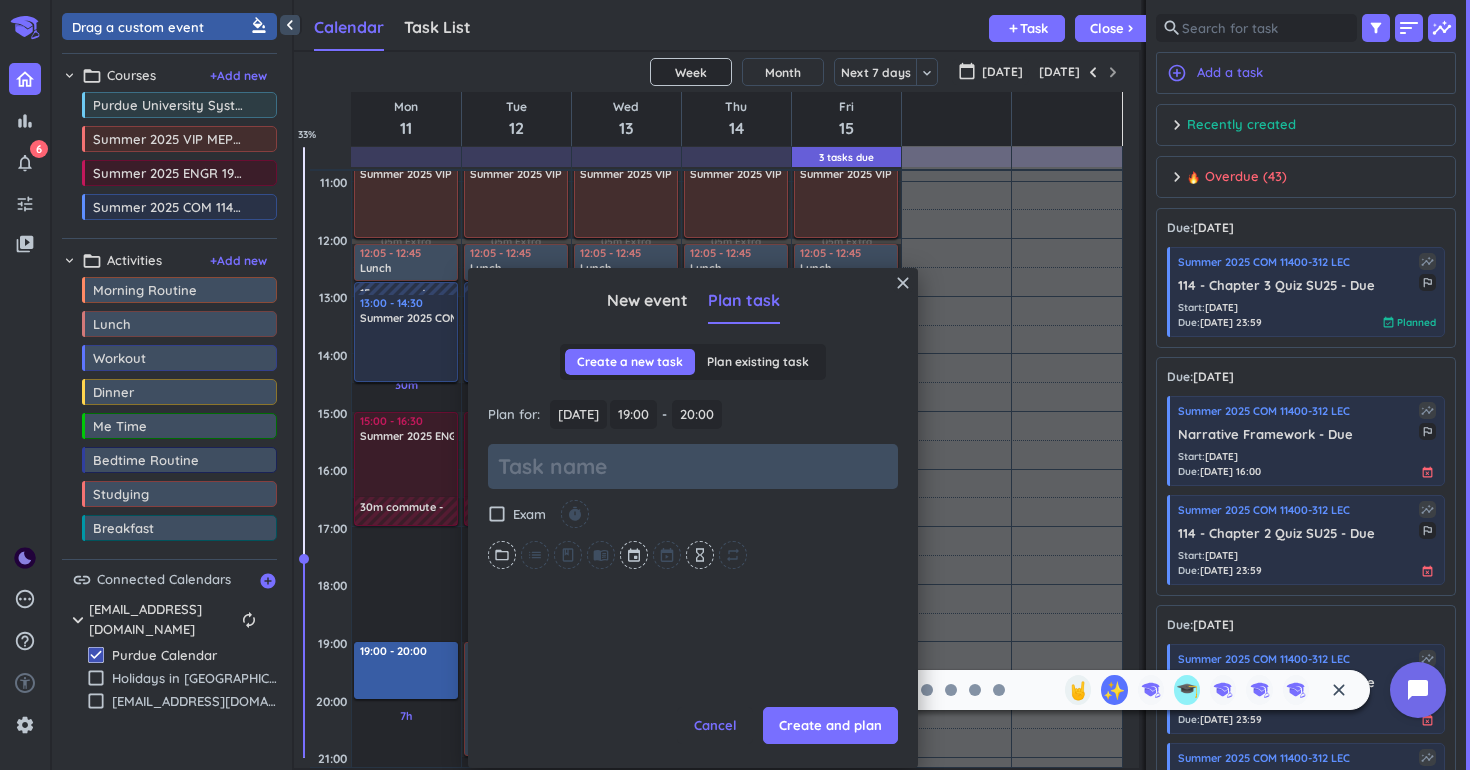 type on "x" 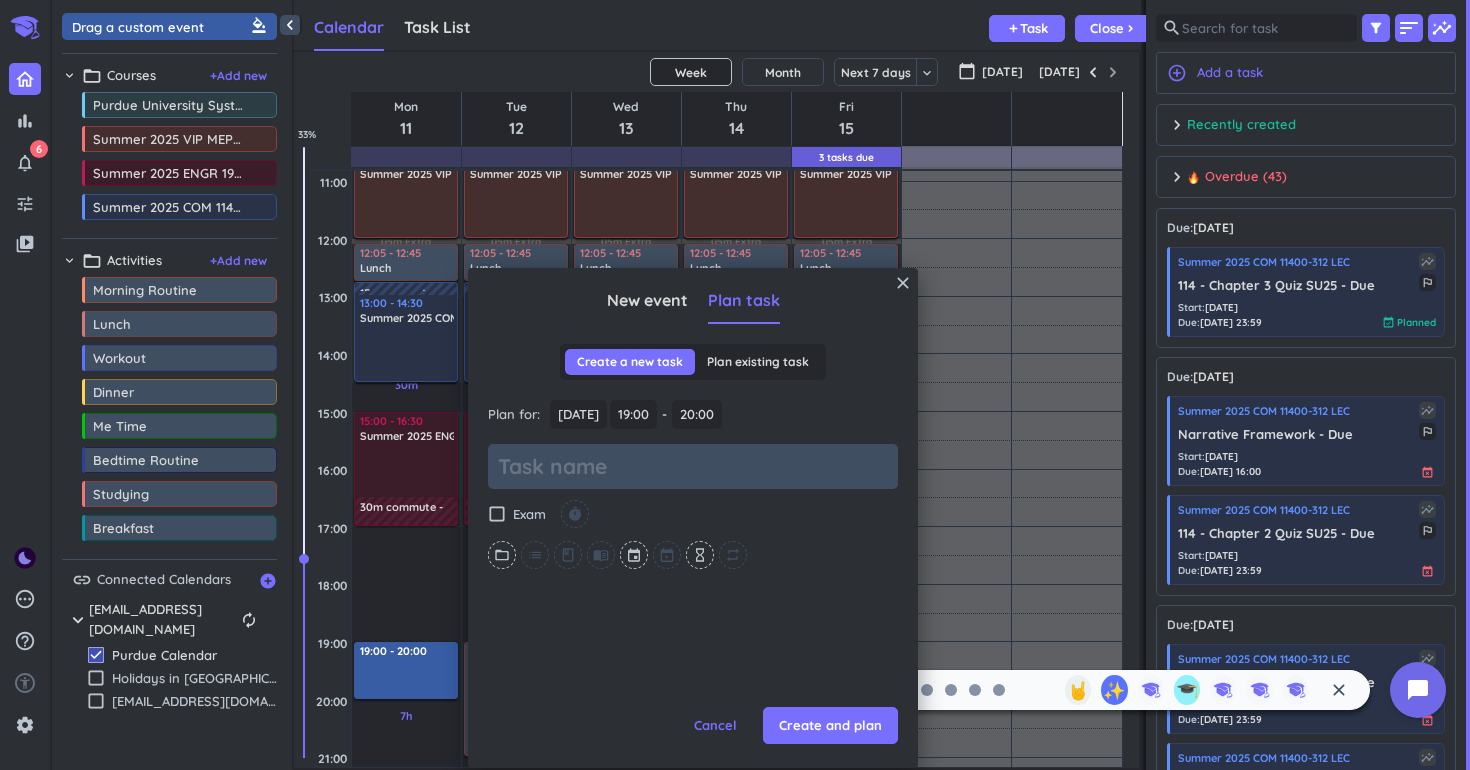 type on "C" 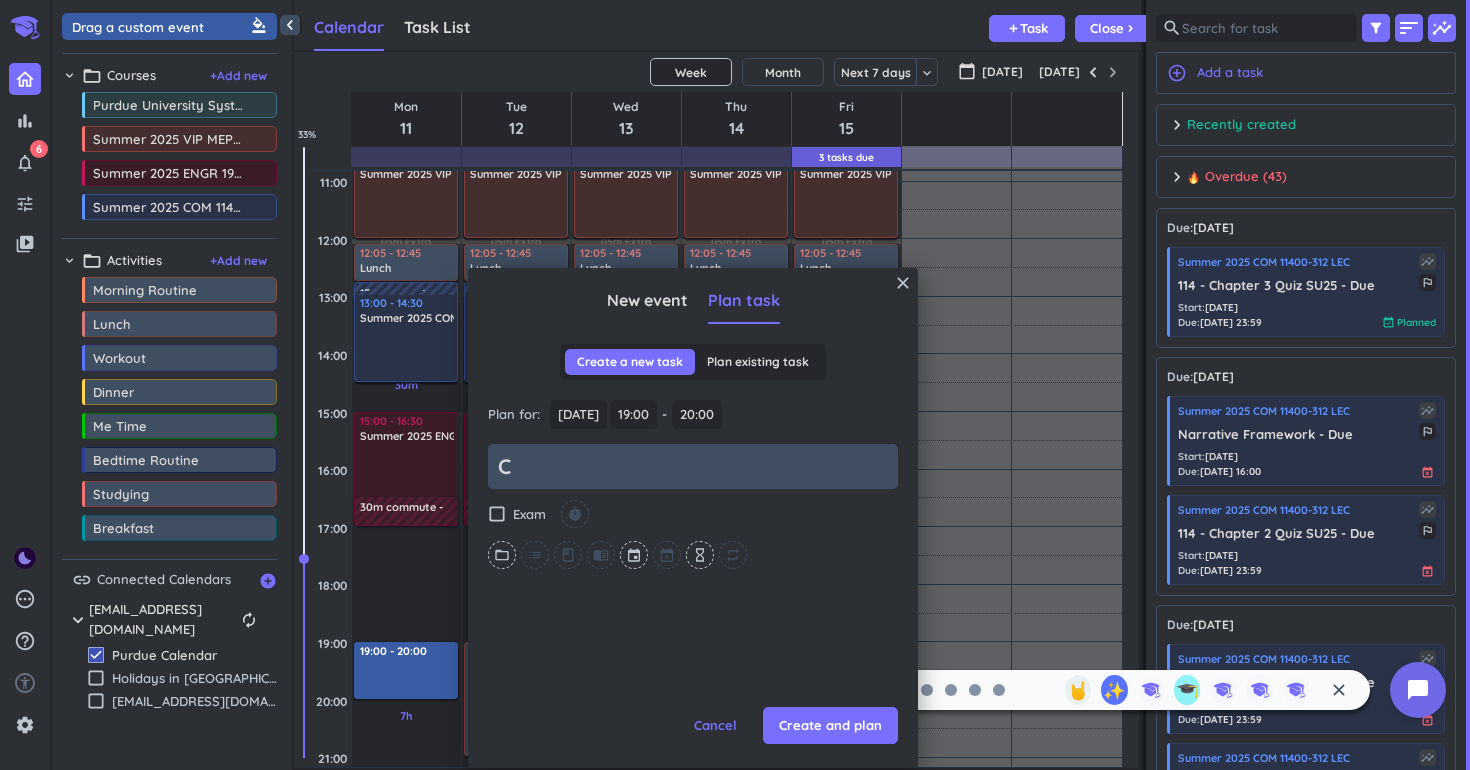 type on "x" 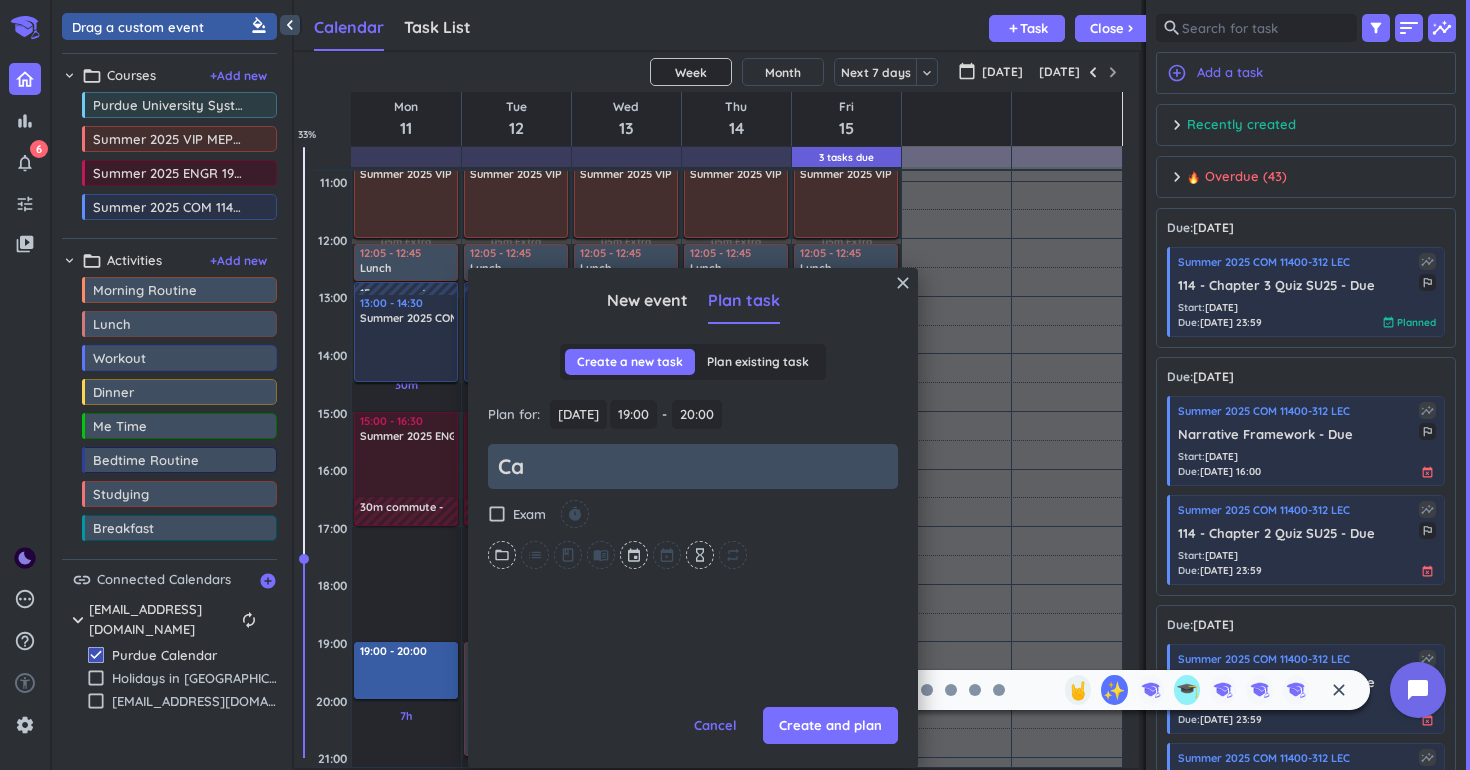 type on "x" 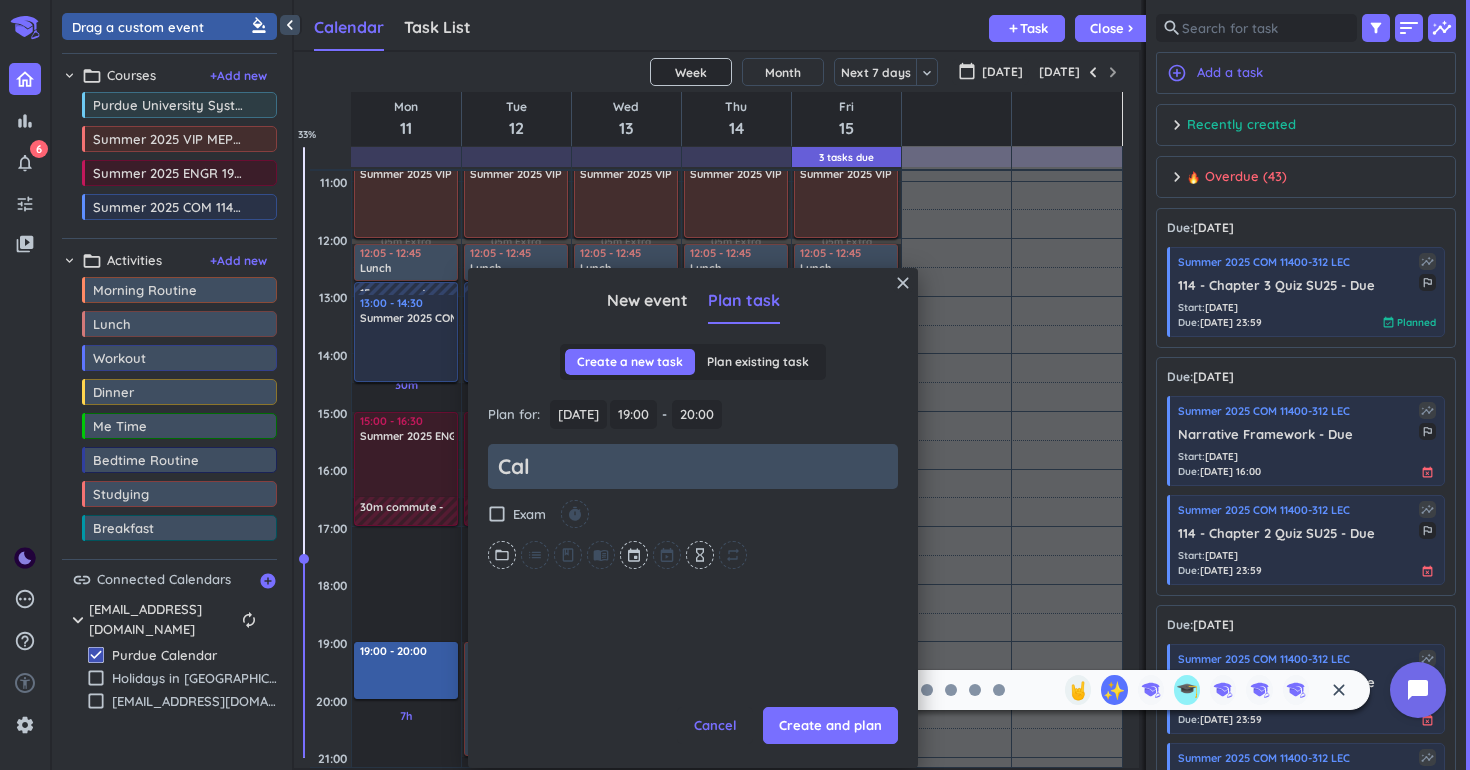 type on "x" 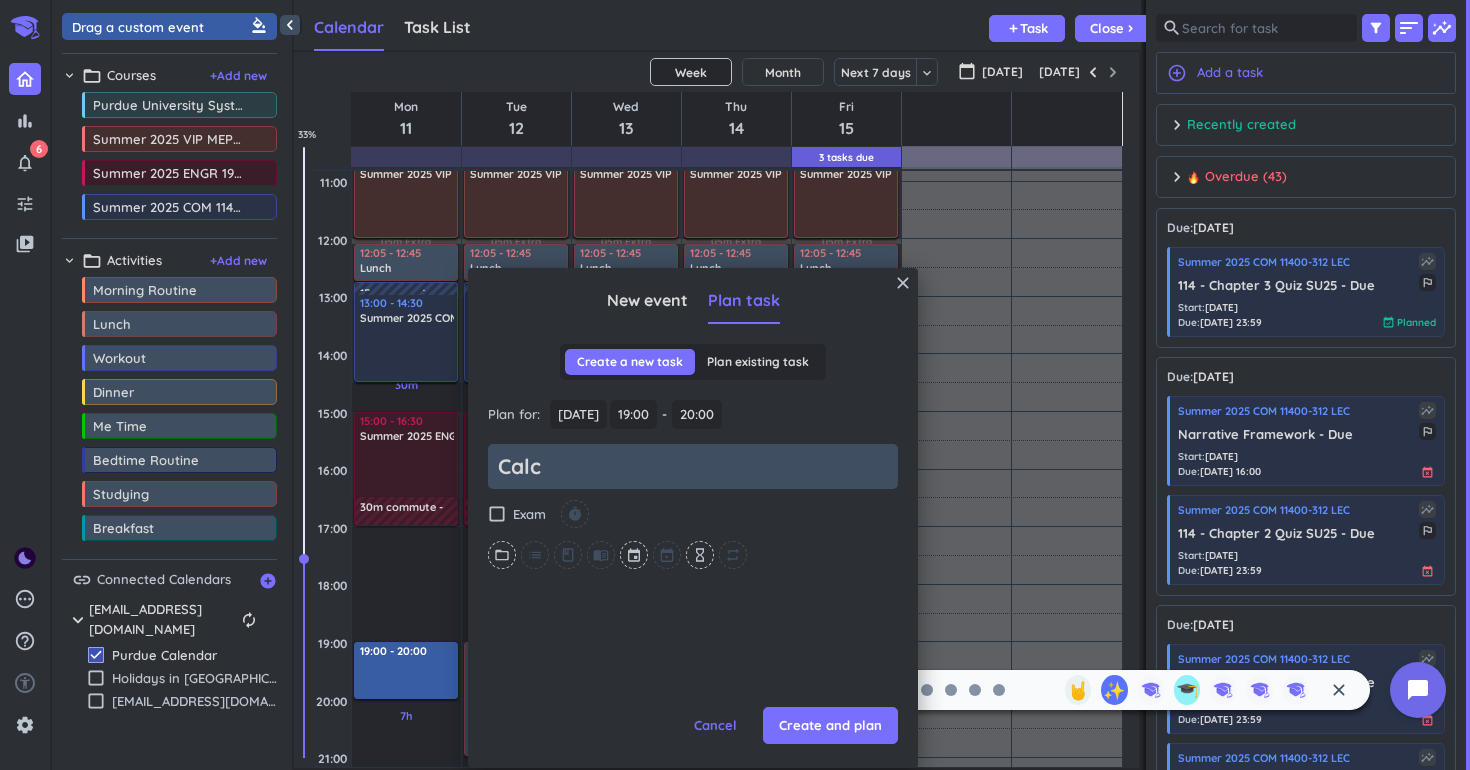 type on "x" 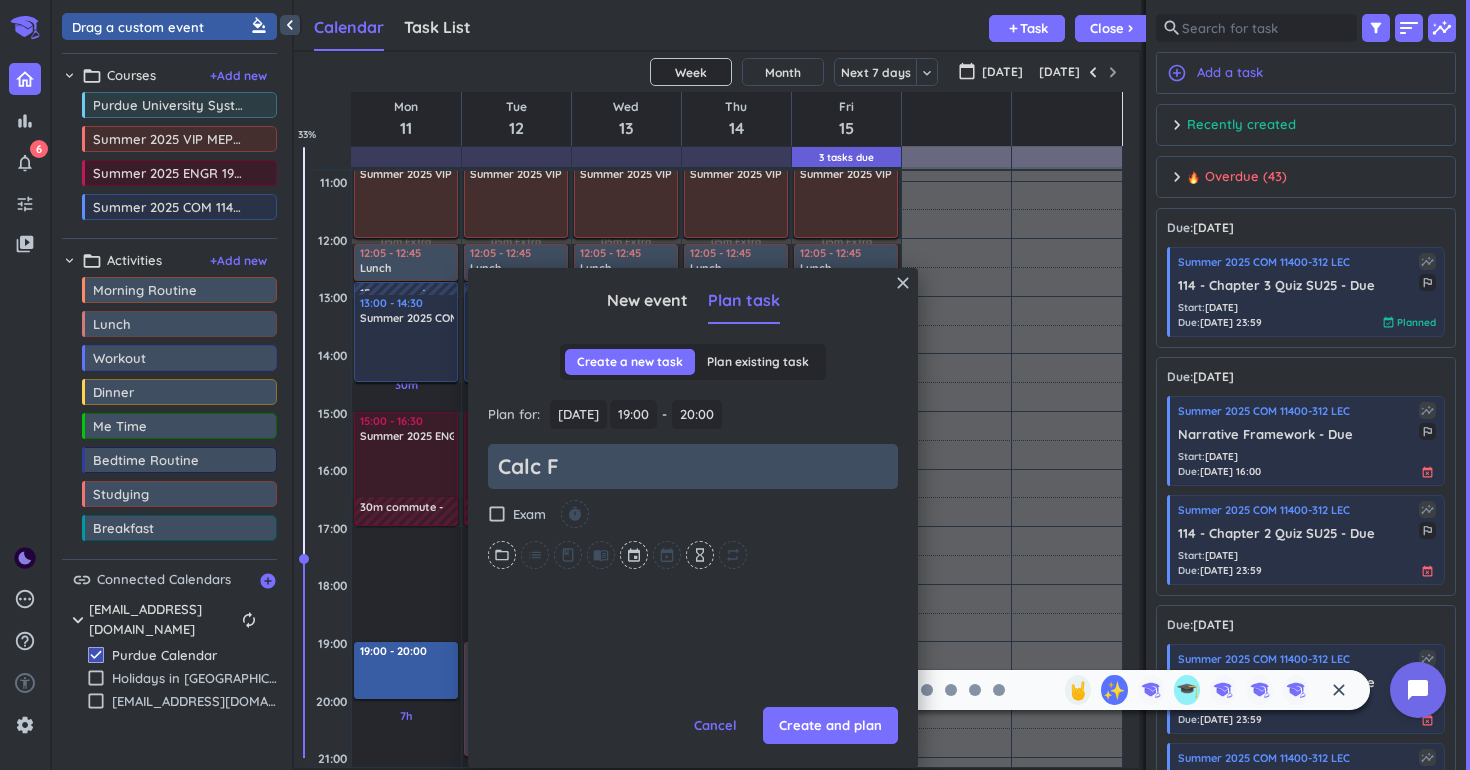 type on "x" 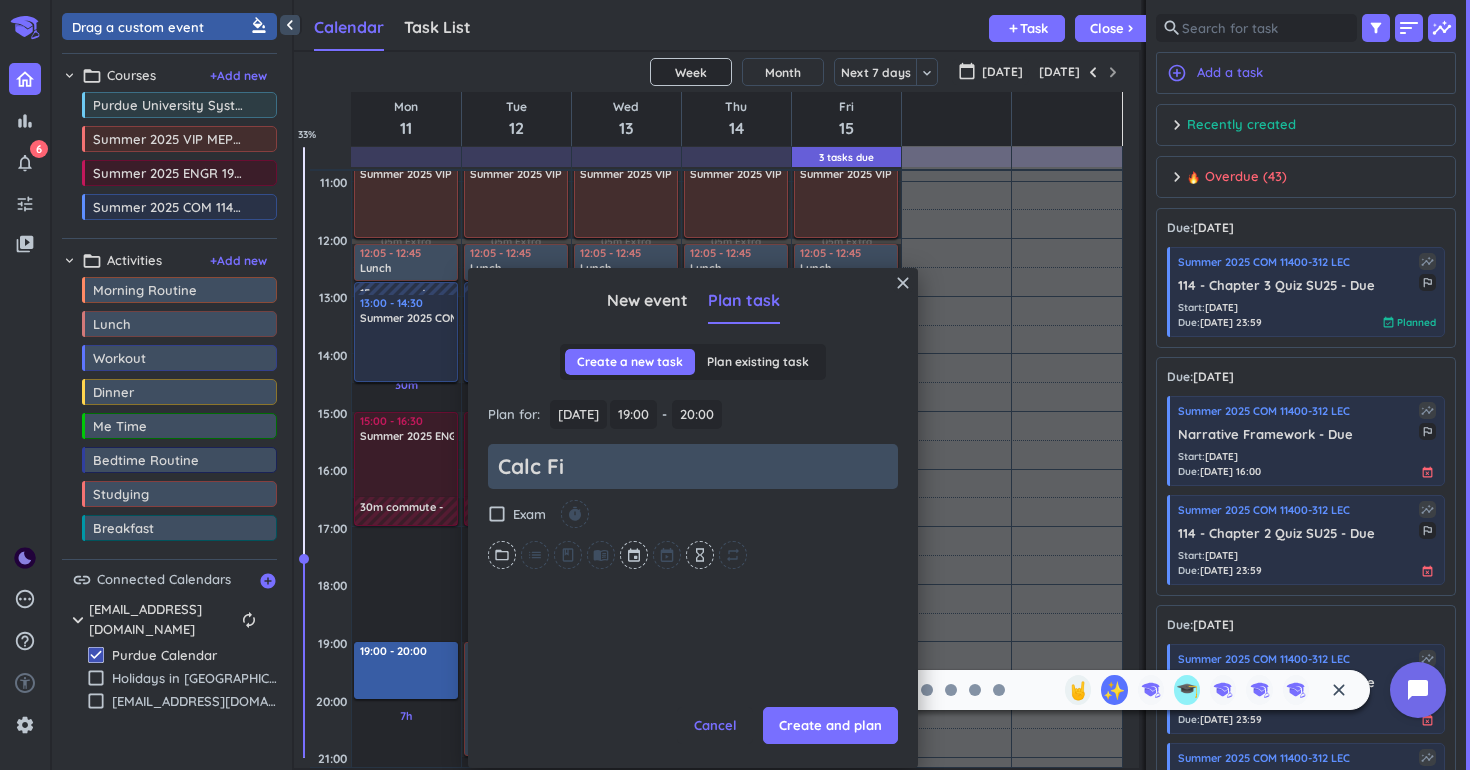 type on "x" 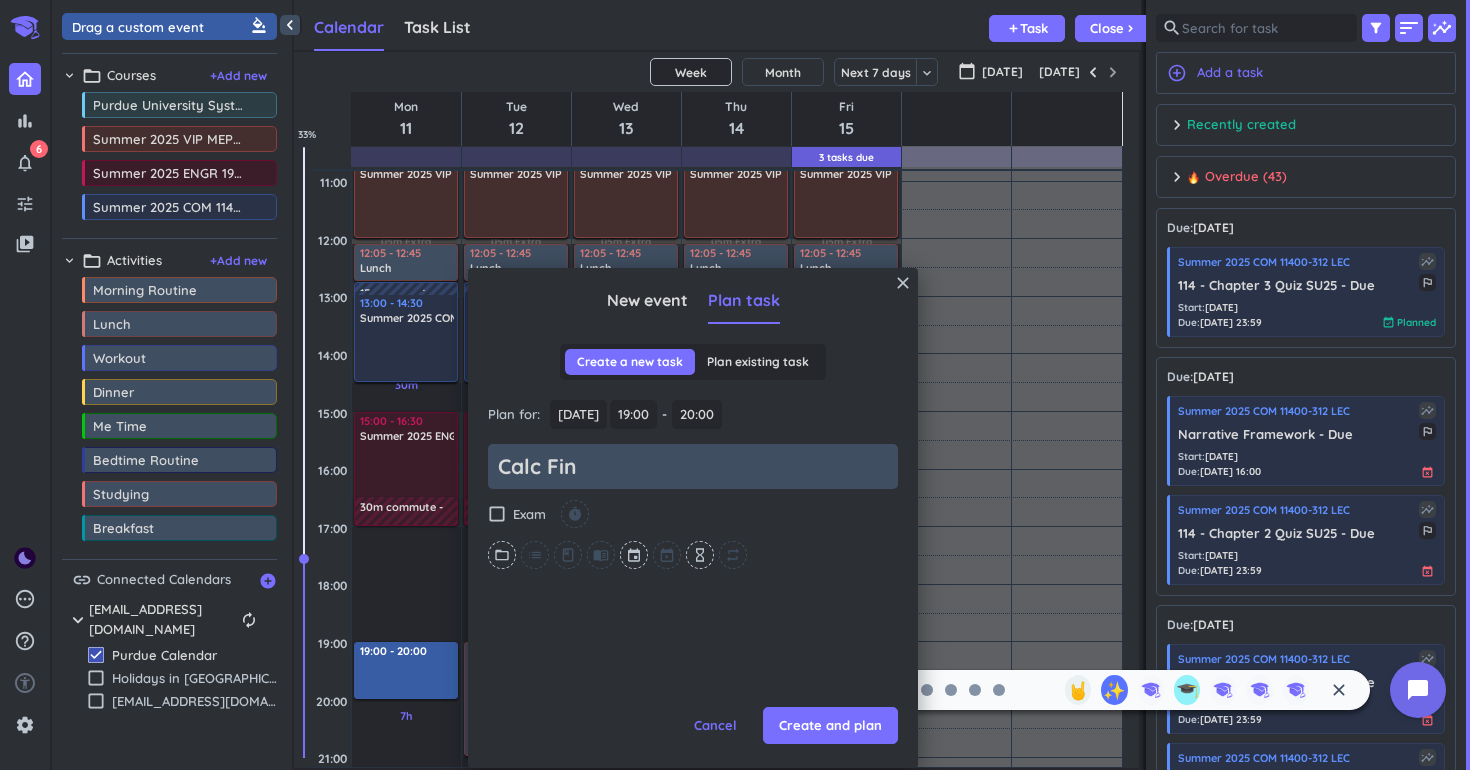 type on "x" 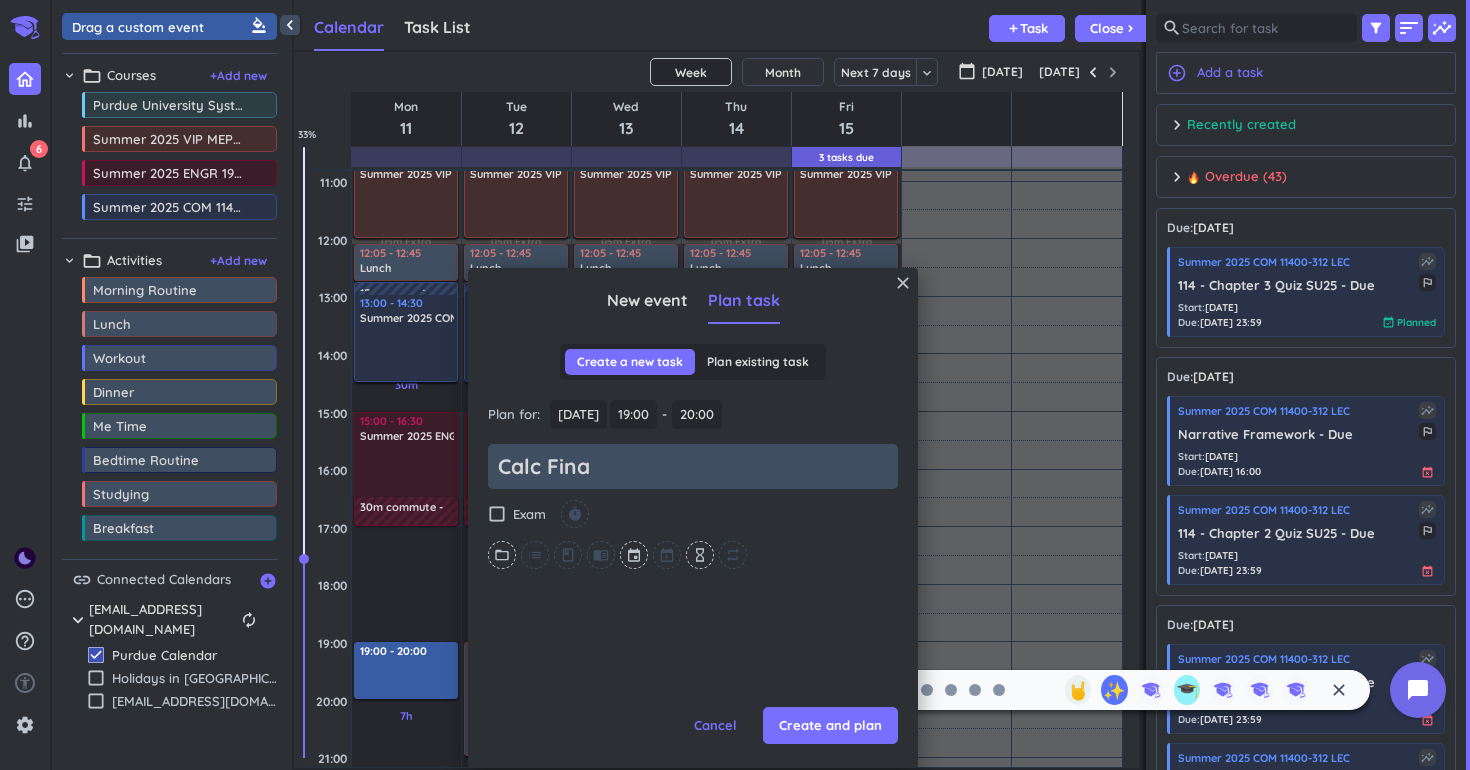 type on "x" 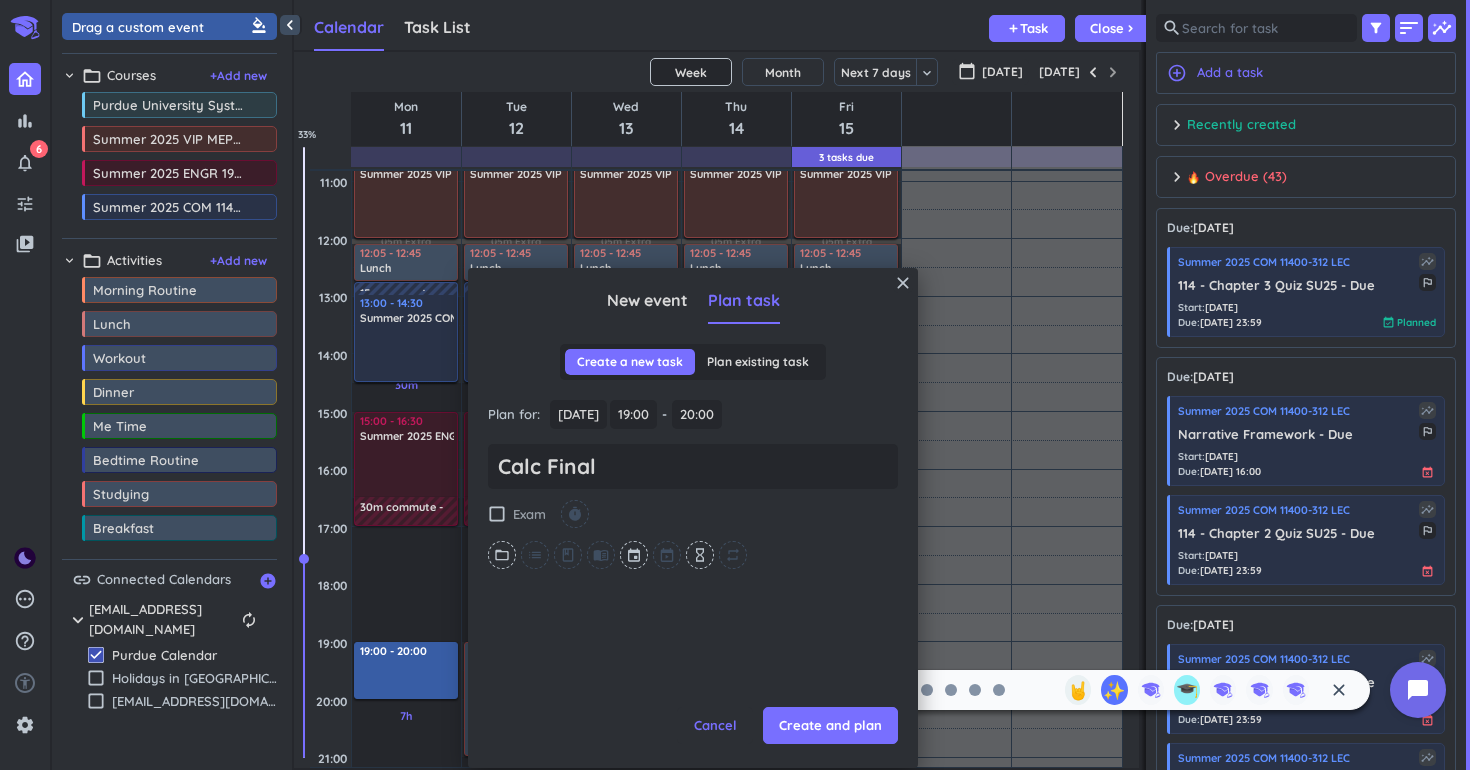 type on "Calc Final" 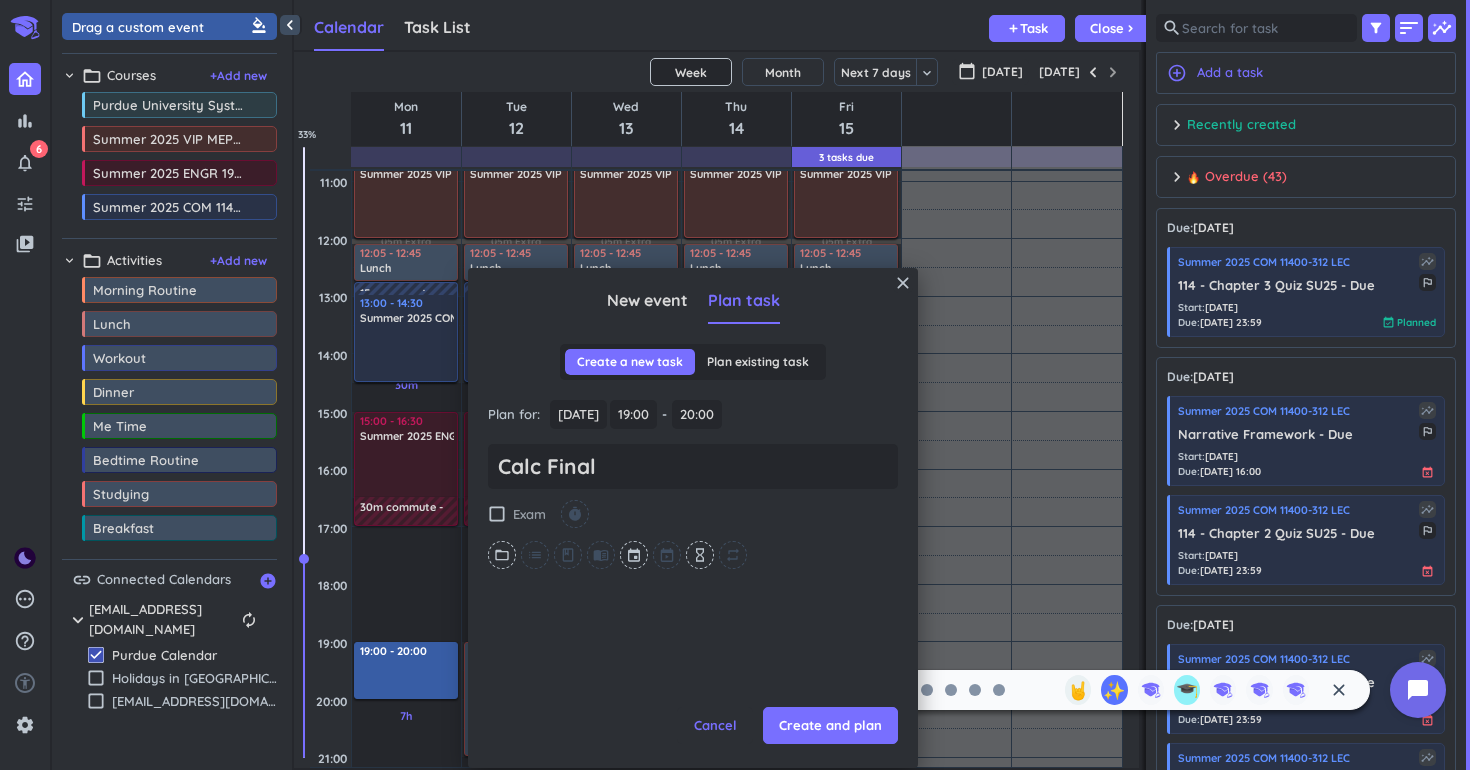 click on "check_box_outline_blank" at bounding box center [497, 514] 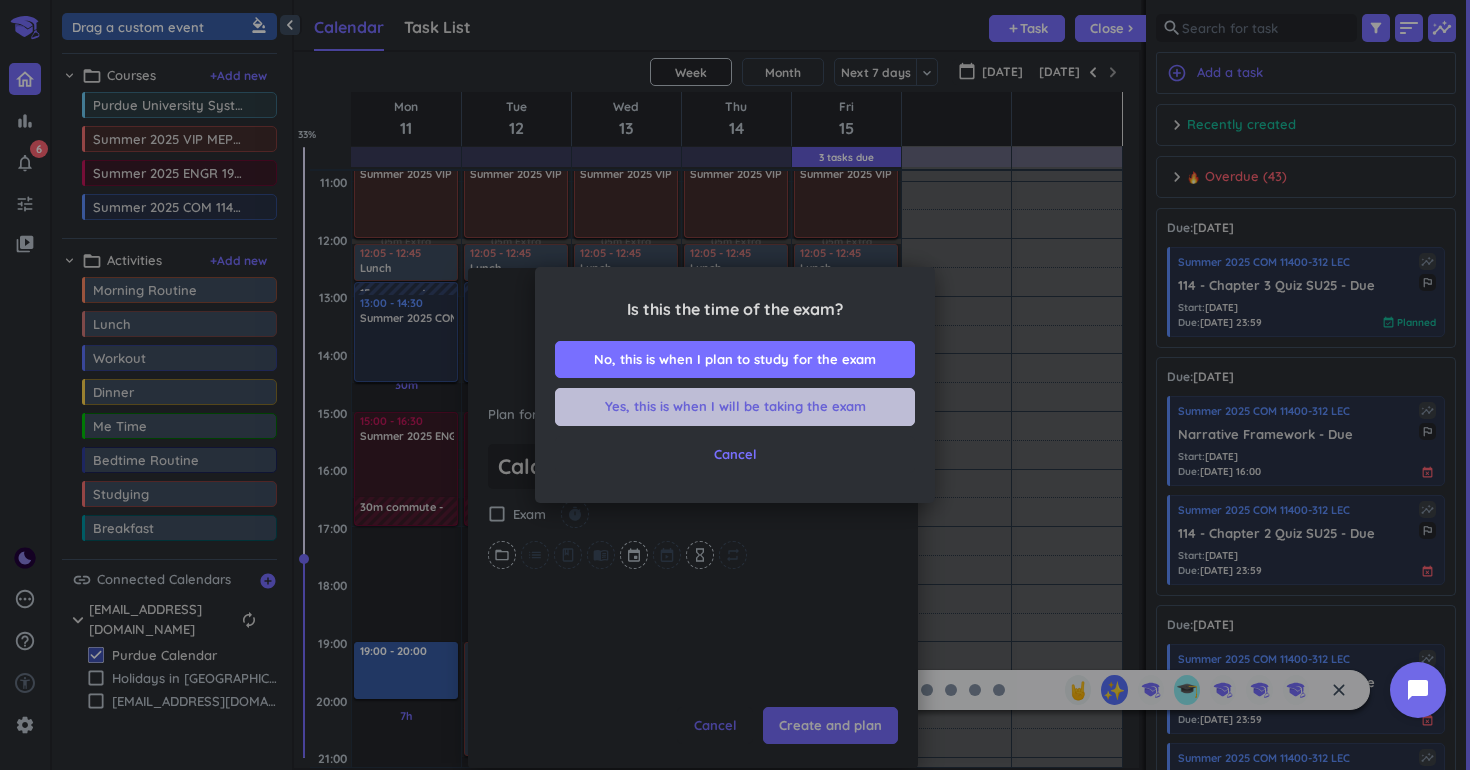 click on "Yes, this is when I will be taking the exam" at bounding box center (735, 407) 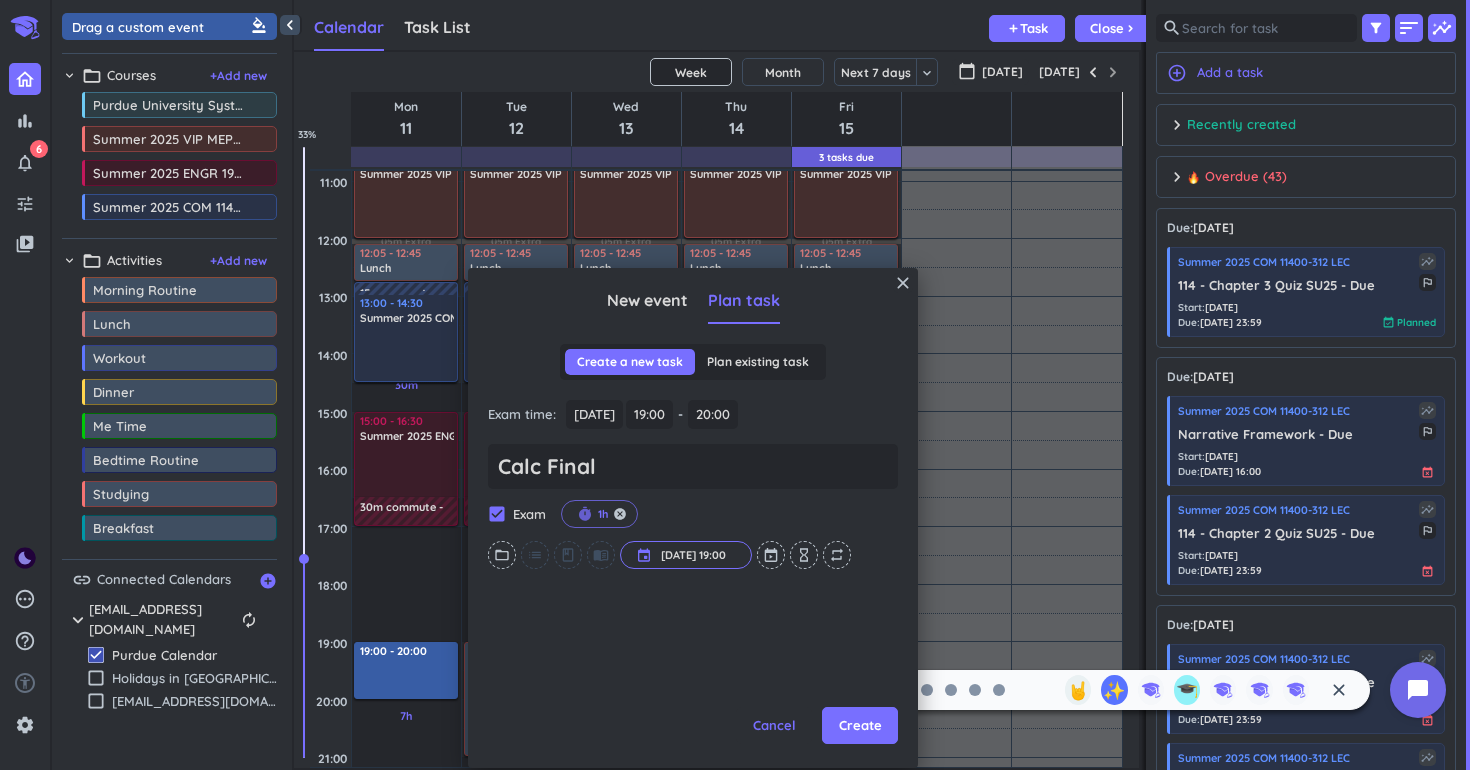 click on "1h" at bounding box center [603, 514] 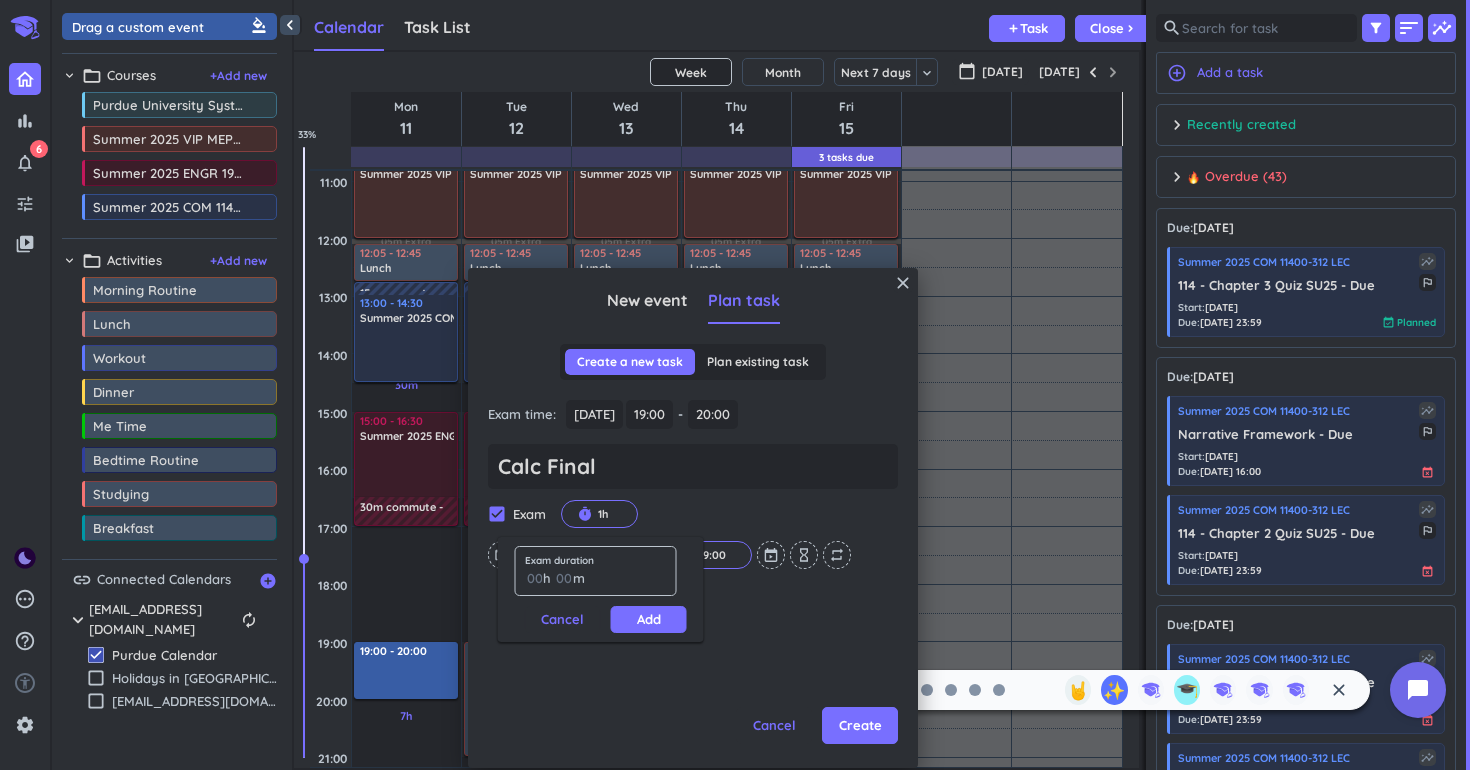 type on "3" 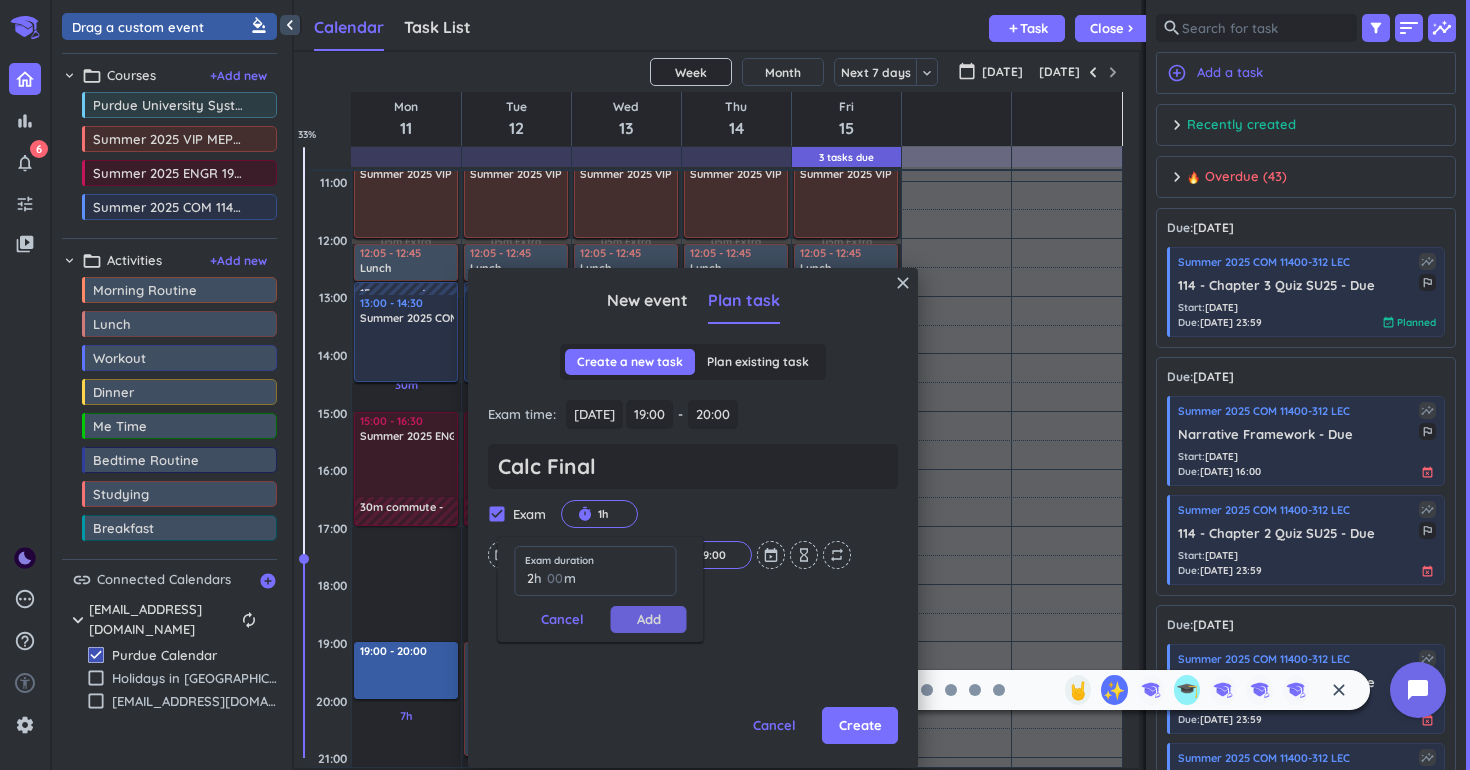 type on "2" 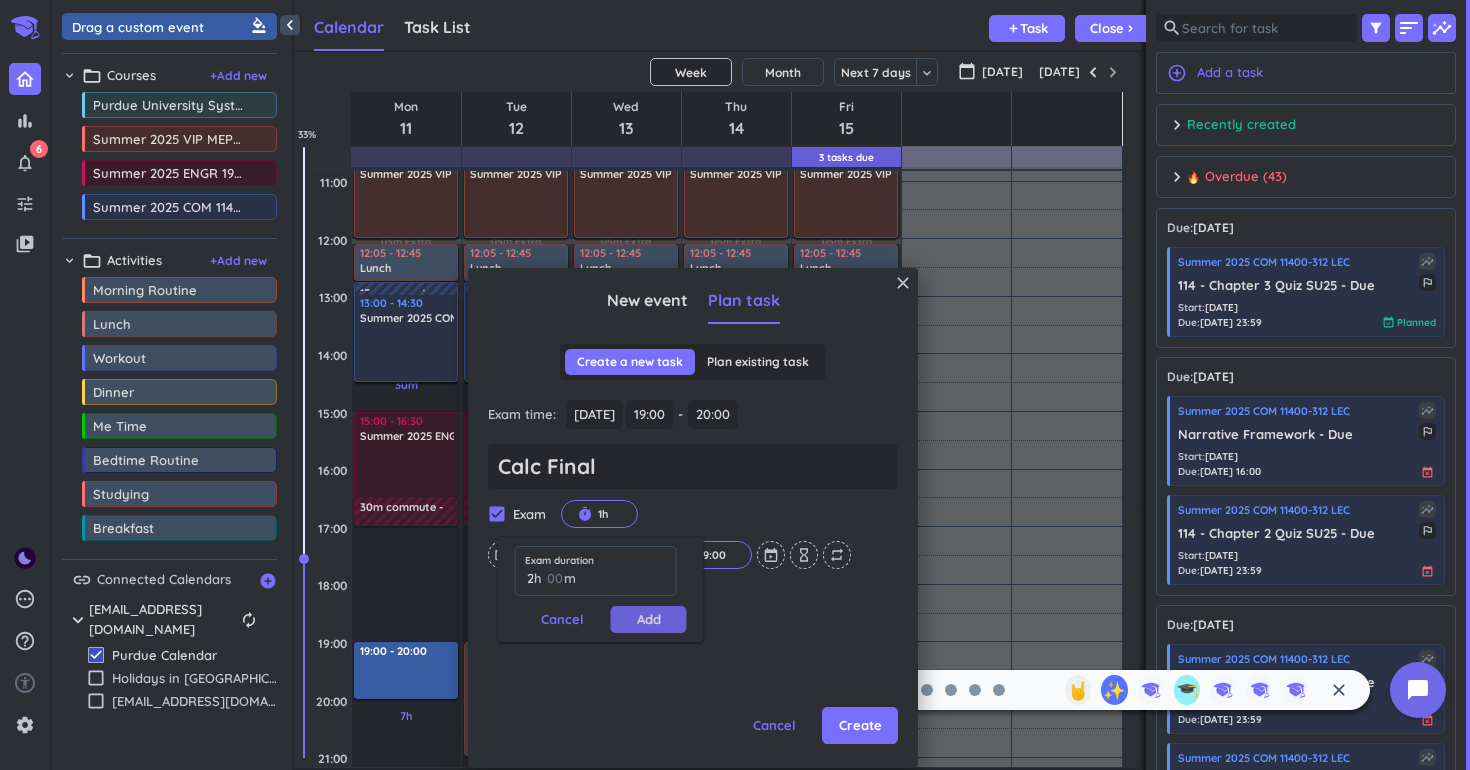 click on "Add" at bounding box center [649, 619] 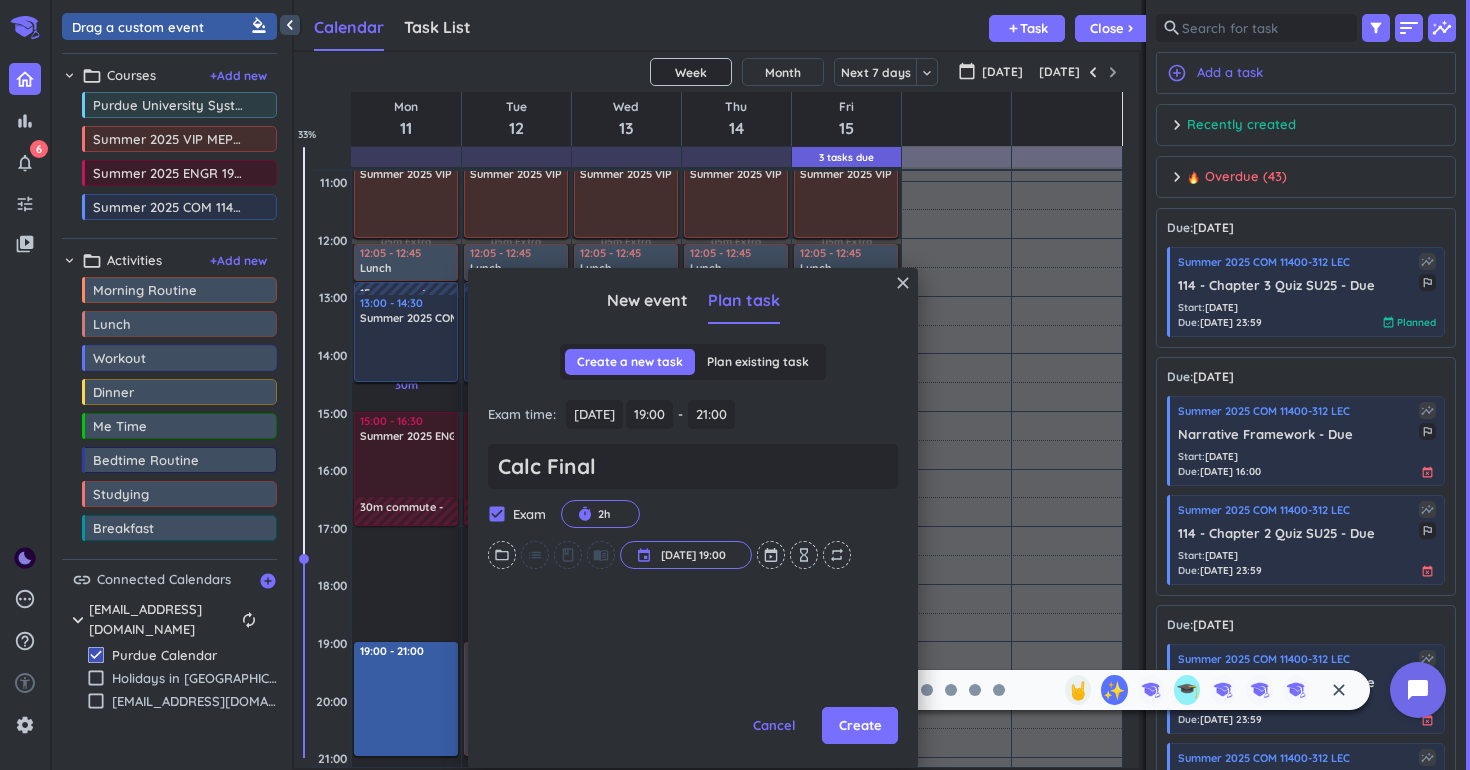type on "x" 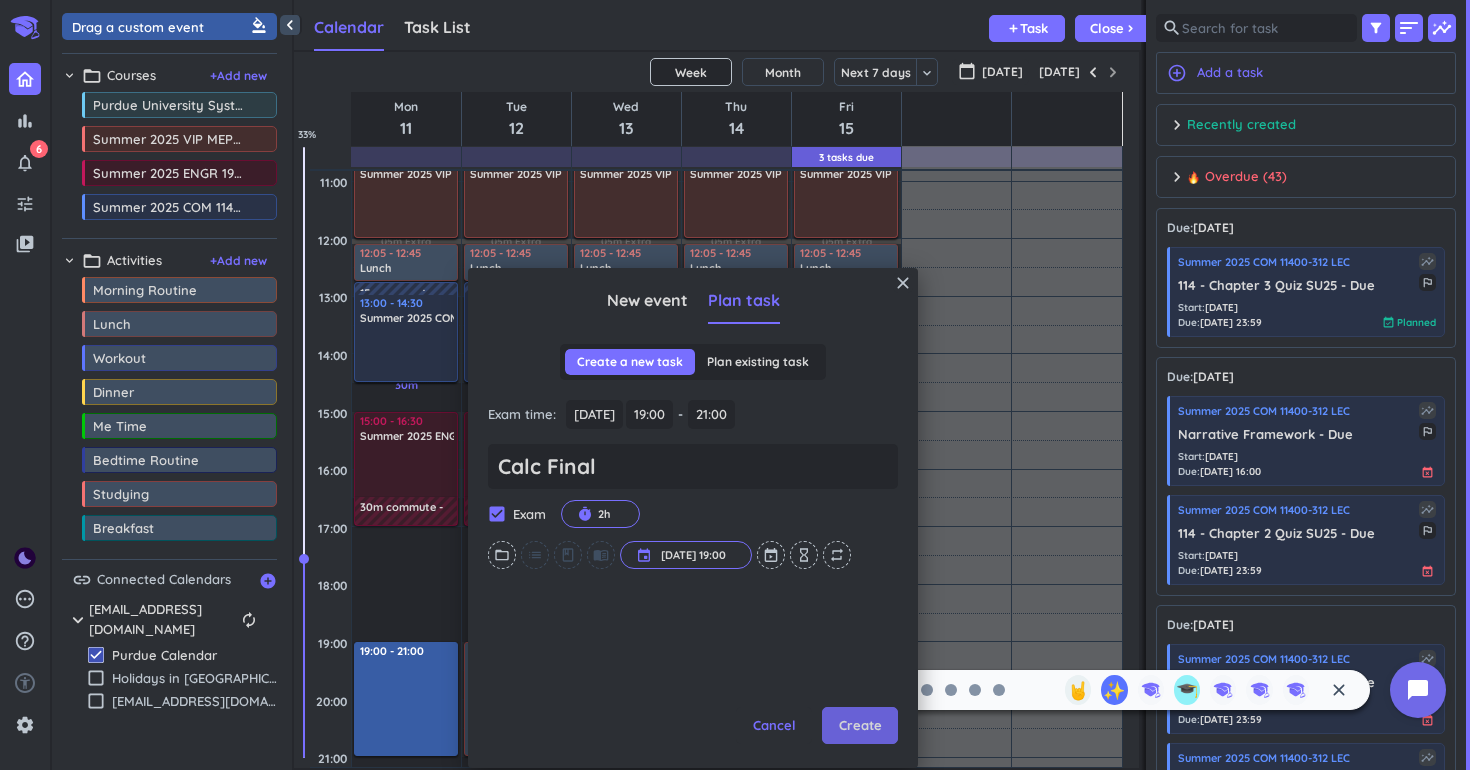 click on "Create" at bounding box center (860, 726) 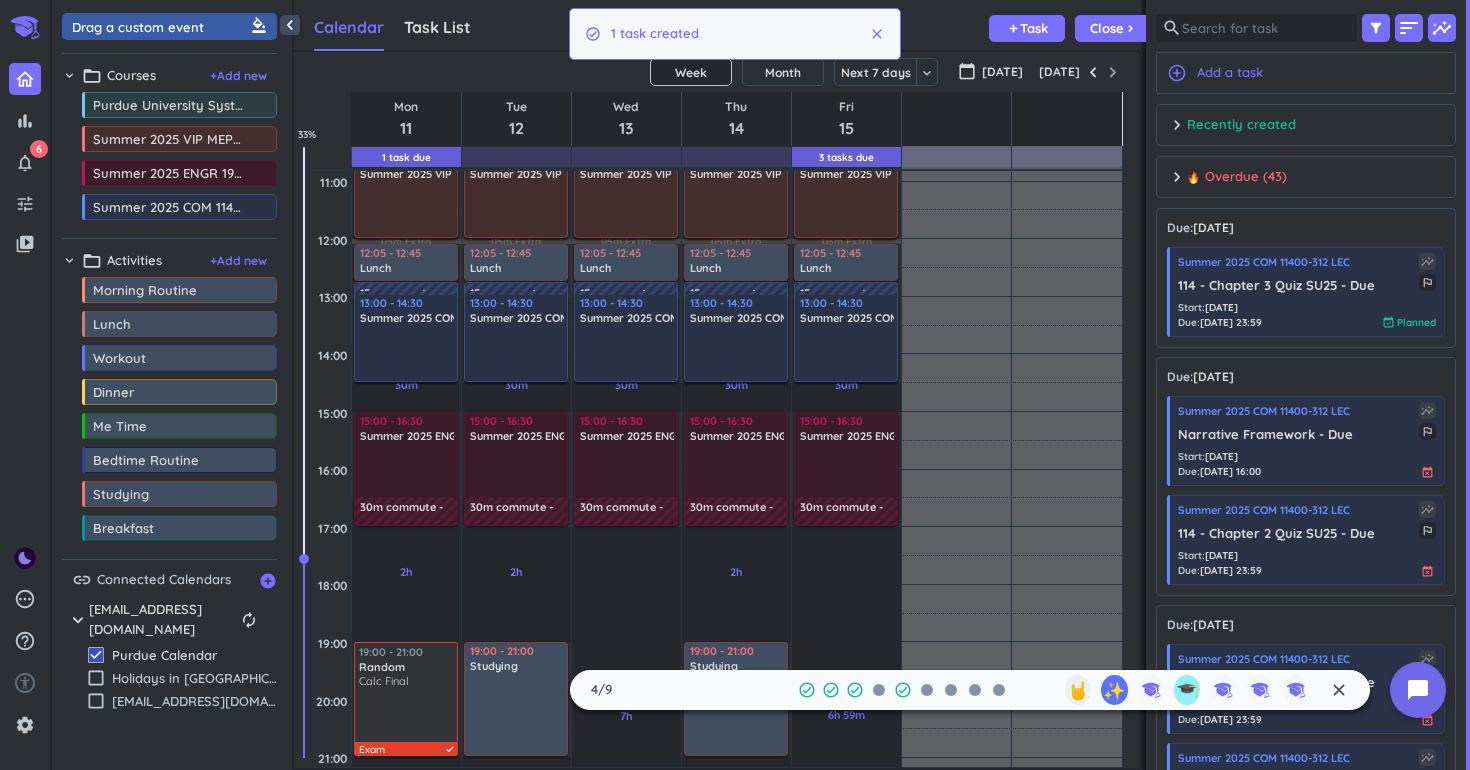 click on "close" at bounding box center [877, 34] 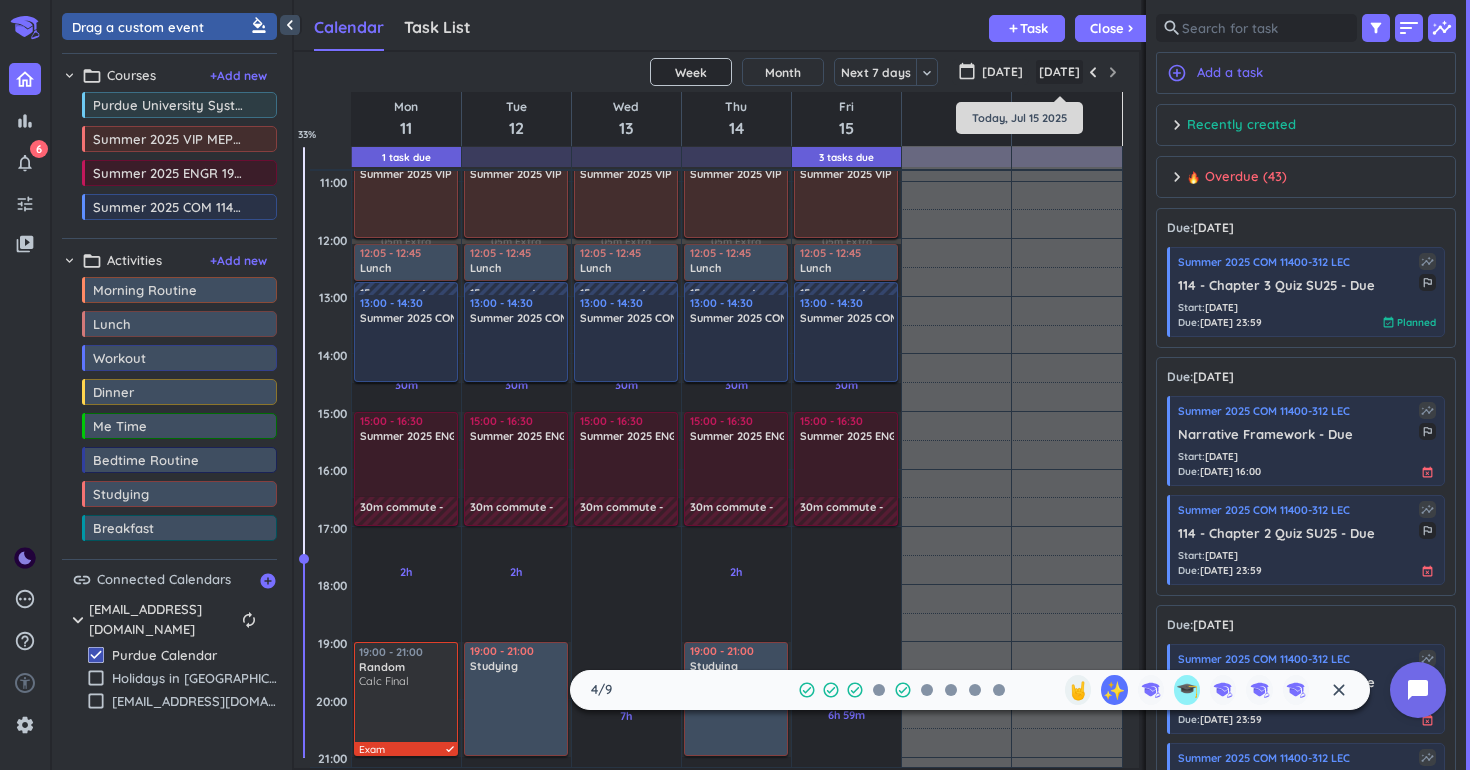 click on "[DATE]" at bounding box center [1059, 72] 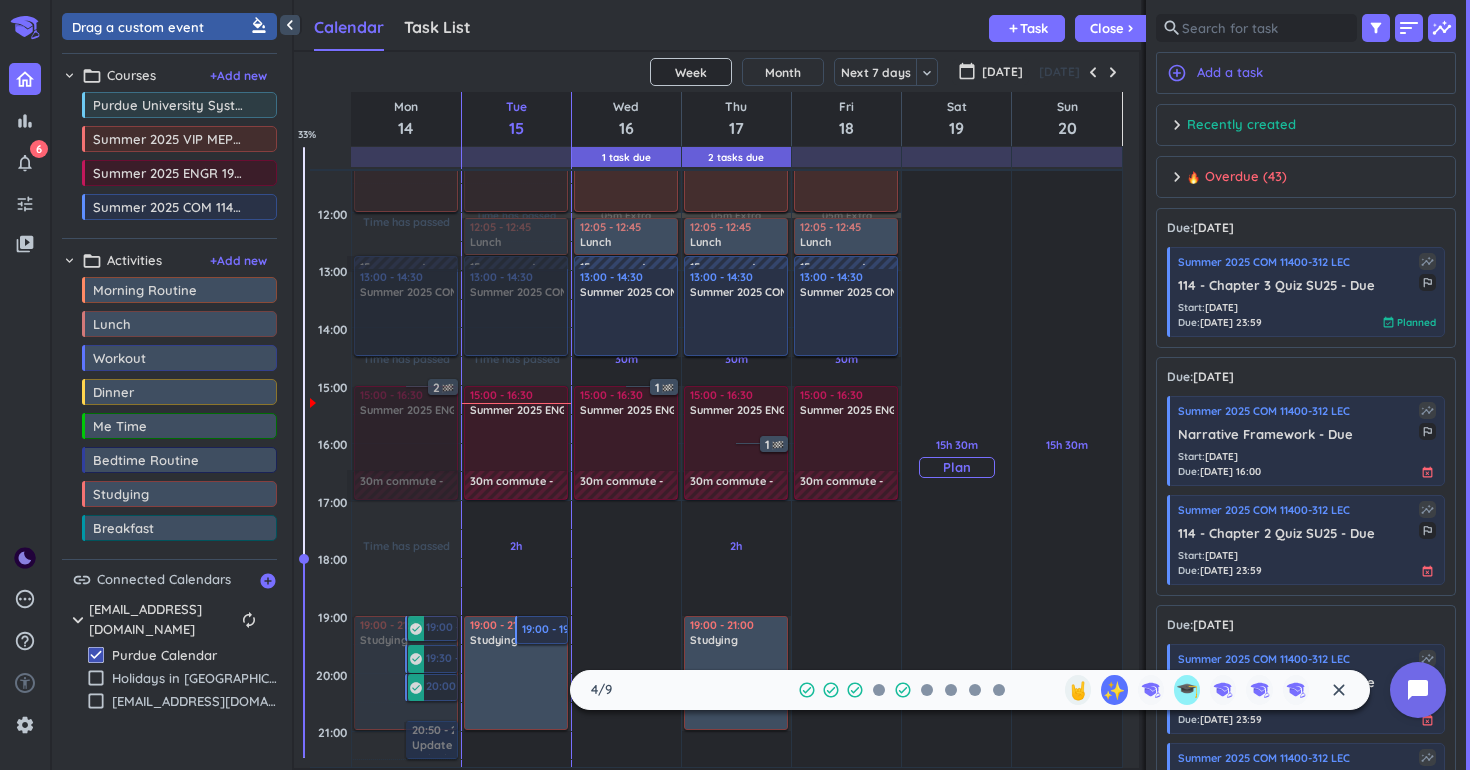 scroll, scrollTop: 426, scrollLeft: 0, axis: vertical 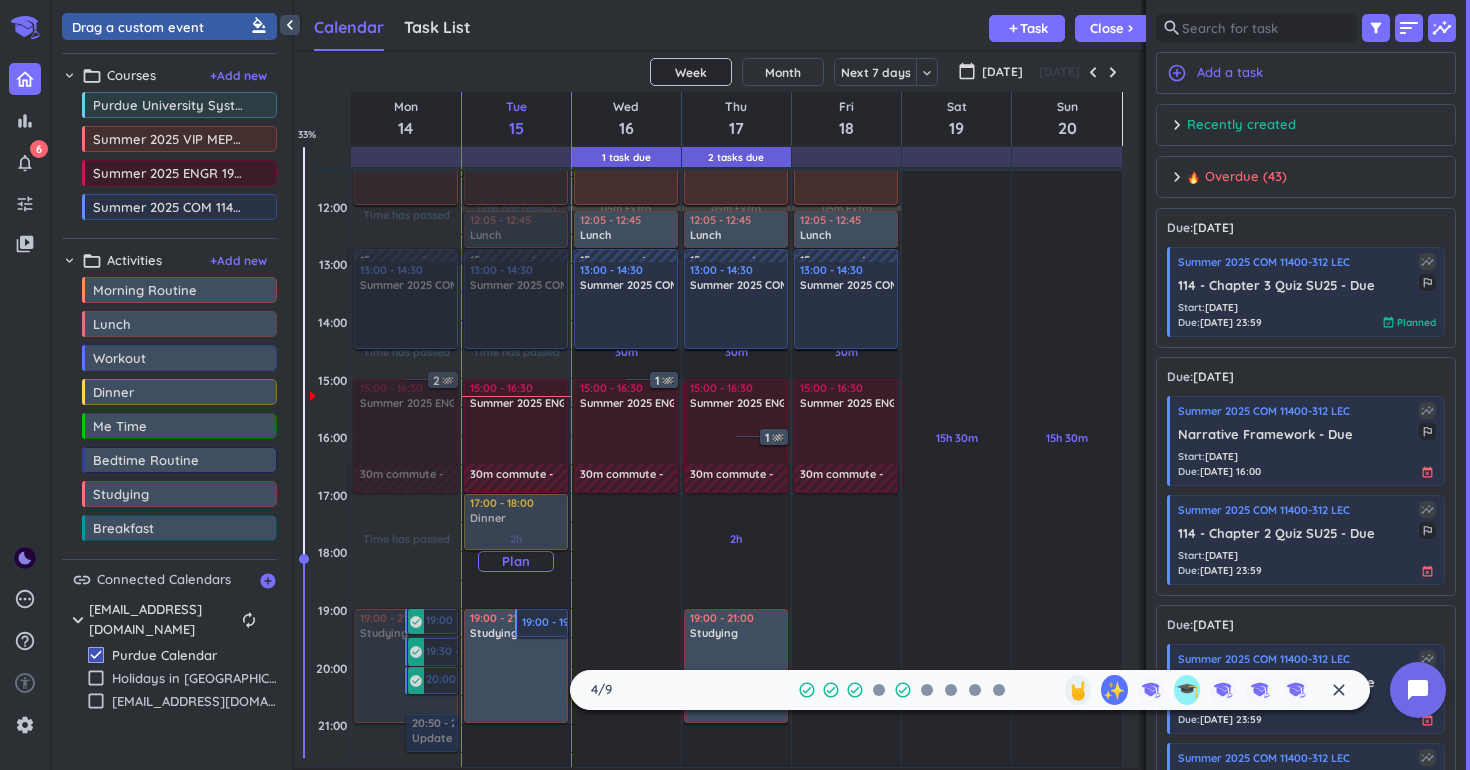 drag, startPoint x: 152, startPoint y: 391, endPoint x: 511, endPoint y: 498, distance: 374.60645 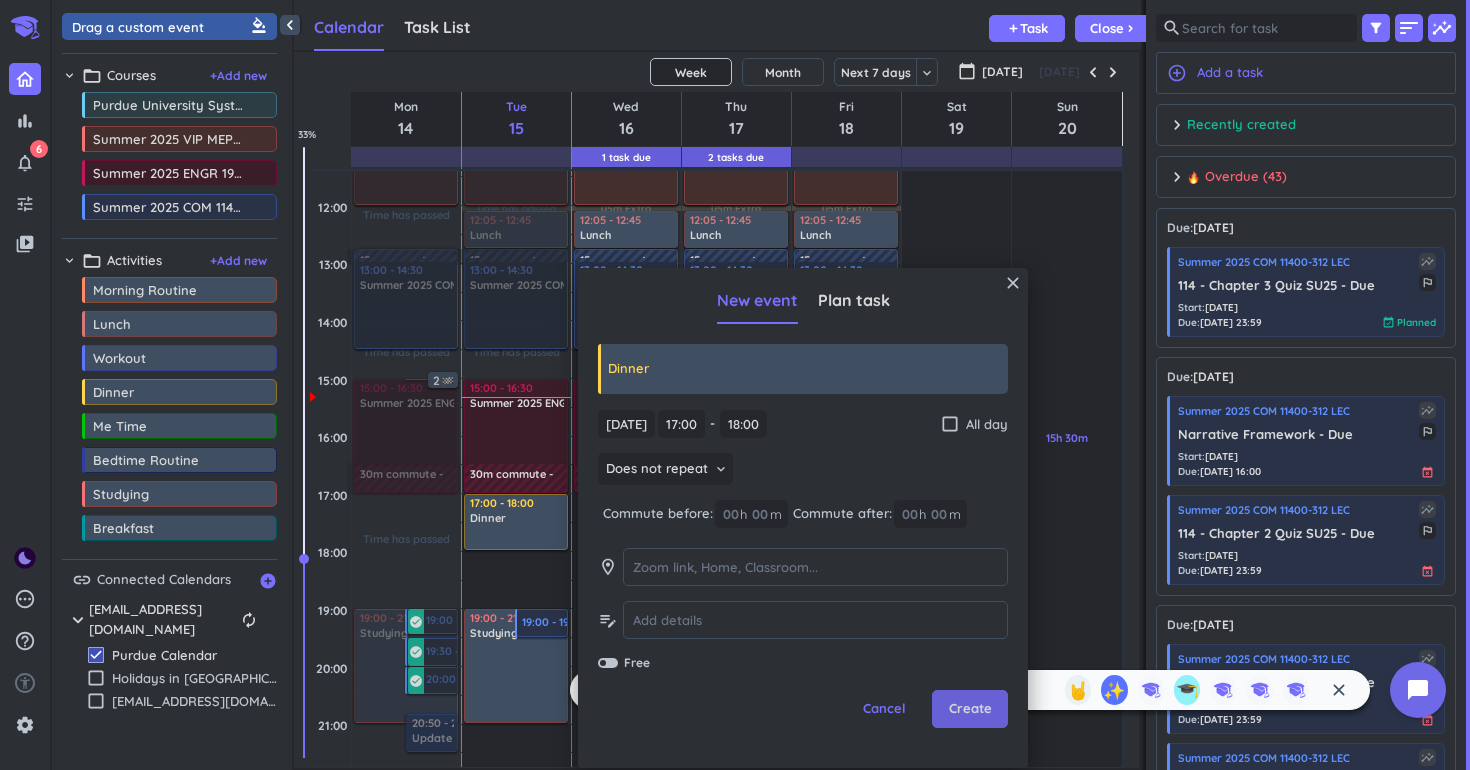 click on "Create" at bounding box center [970, 709] 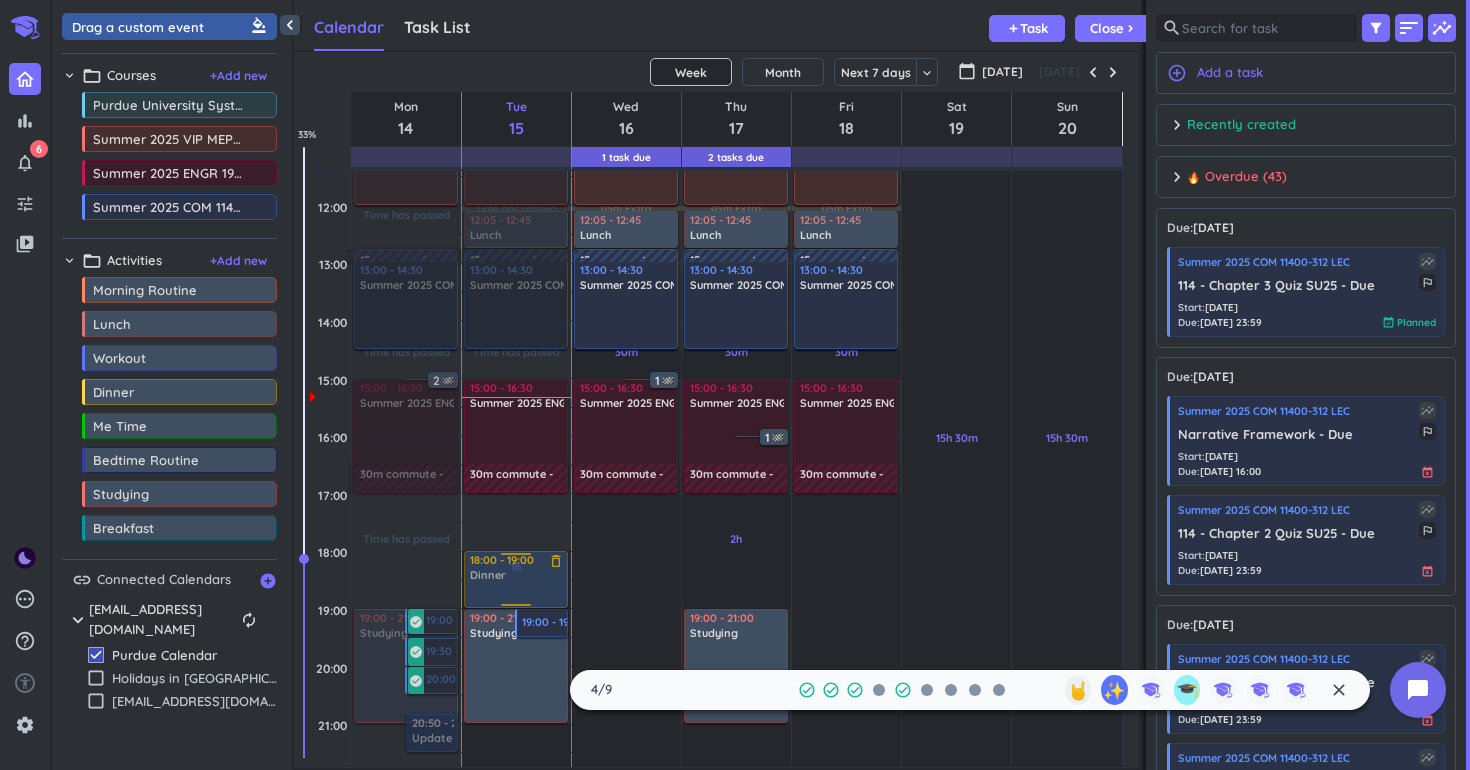 drag, startPoint x: 520, startPoint y: 519, endPoint x: 522, endPoint y: 590, distance: 71.02816 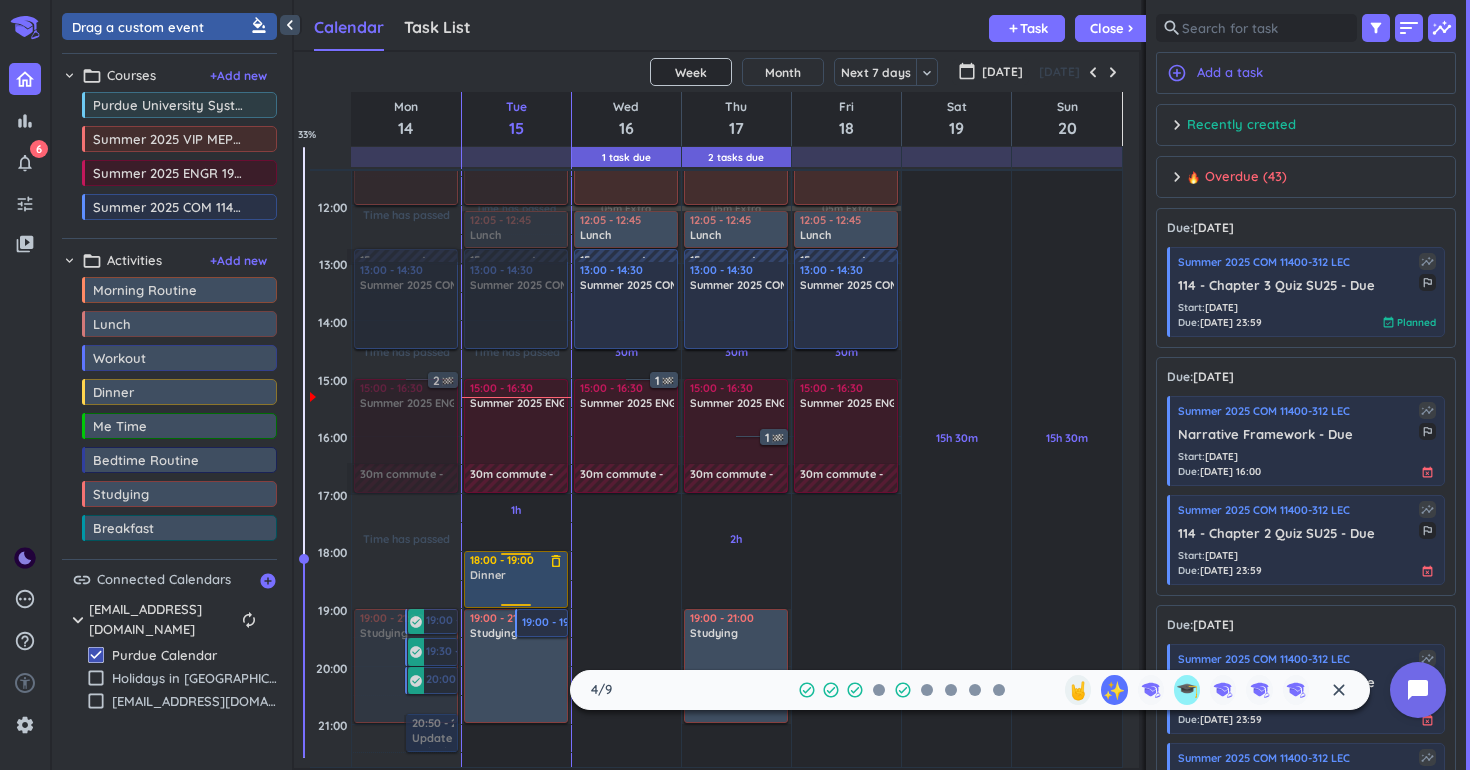 click at bounding box center (517, 594) 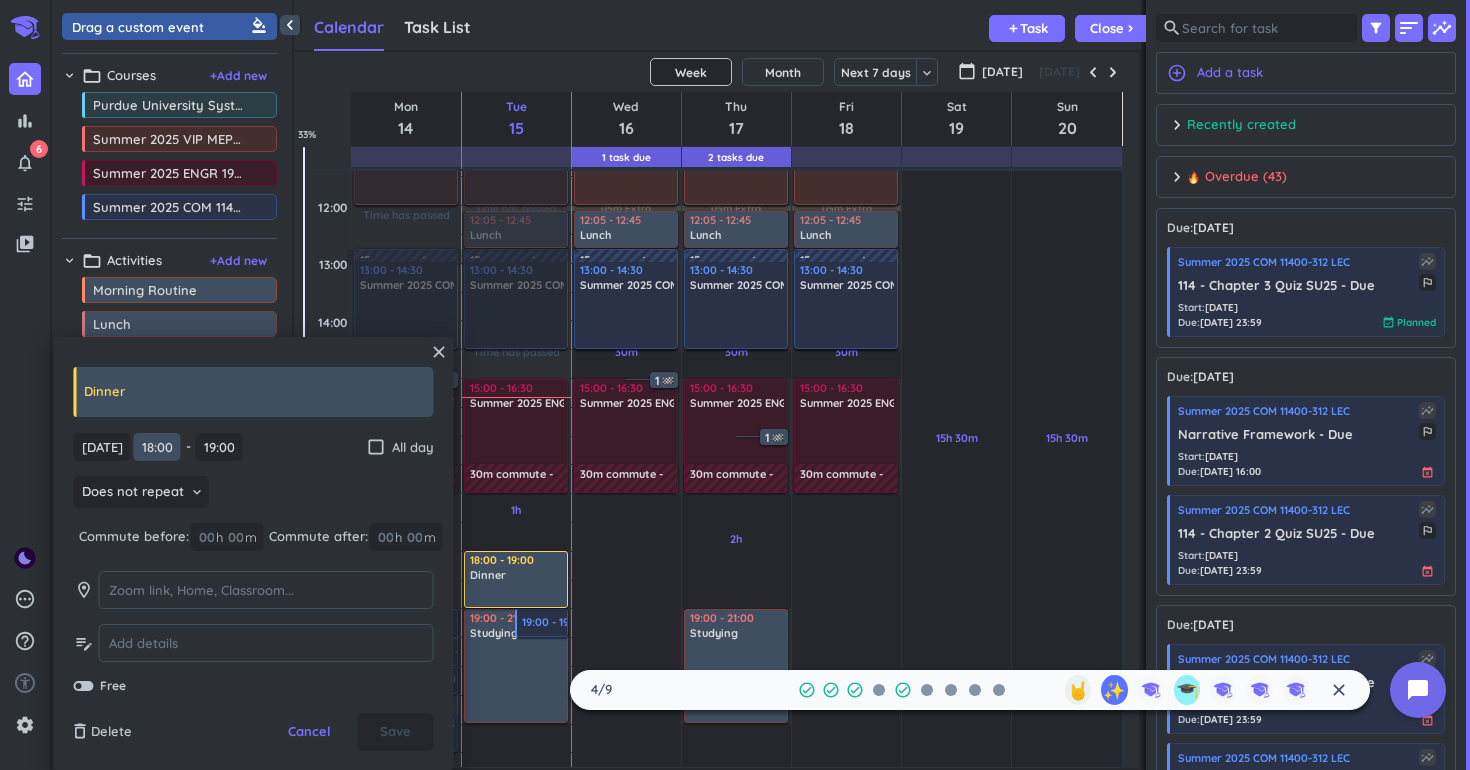 click on "18:00" at bounding box center (157, 447) 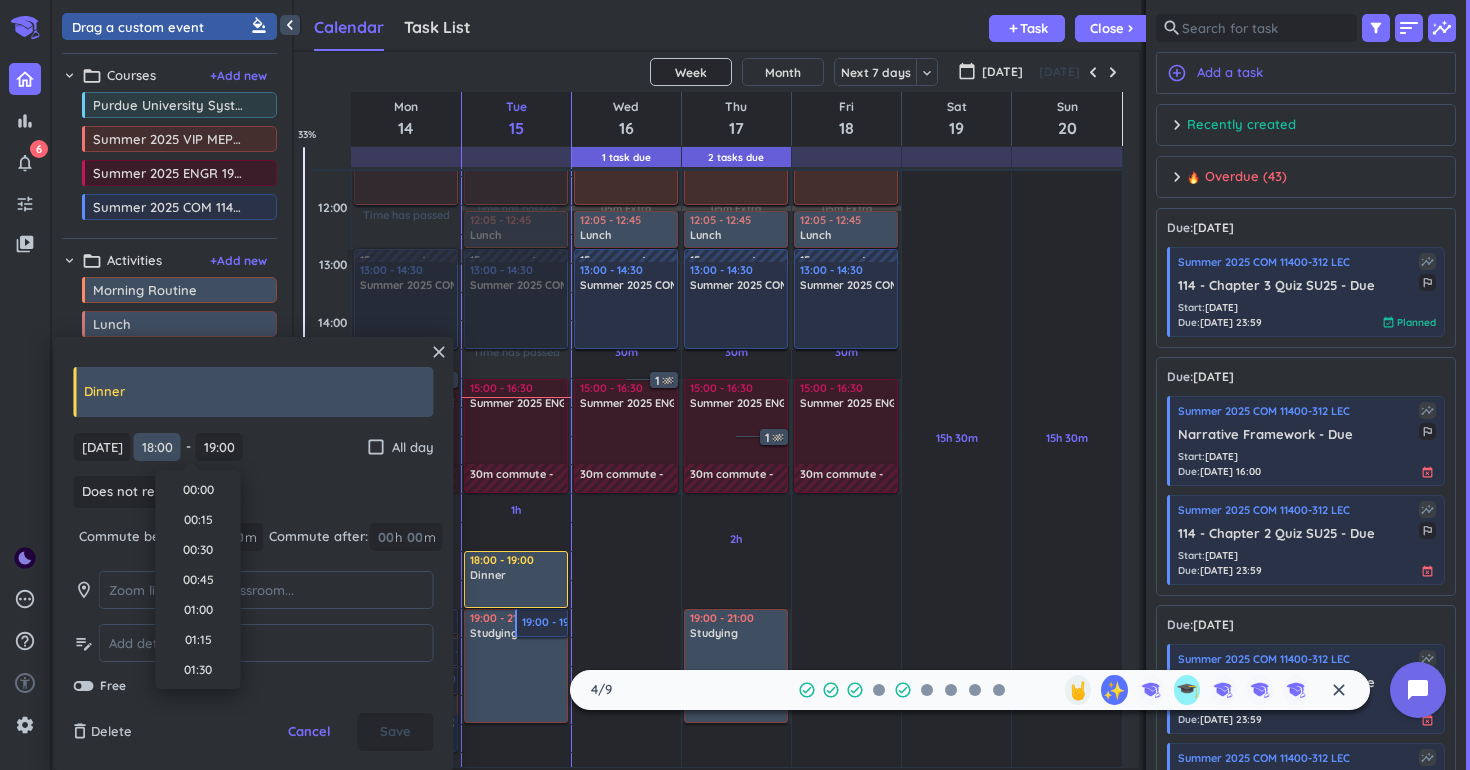 scroll, scrollTop: 2070, scrollLeft: 0, axis: vertical 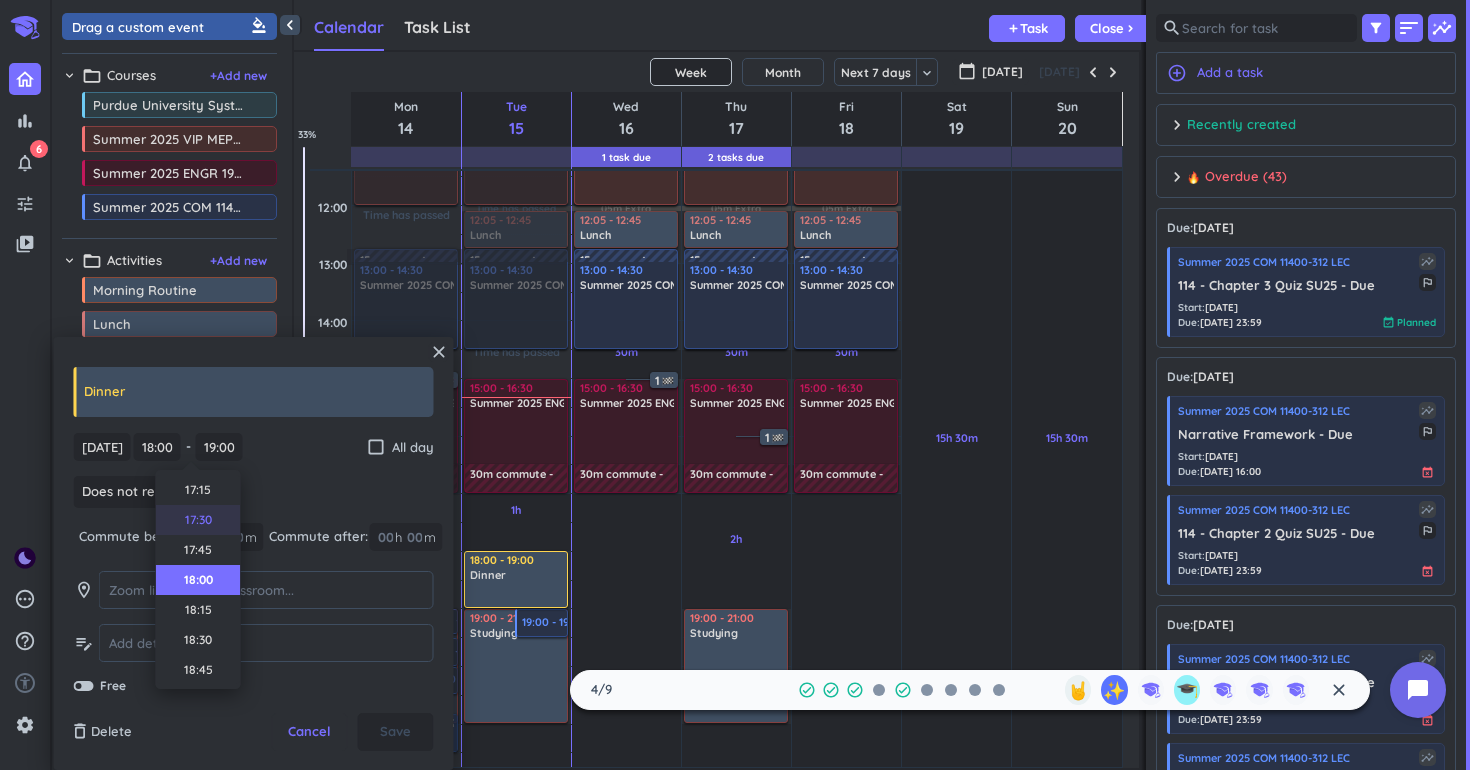 click on "17:30" at bounding box center (198, 520) 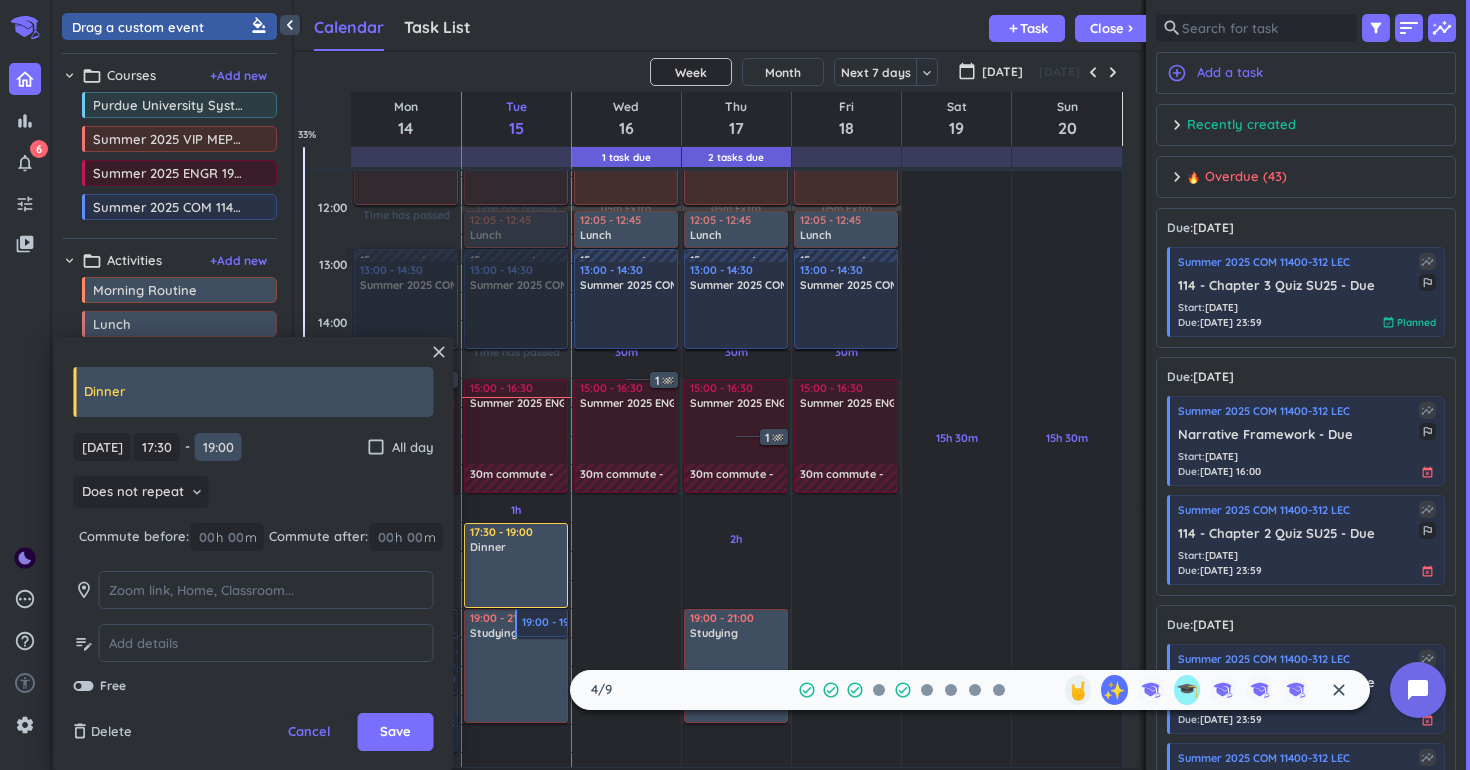 click on "19:00" at bounding box center (218, 447) 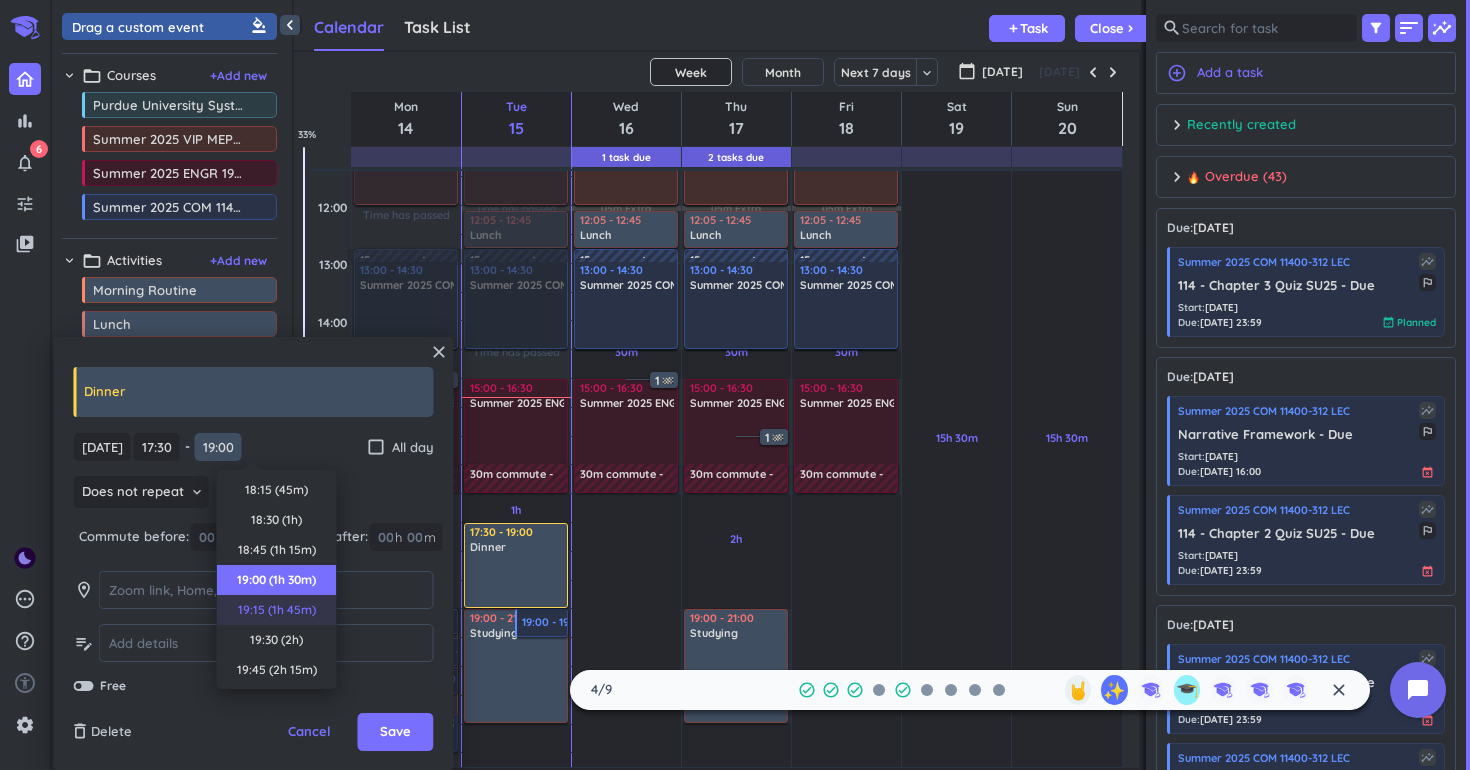 scroll, scrollTop: 57, scrollLeft: 0, axis: vertical 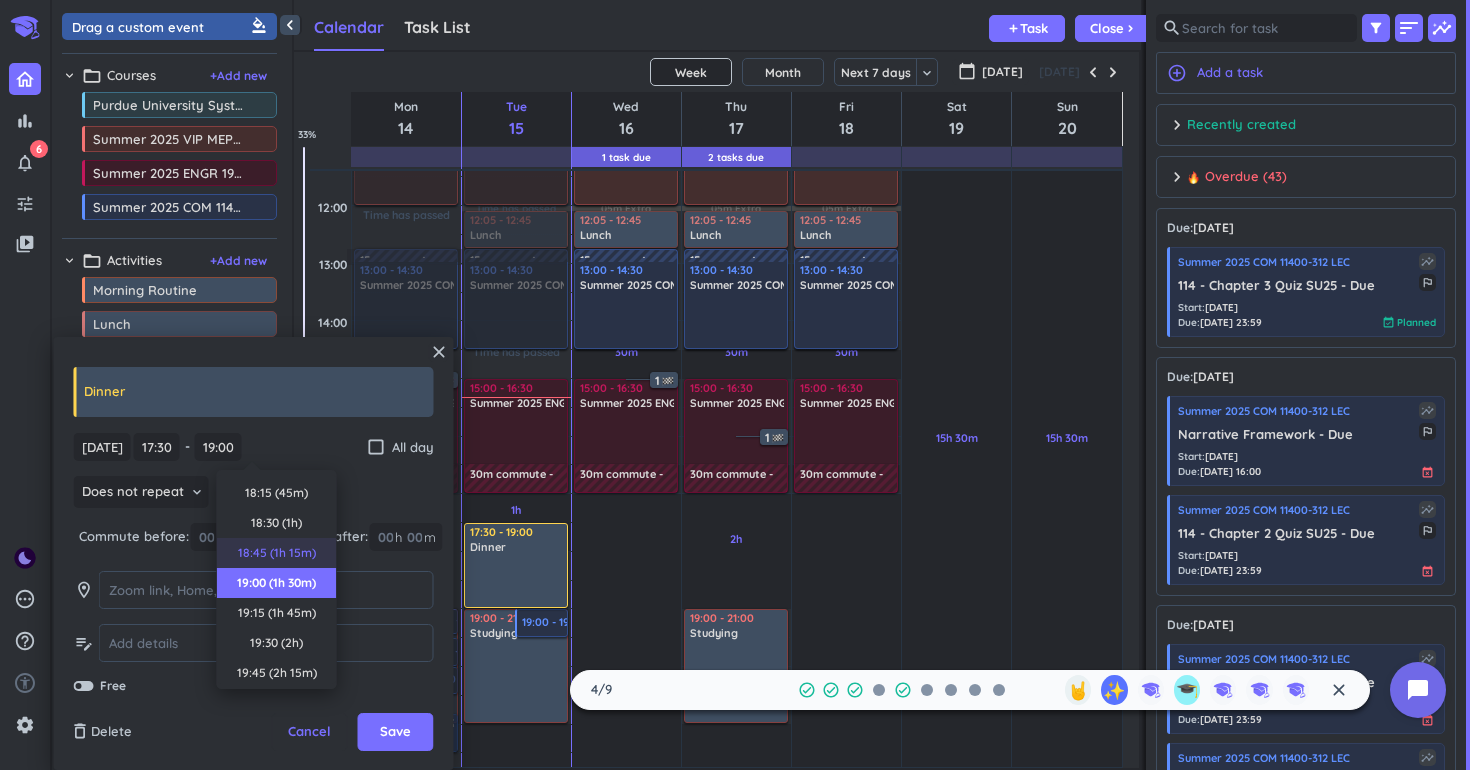 click on "18:45 (1h 15m)" at bounding box center [277, 553] 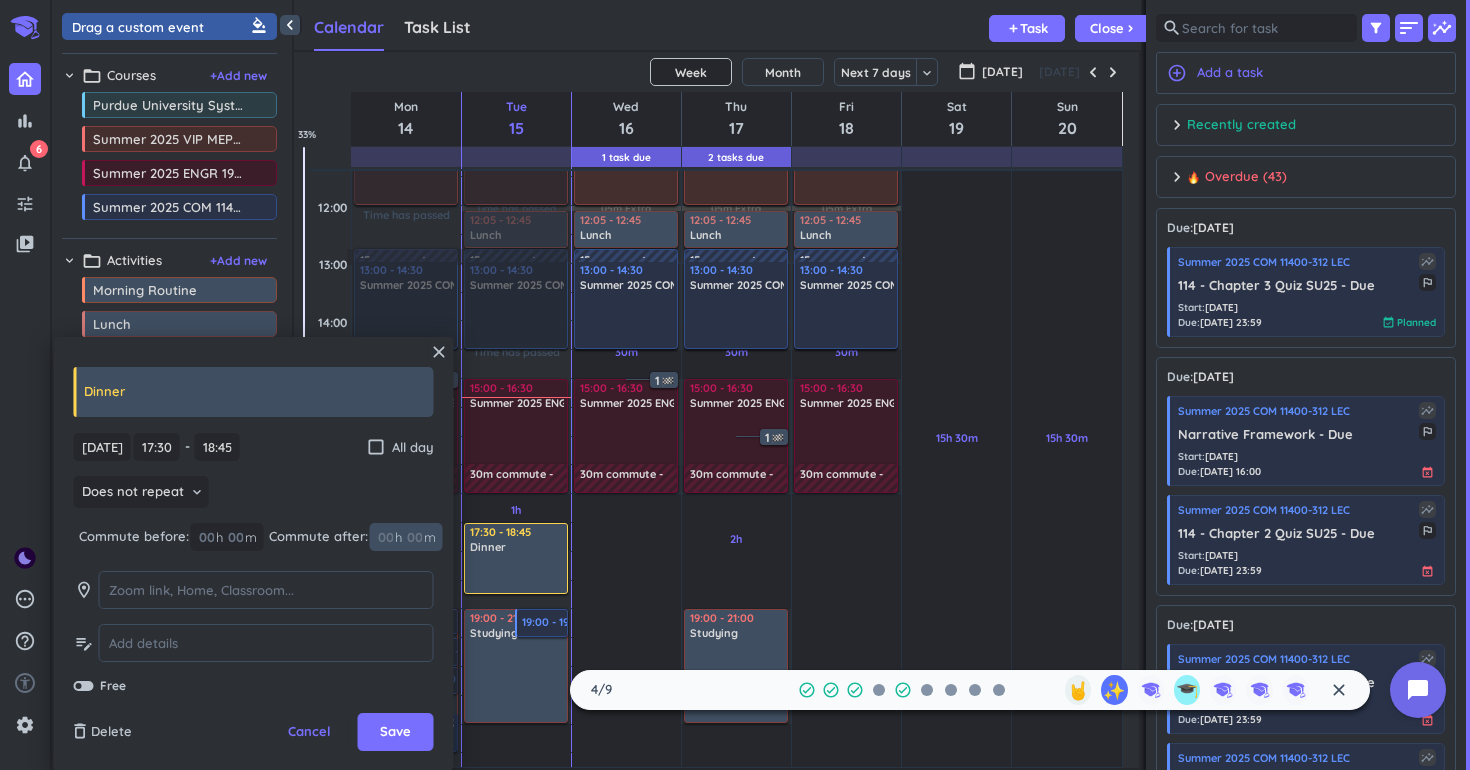 click at bounding box center (414, 537) 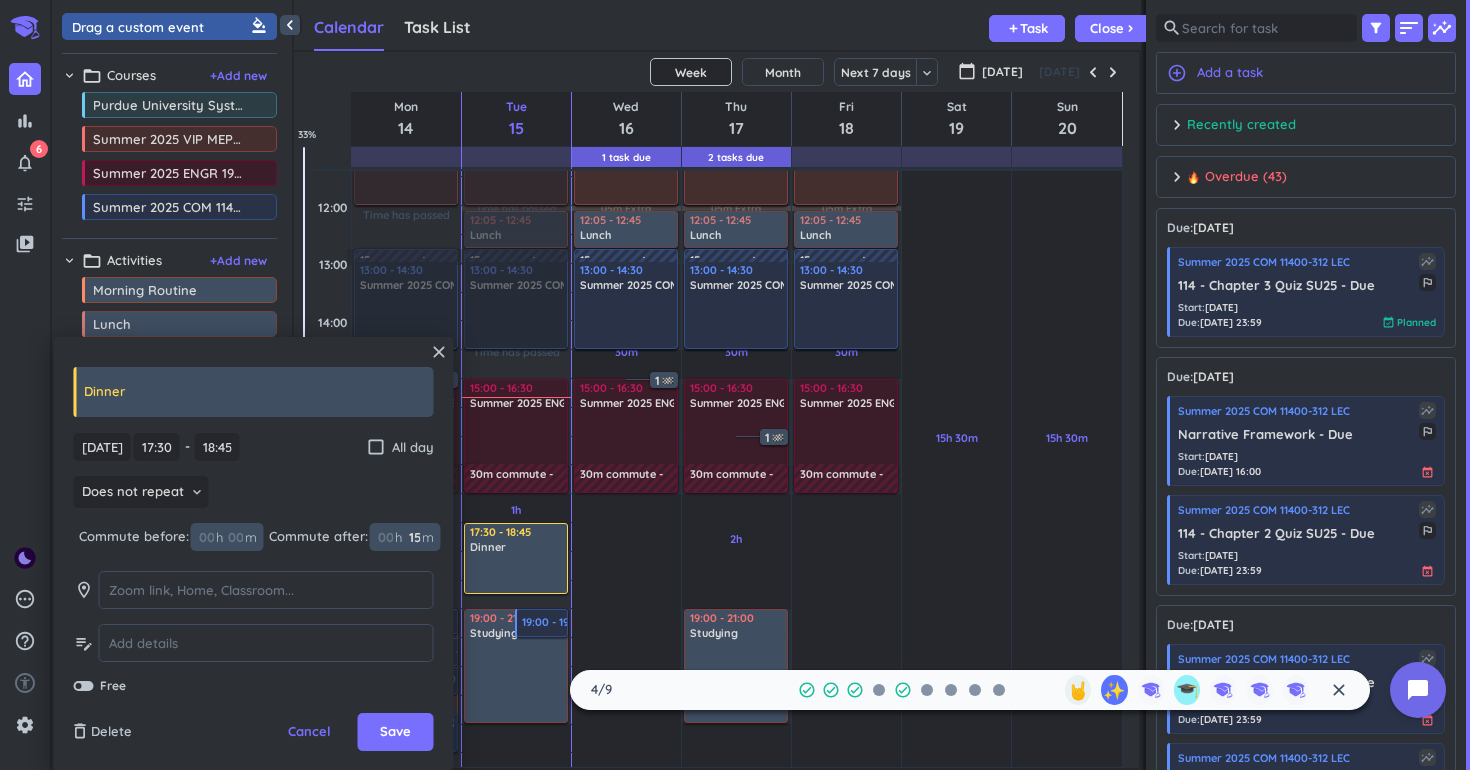 type on "15" 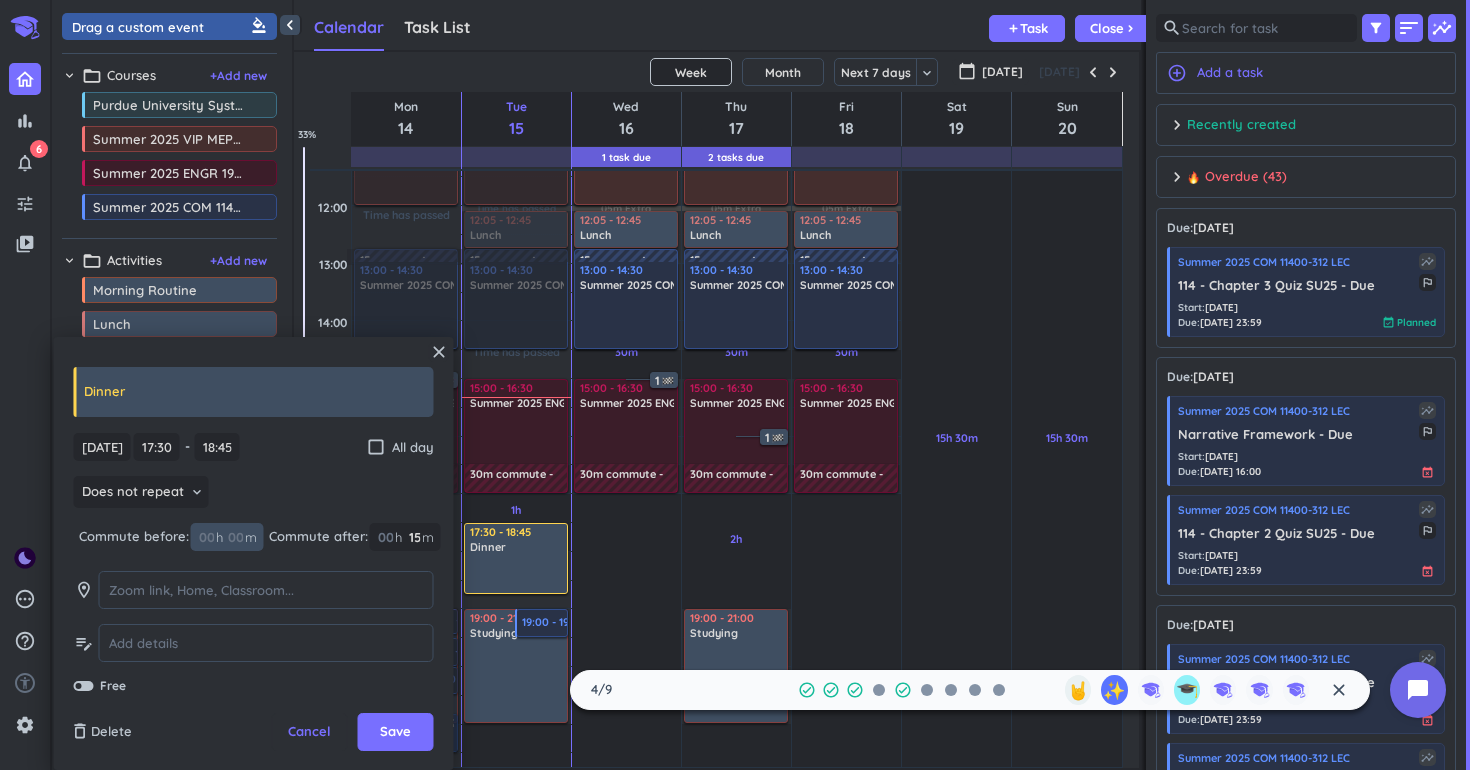 click at bounding box center [235, 537] 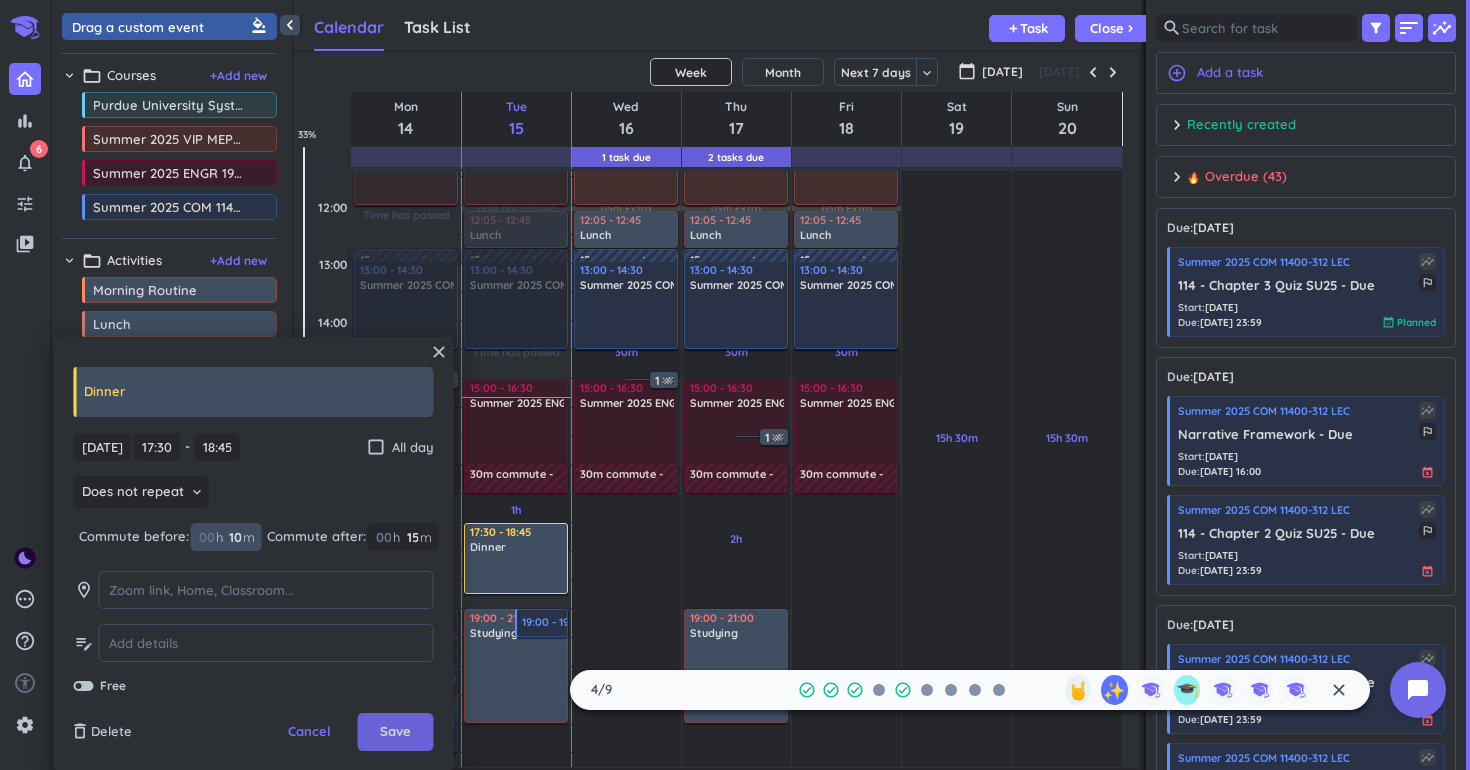 type on "10" 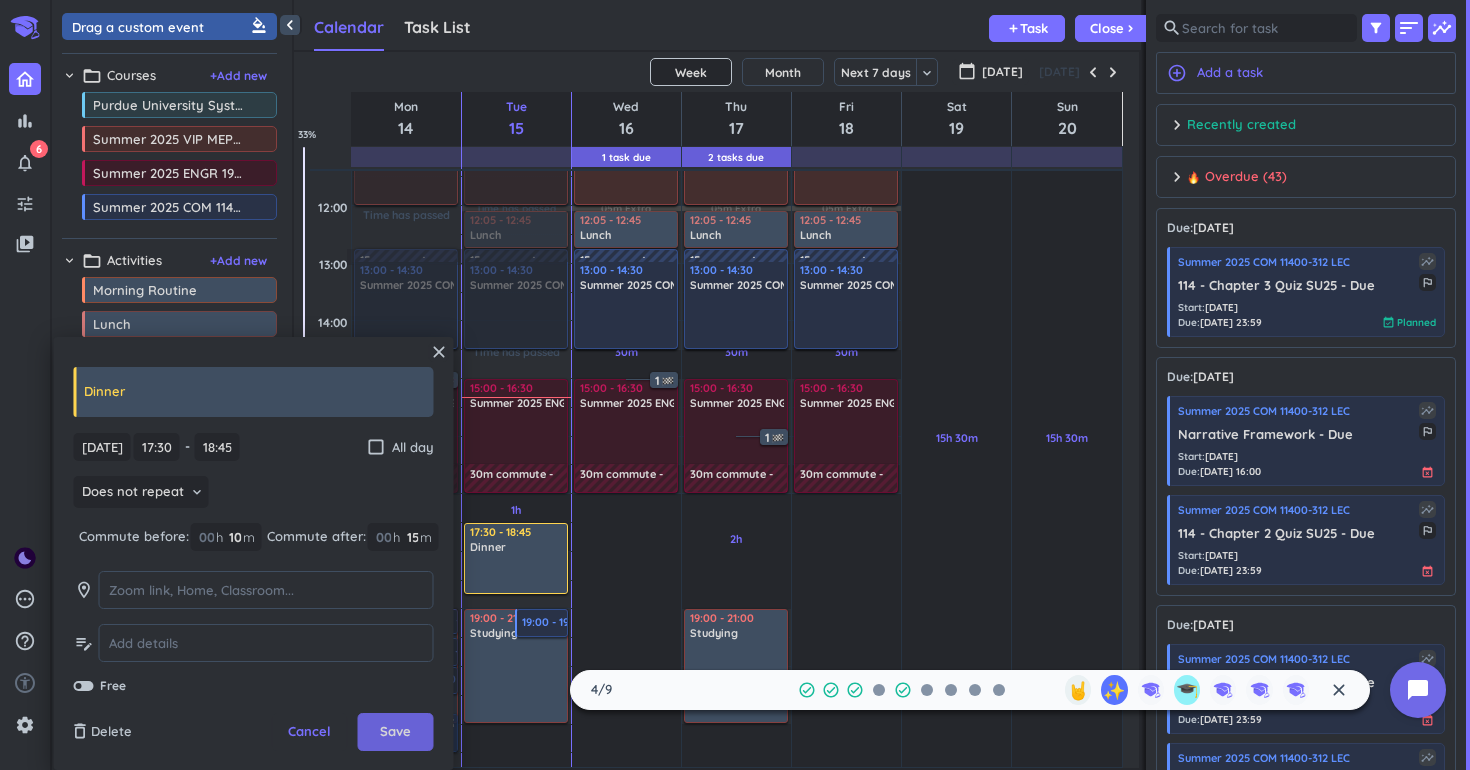 click on "Save" at bounding box center (395, 732) 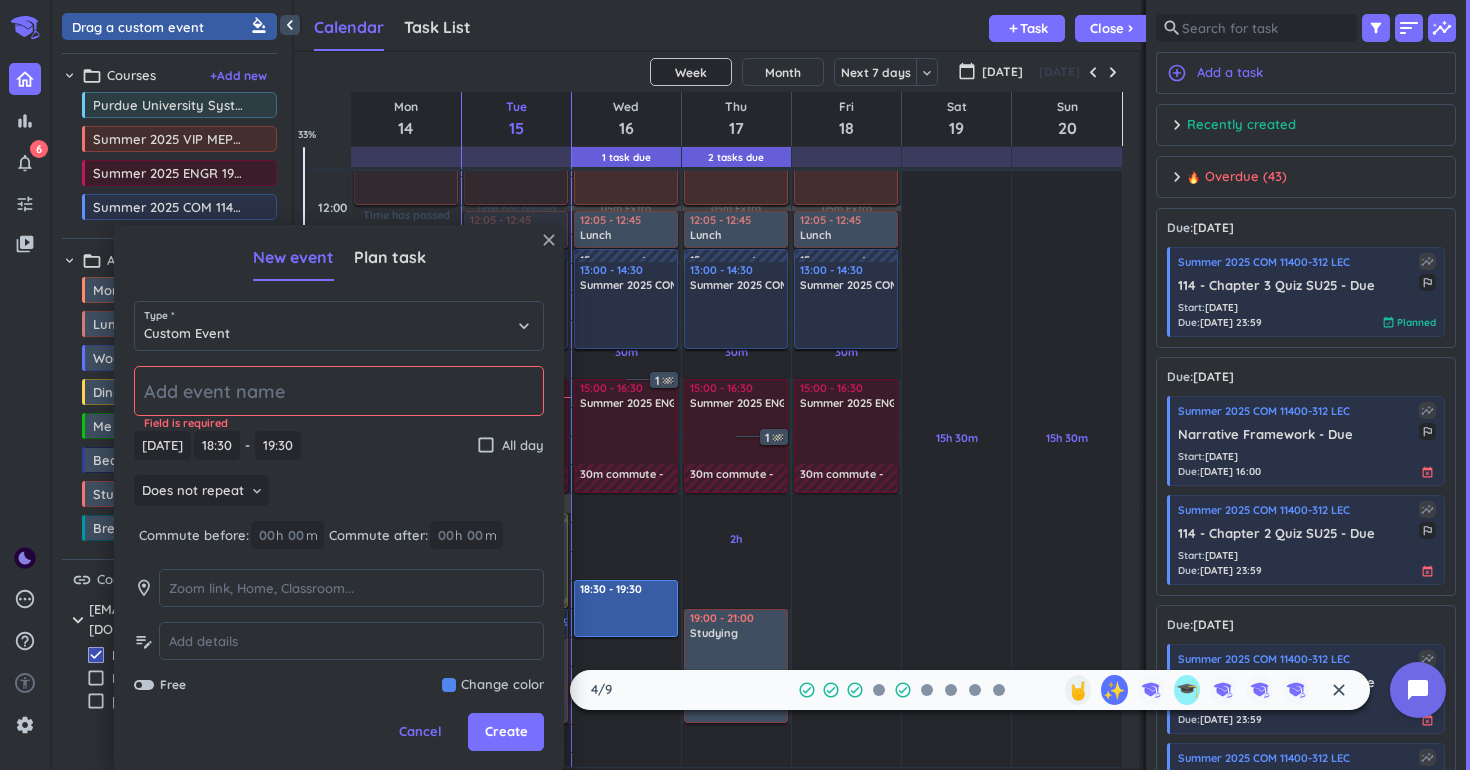 click on "close" at bounding box center [549, 240] 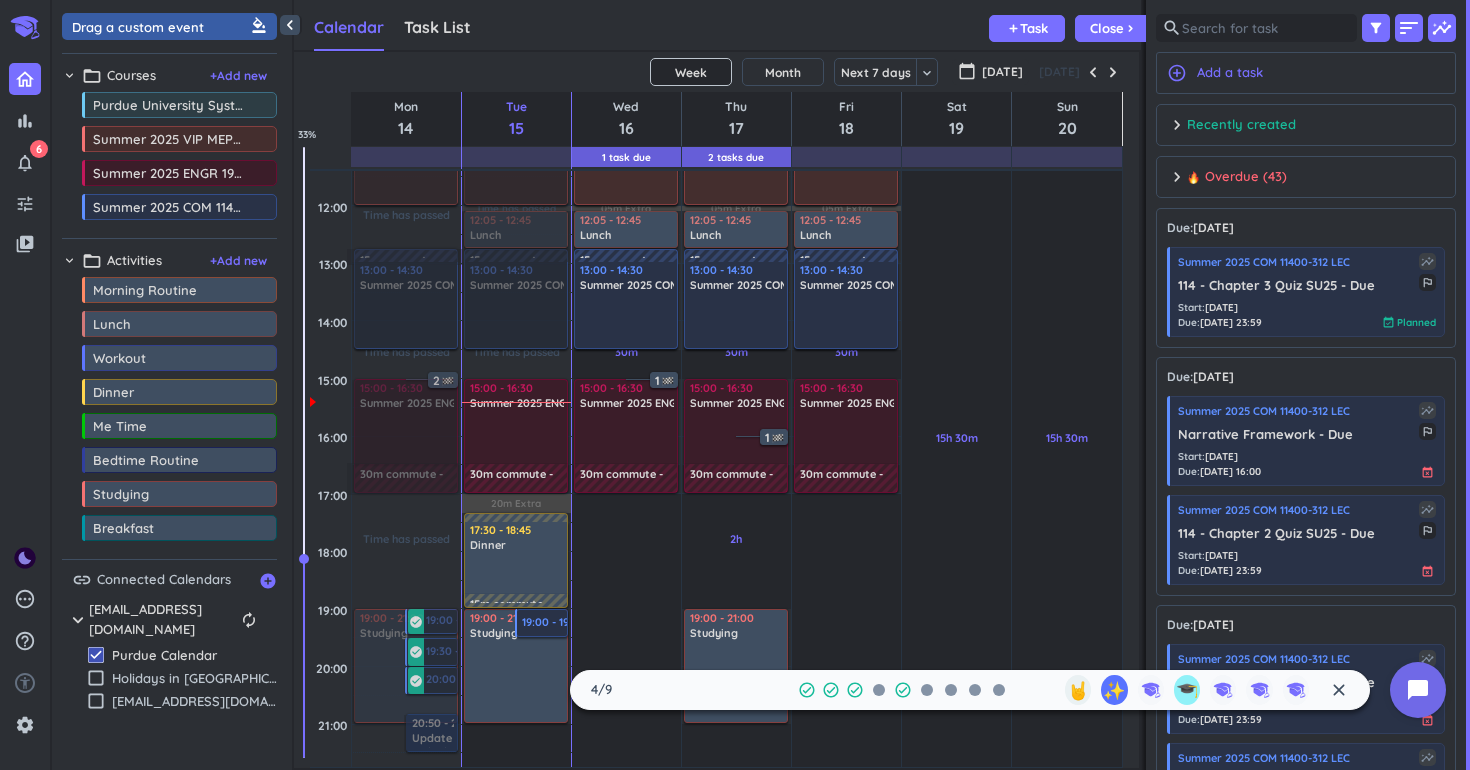 click on "30m commute" at bounding box center [513, 477] 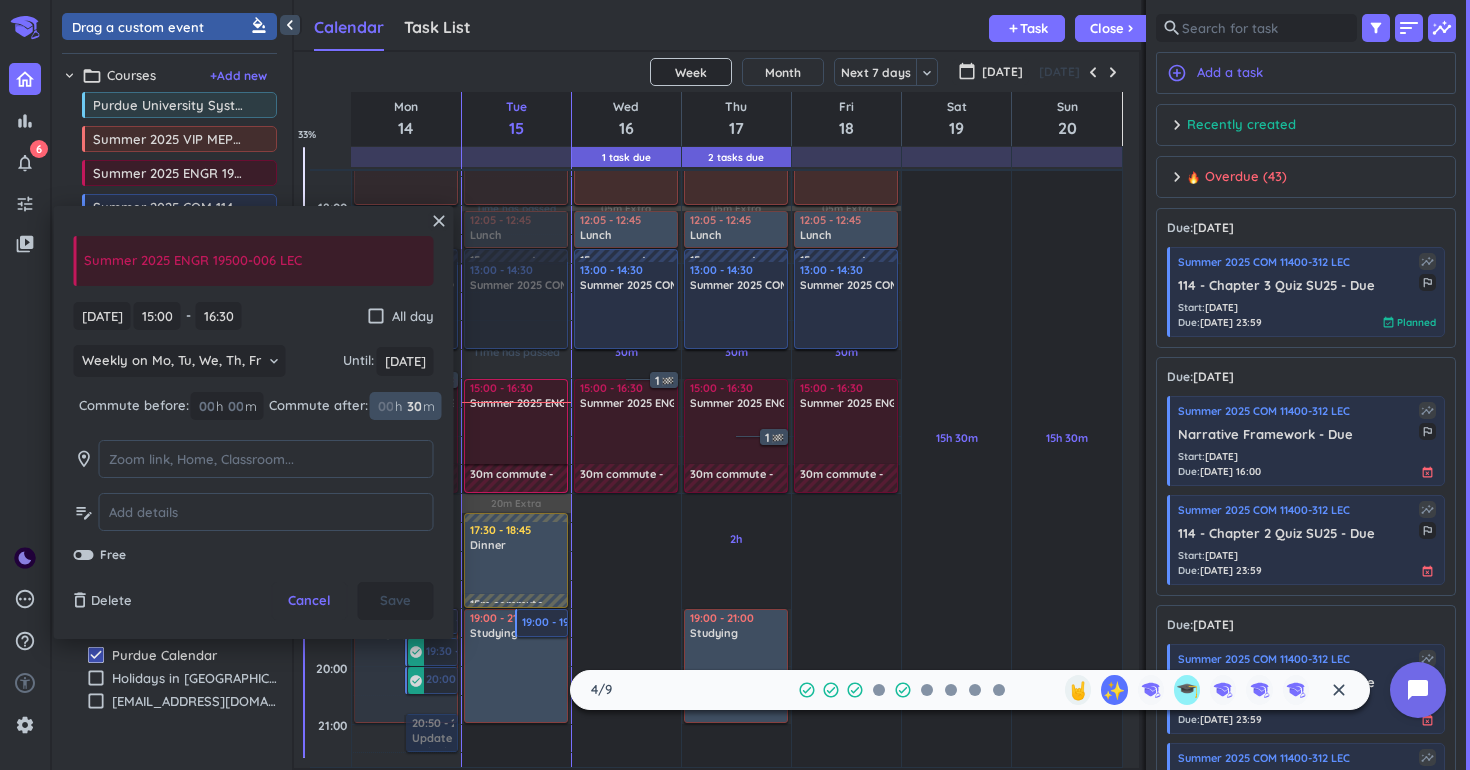 click on "30" at bounding box center [413, 406] 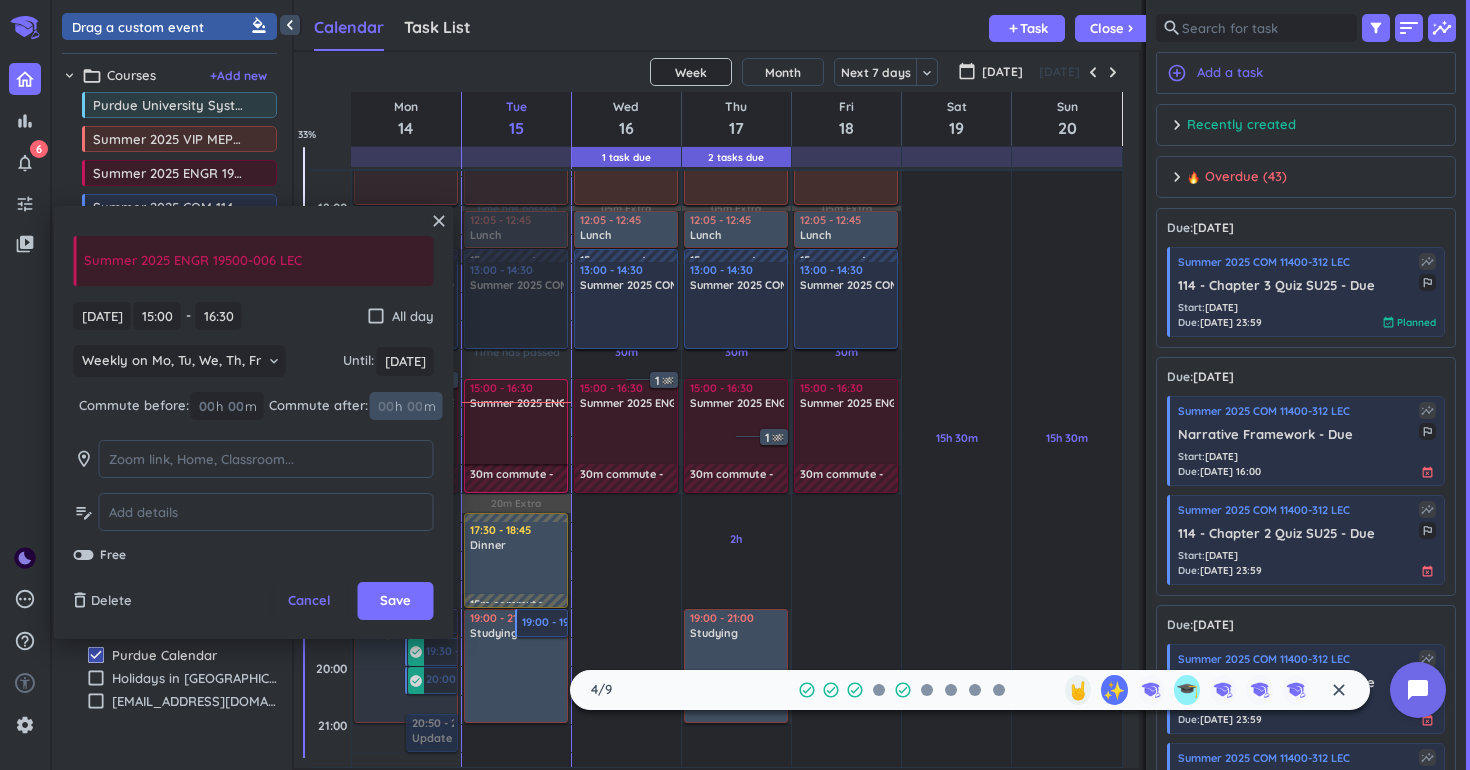 type 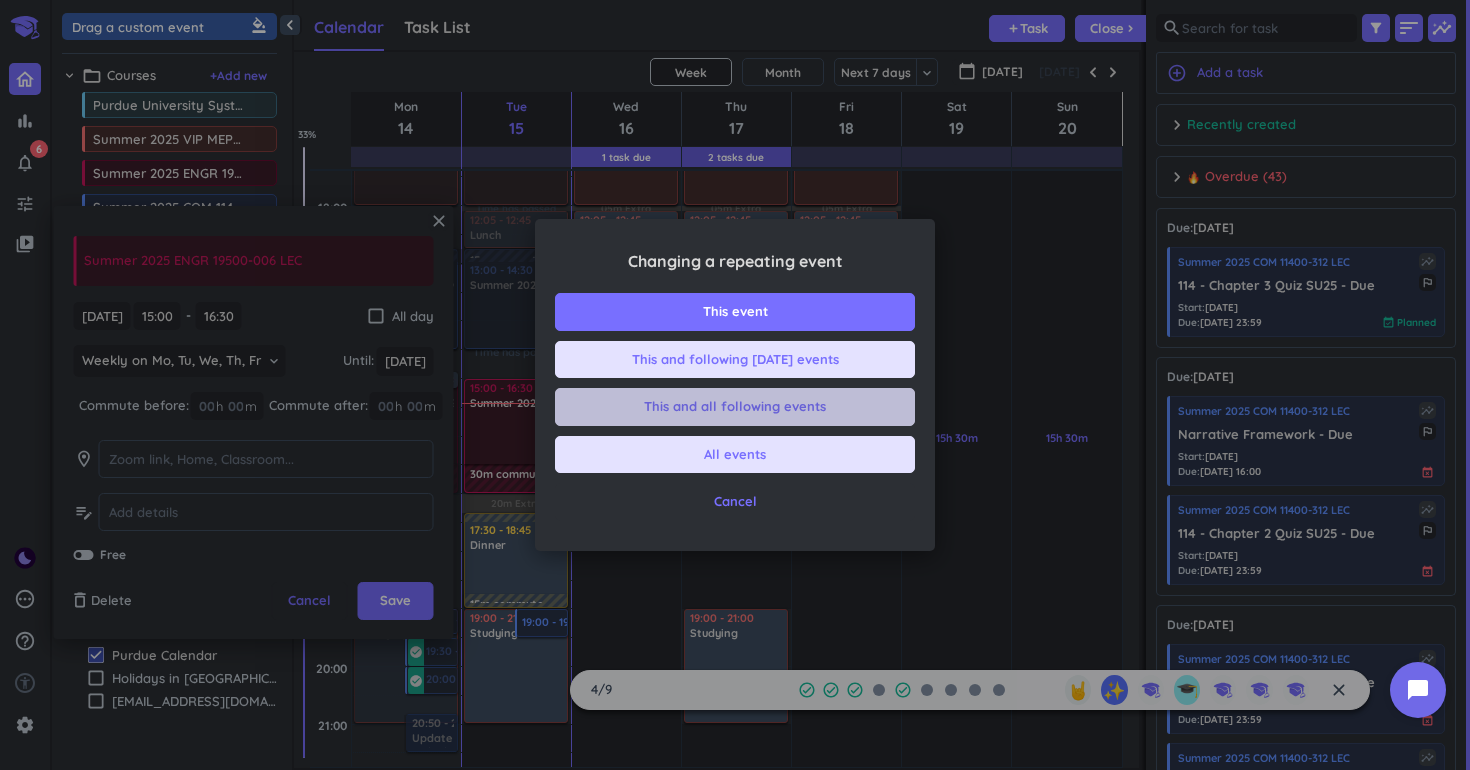 click on "This and all following events" at bounding box center [735, 407] 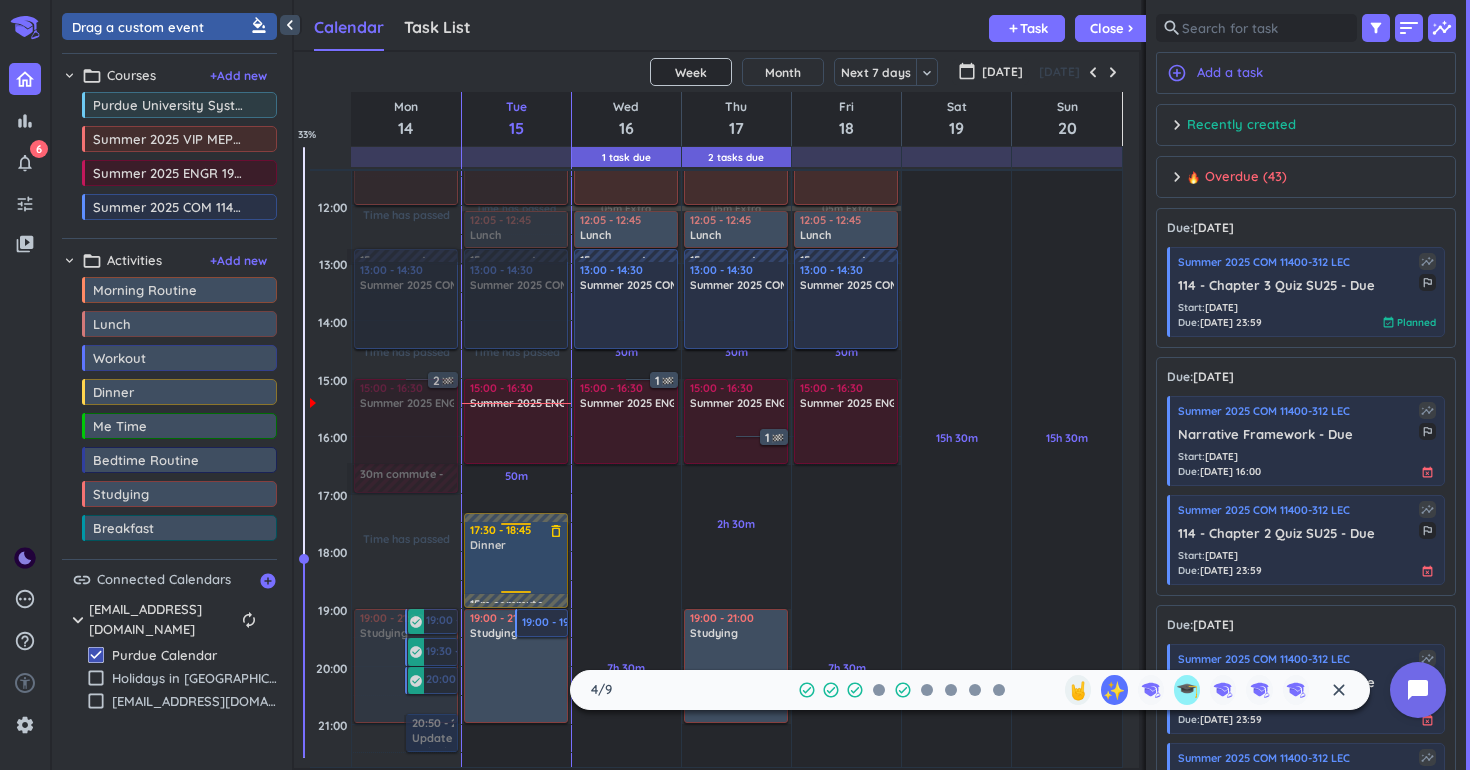 click on "Dinner" at bounding box center [517, 545] 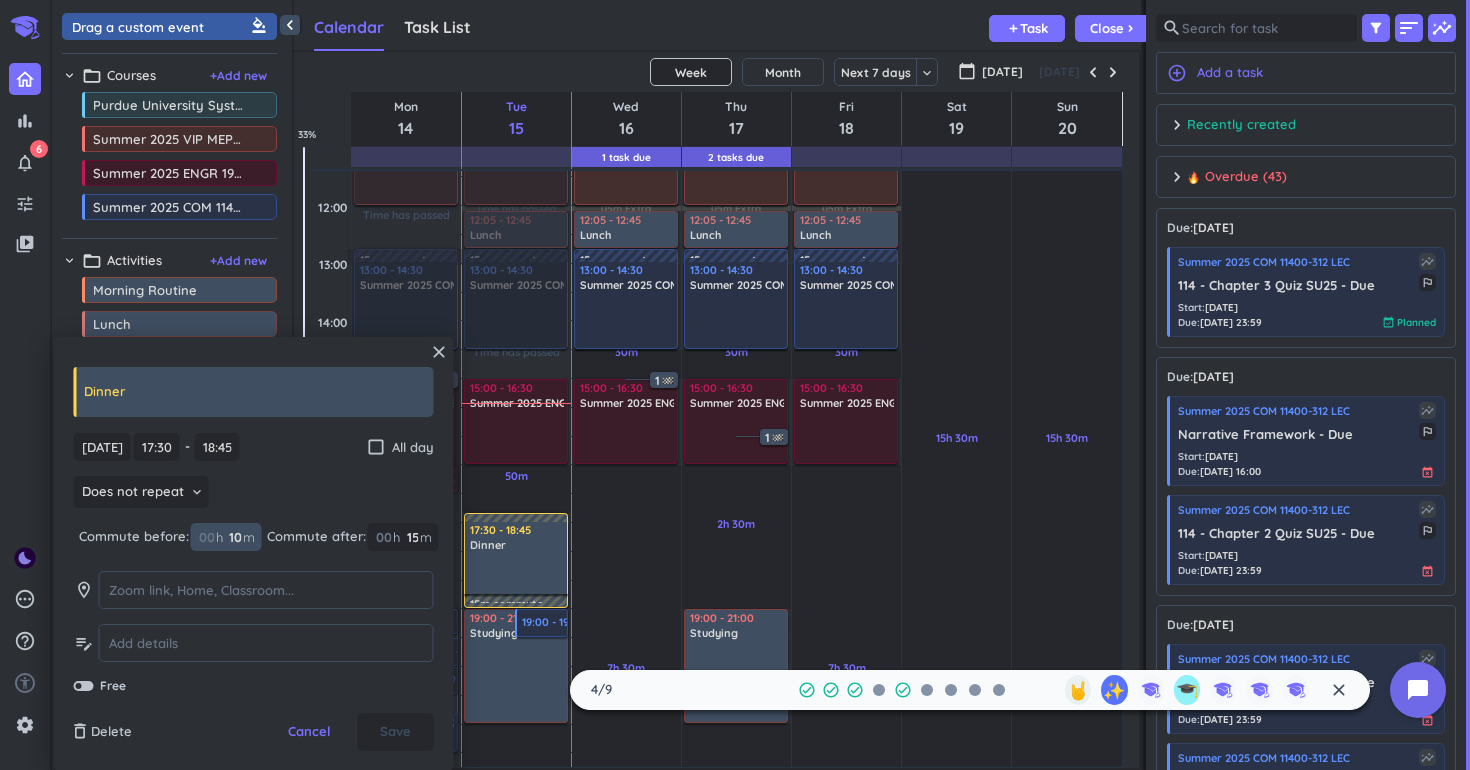 click on "10" at bounding box center (234, 537) 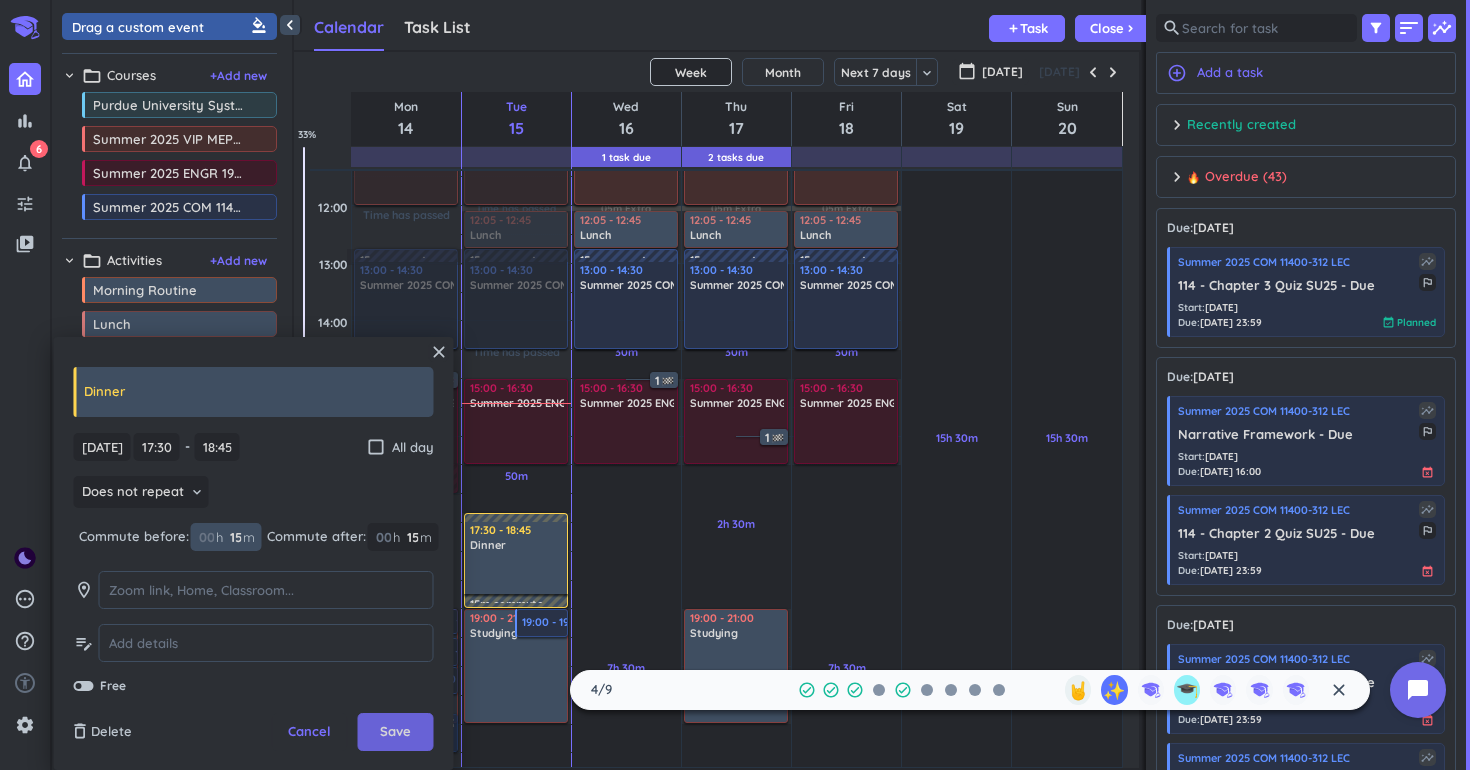 type on "15" 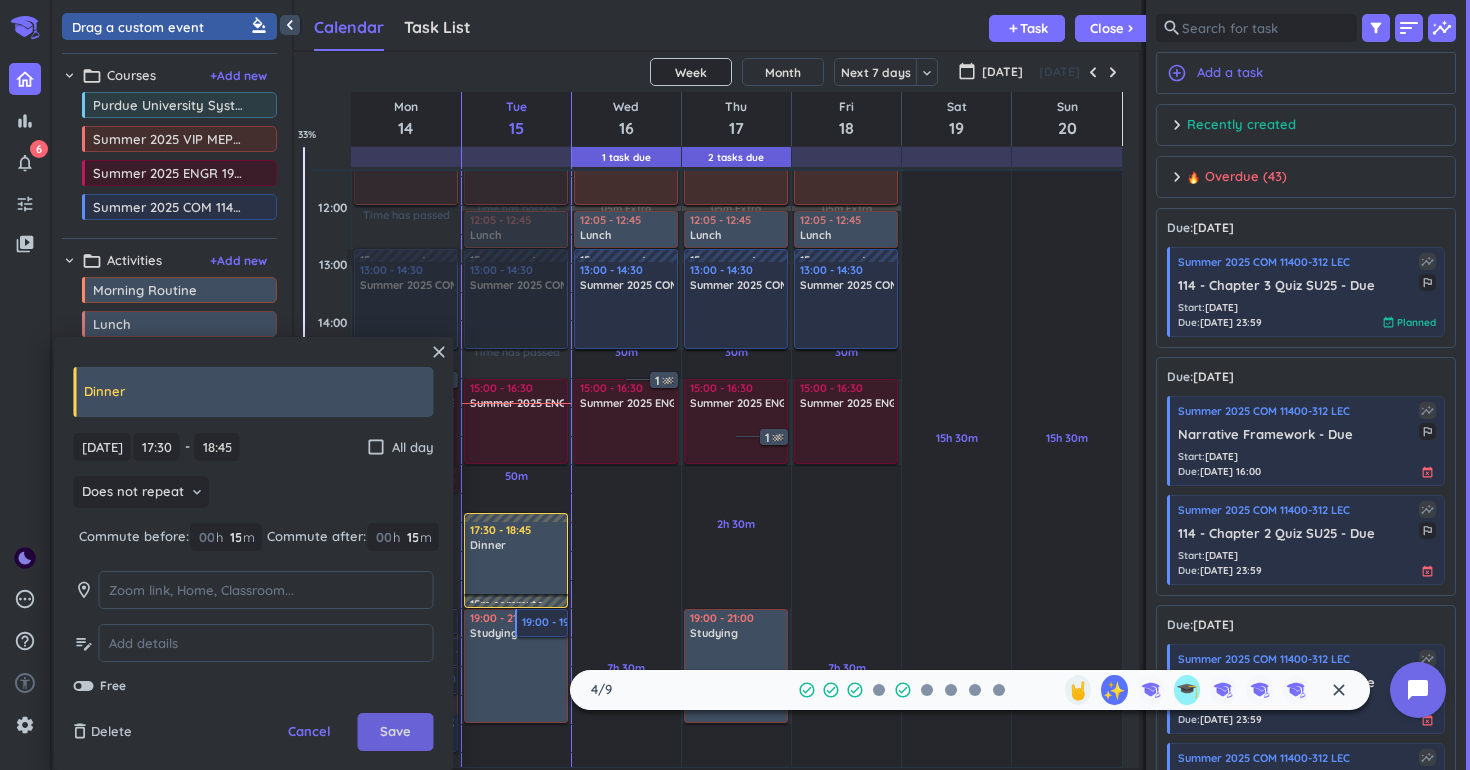 click on "Save" at bounding box center [395, 732] 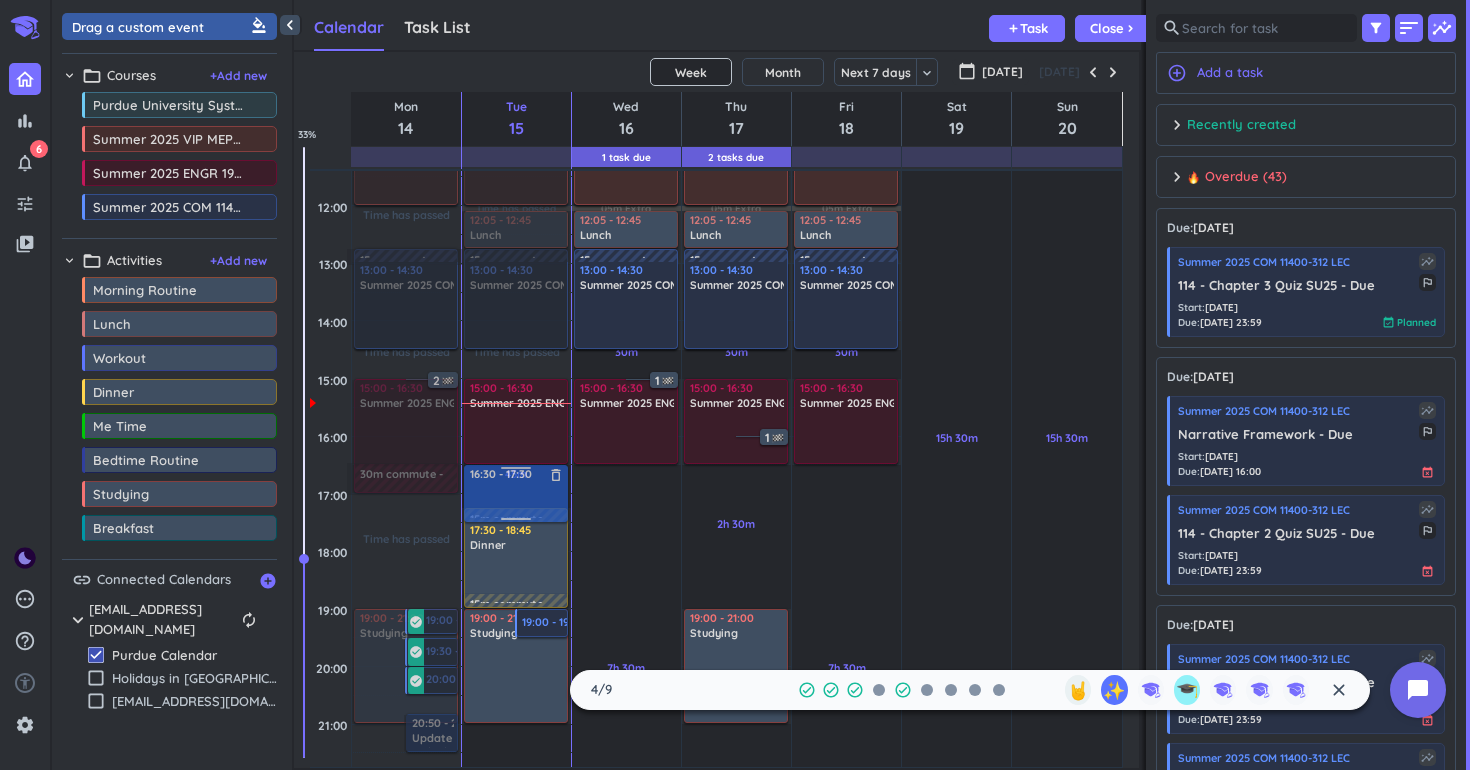 drag, startPoint x: 183, startPoint y: 30, endPoint x: 522, endPoint y: 467, distance: 553.07324 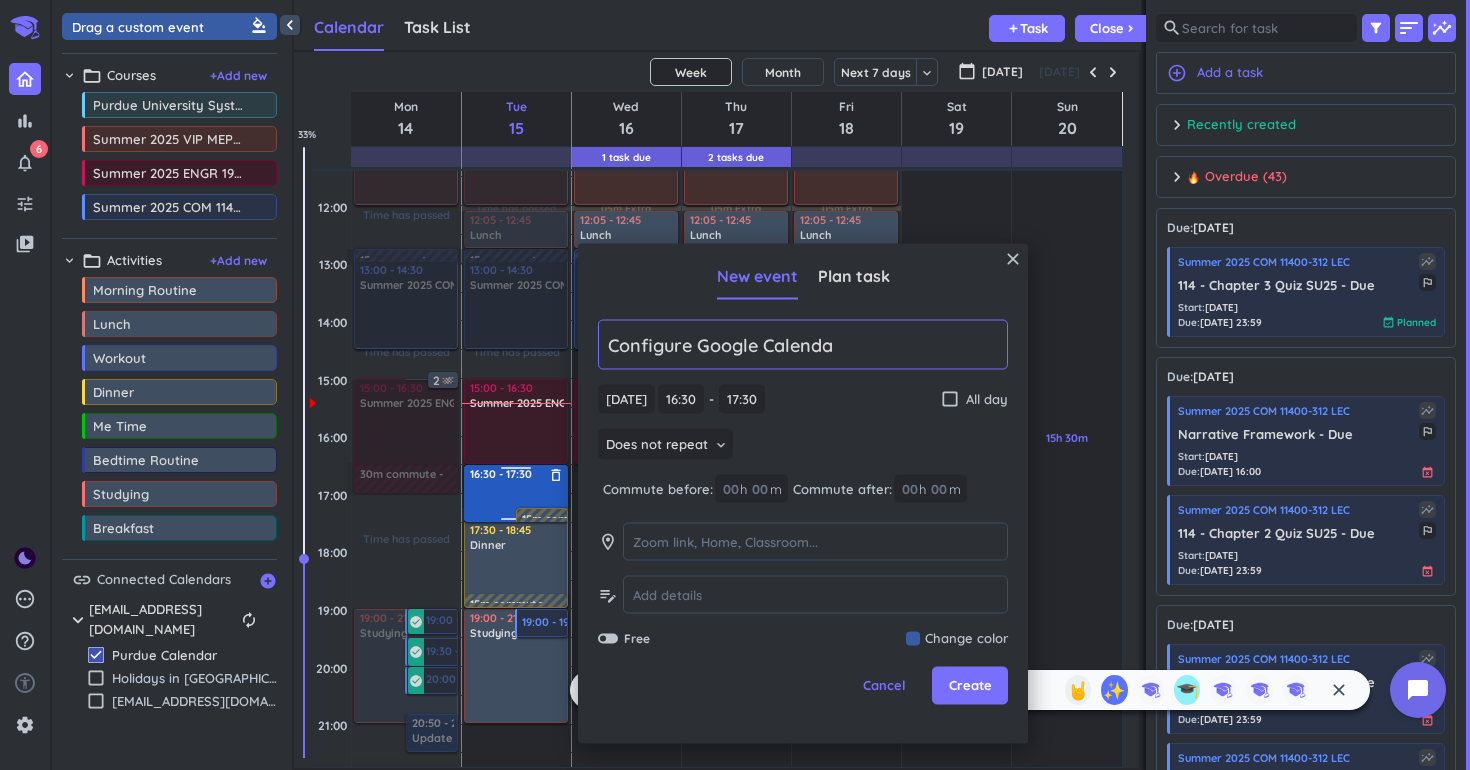 type on "Configure Google Calendar" 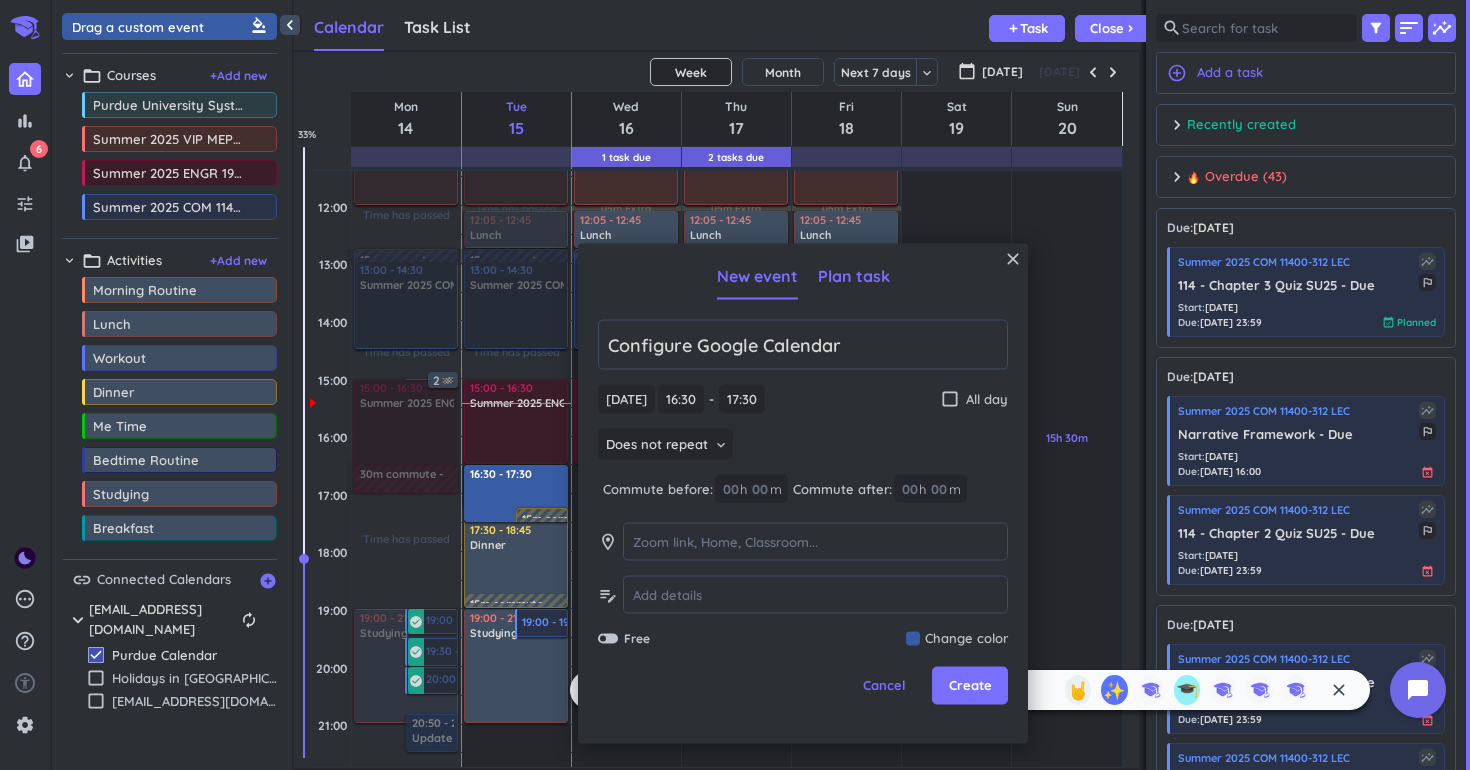 click on "Plan task" at bounding box center (854, 276) 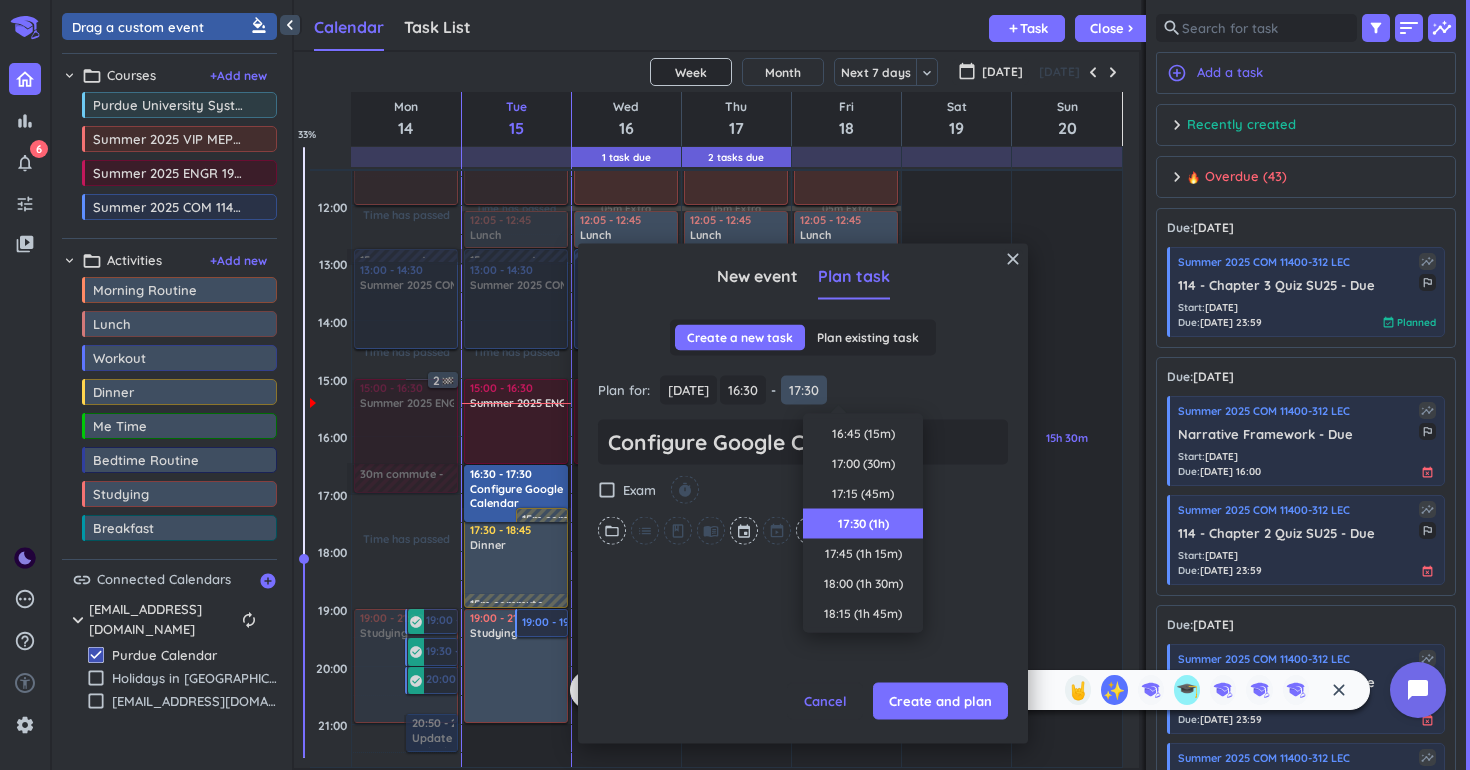 click on "17:30" at bounding box center [804, 390] 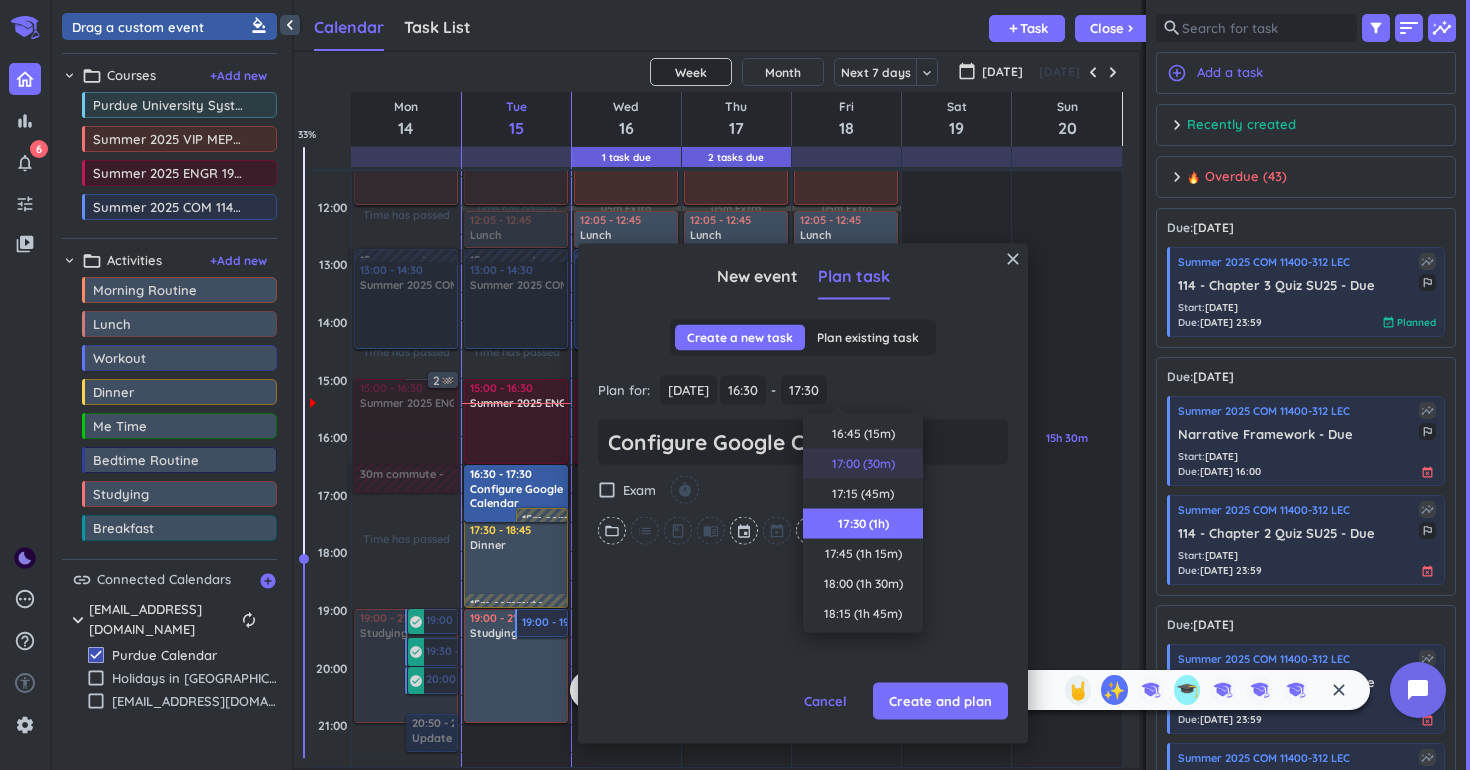 click on "17:00 (30m)" at bounding box center [863, 464] 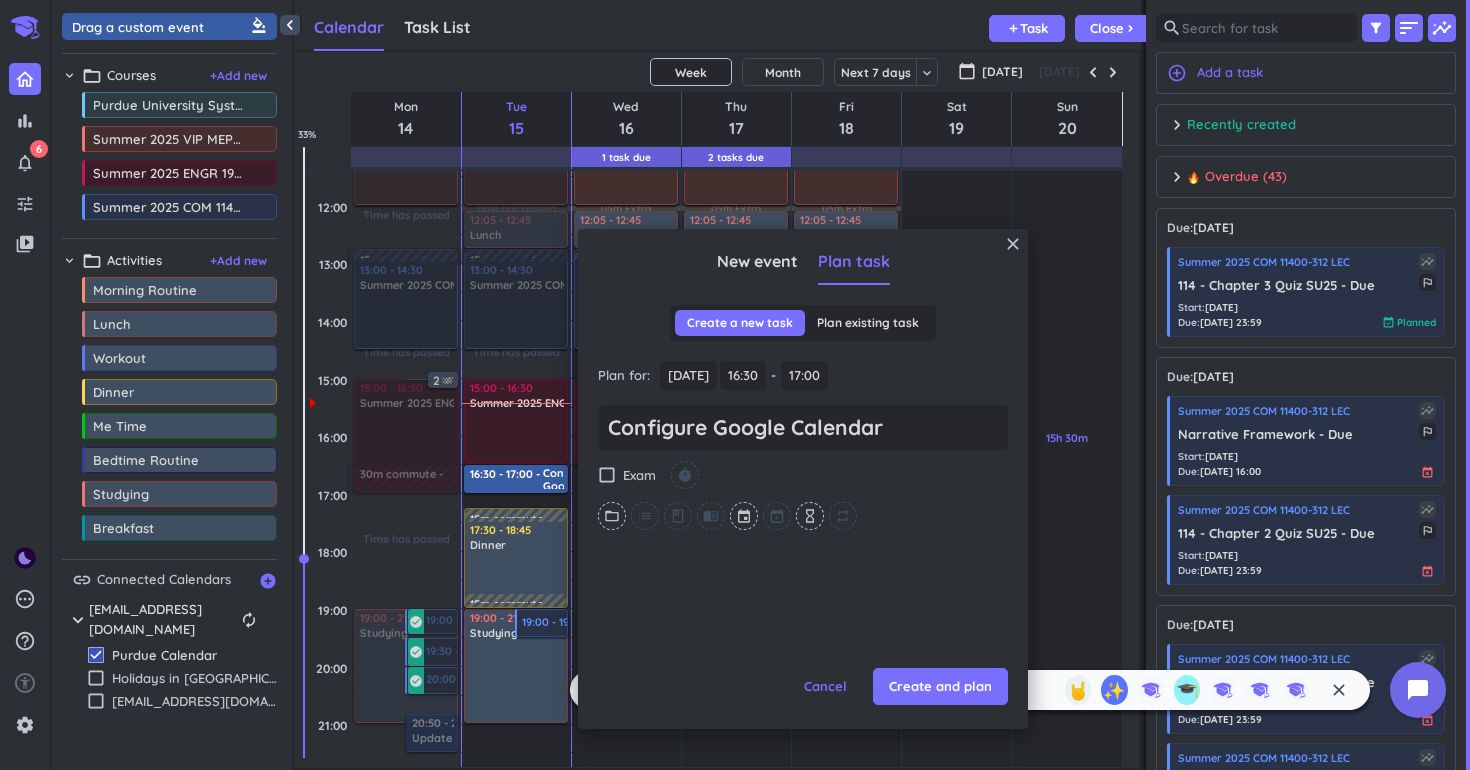 type on "x" 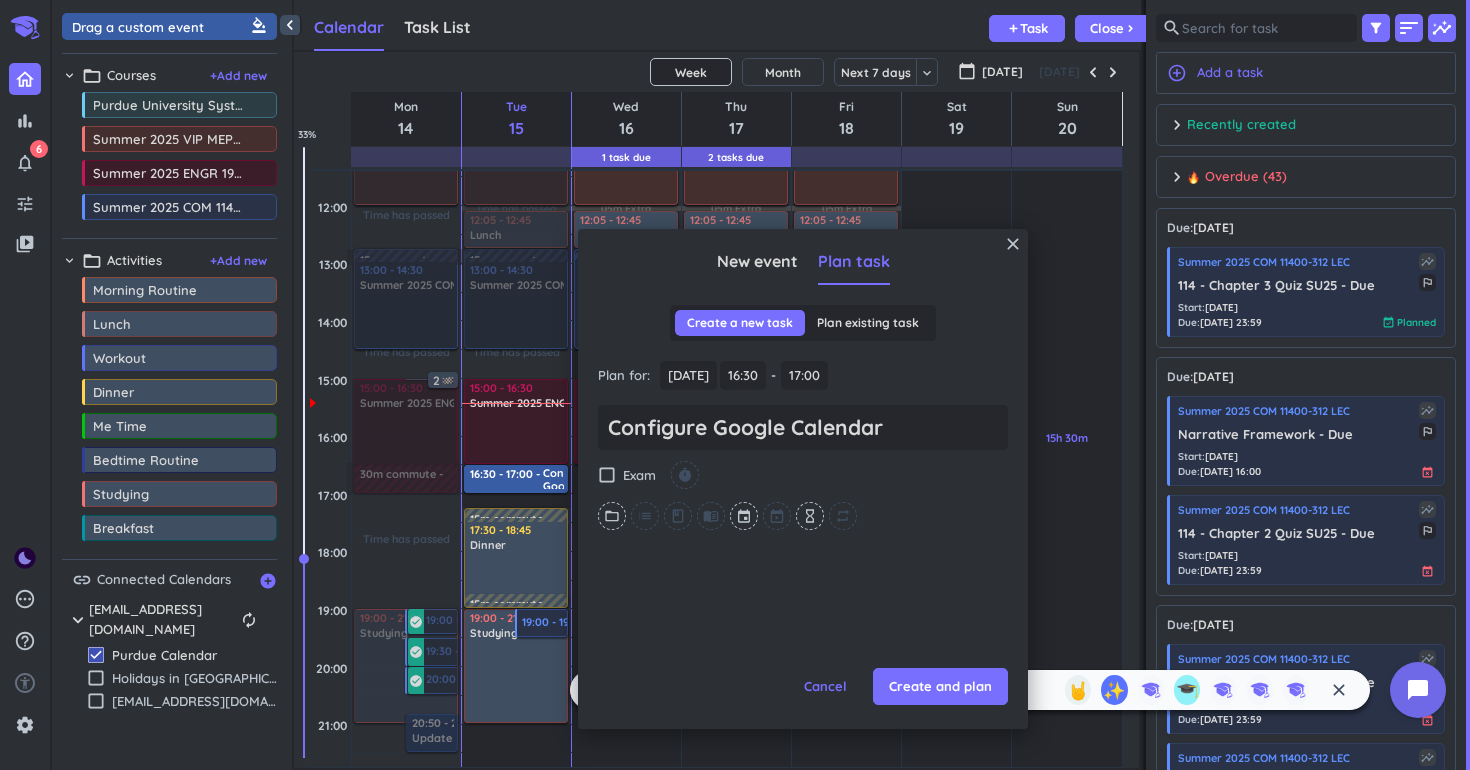 type on "17:00" 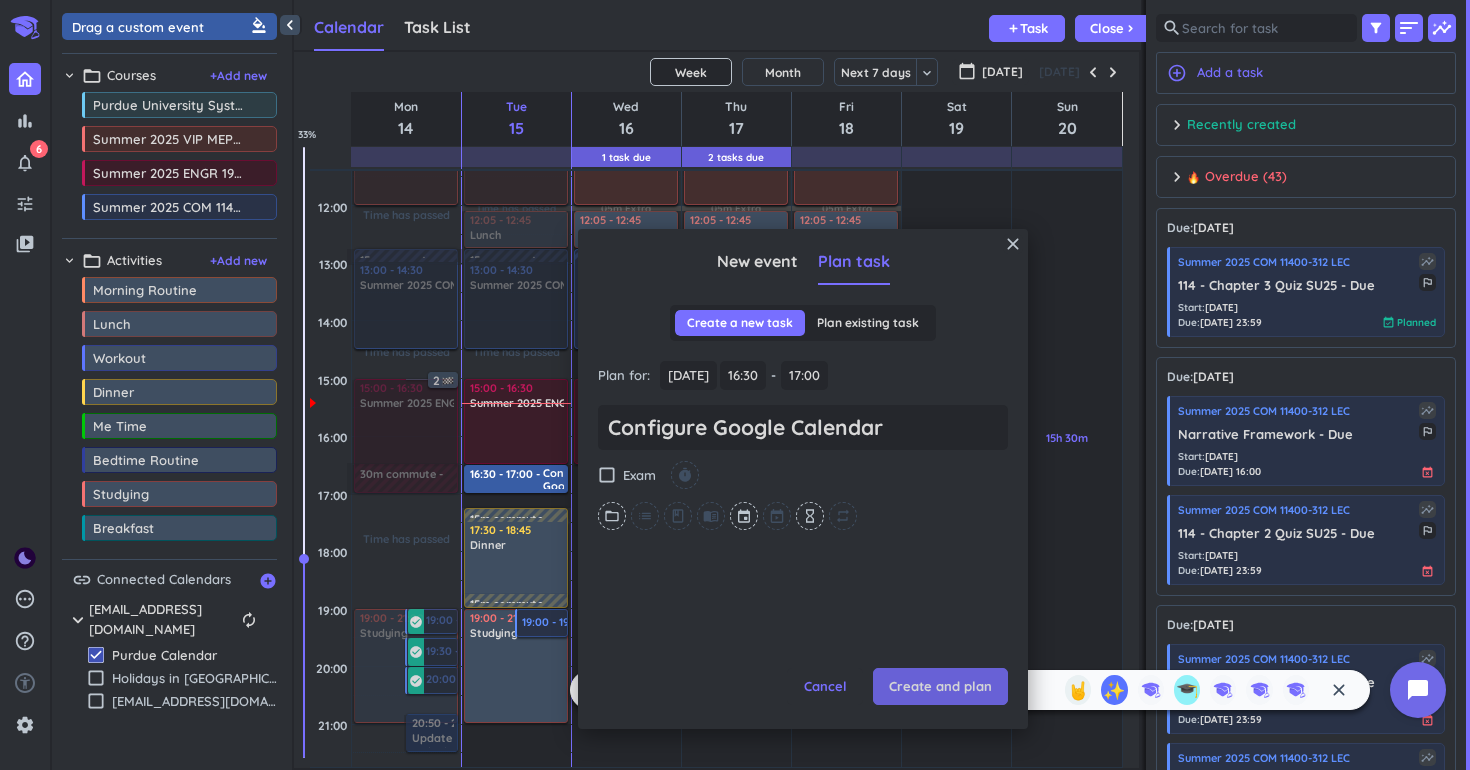 click on "Create and plan" at bounding box center (940, 687) 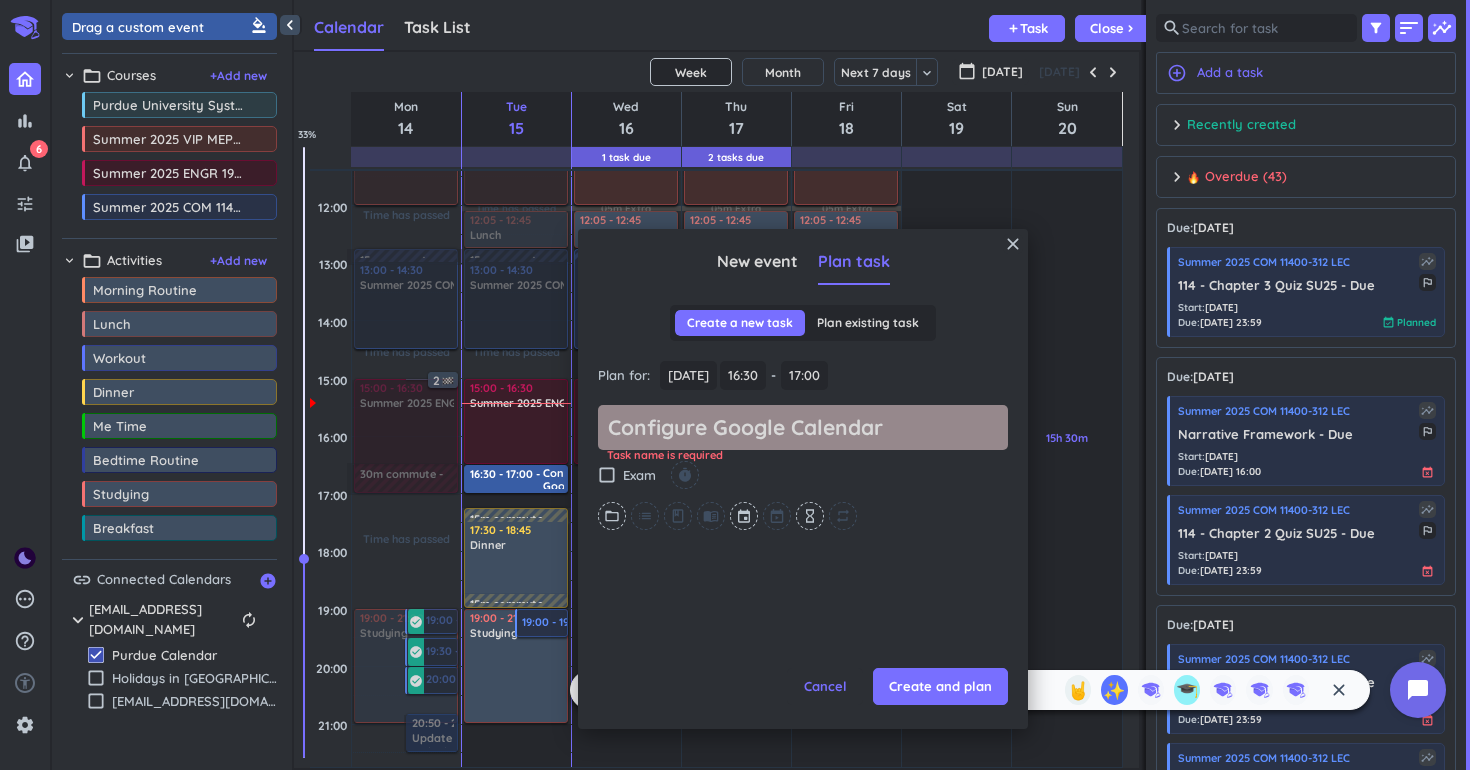 click on "Configure Google Calendar" at bounding box center [803, 427] 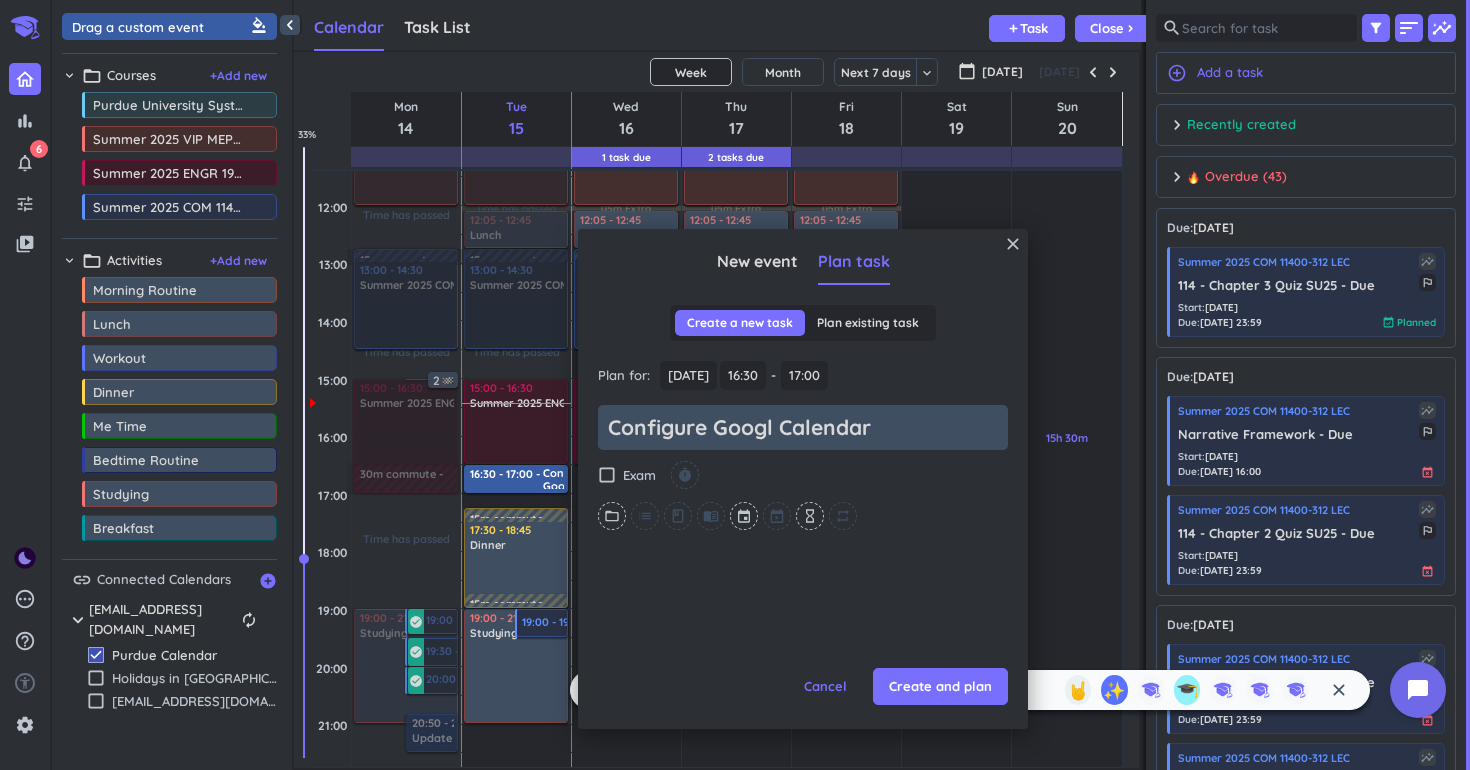 type on "x" 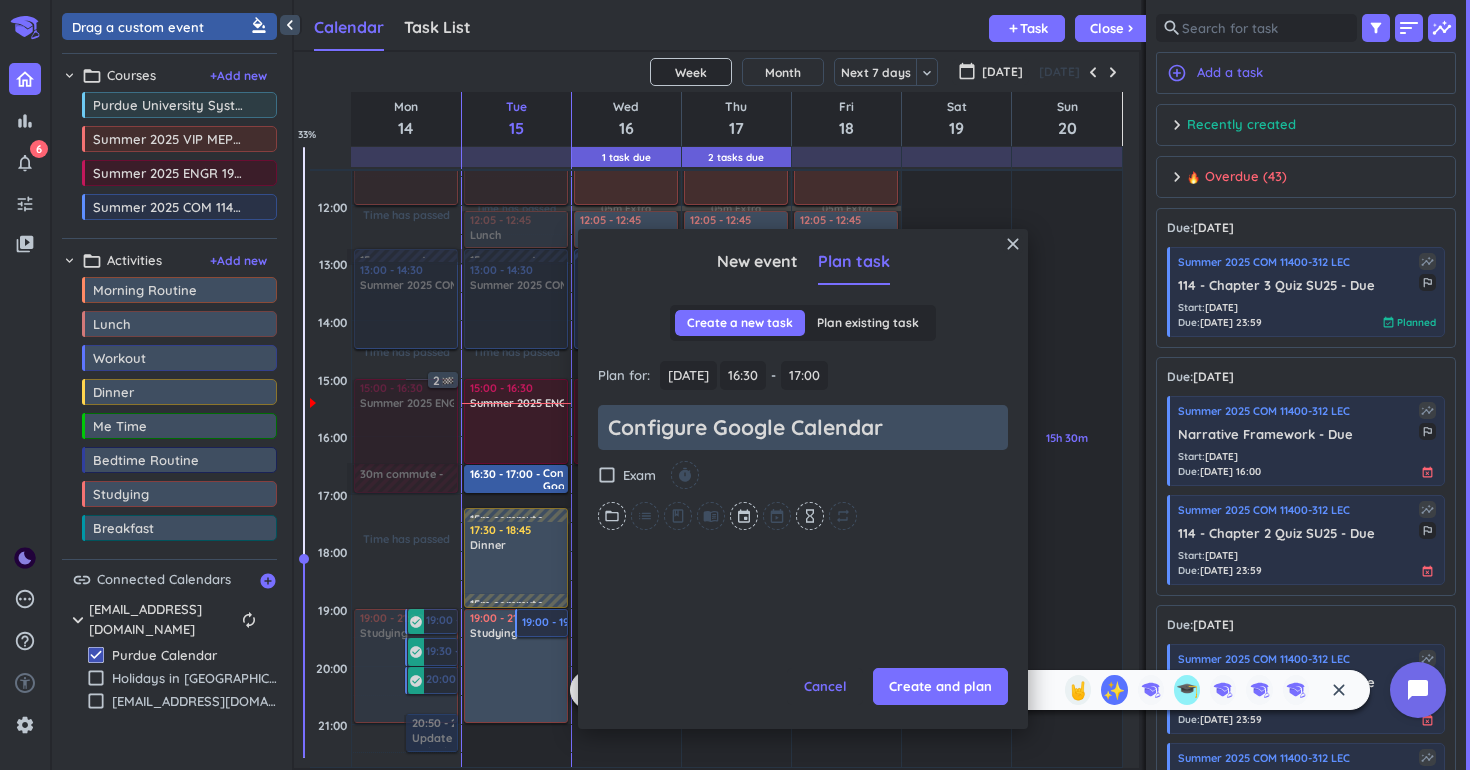 type on "x" 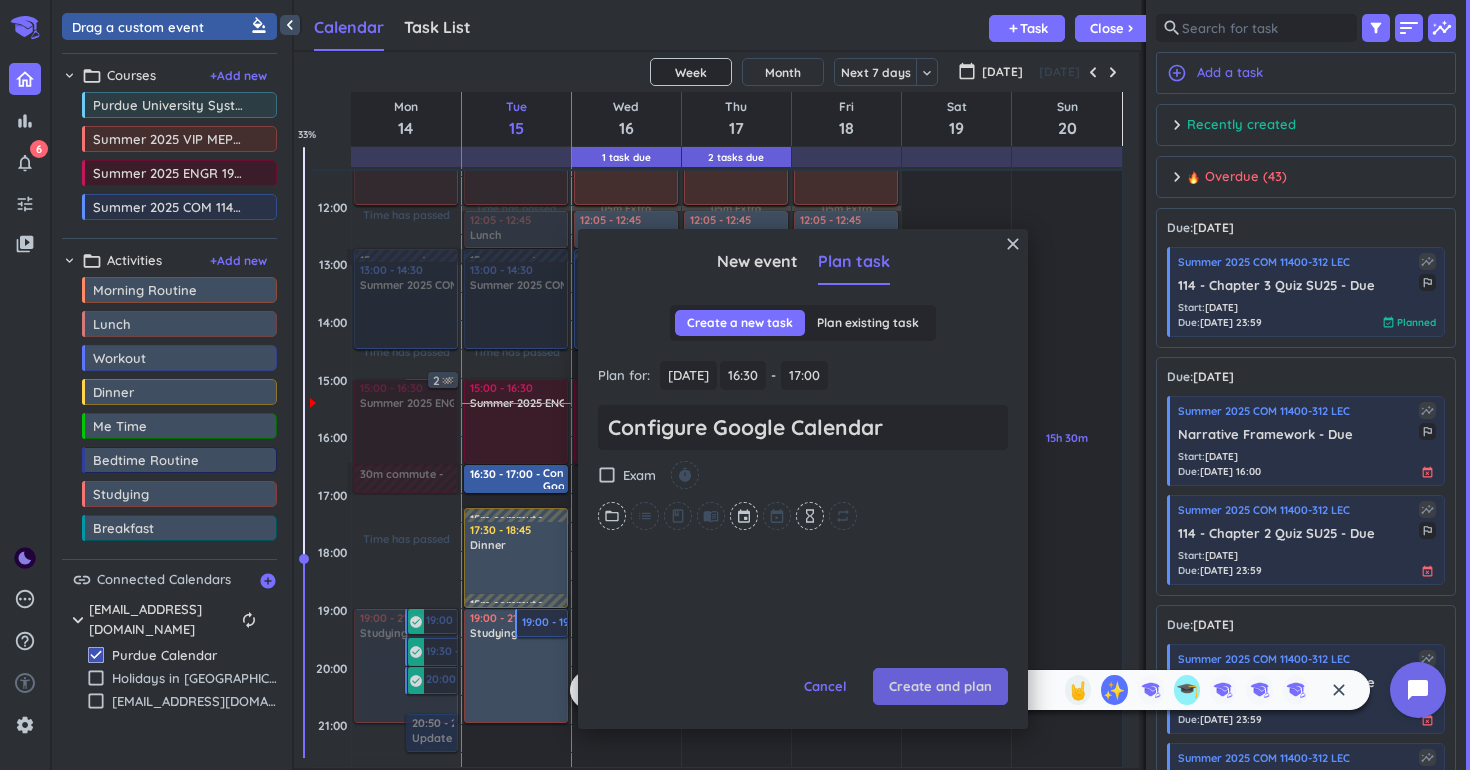 click on "Create and plan" at bounding box center (940, 687) 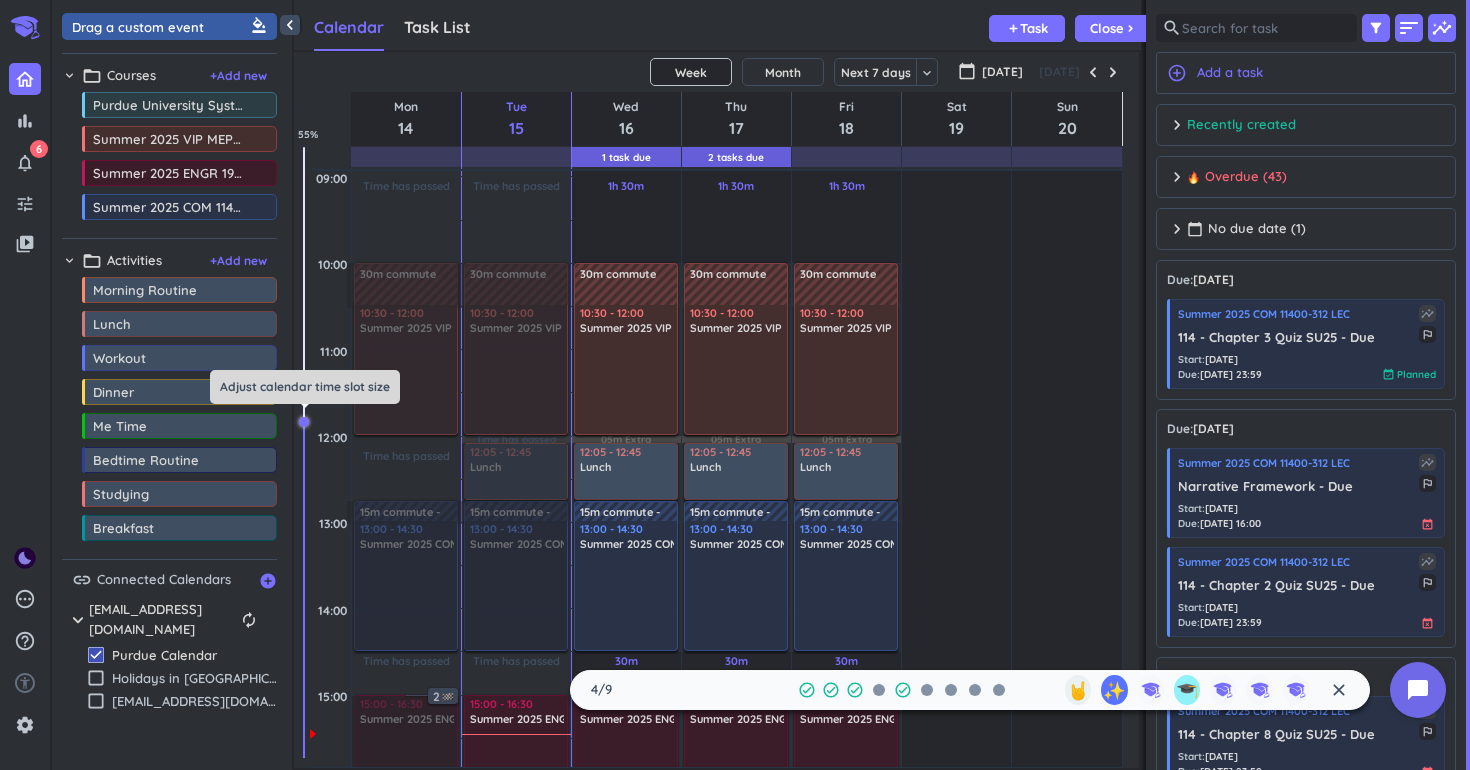 drag, startPoint x: 304, startPoint y: 558, endPoint x: 301, endPoint y: 424, distance: 134.03358 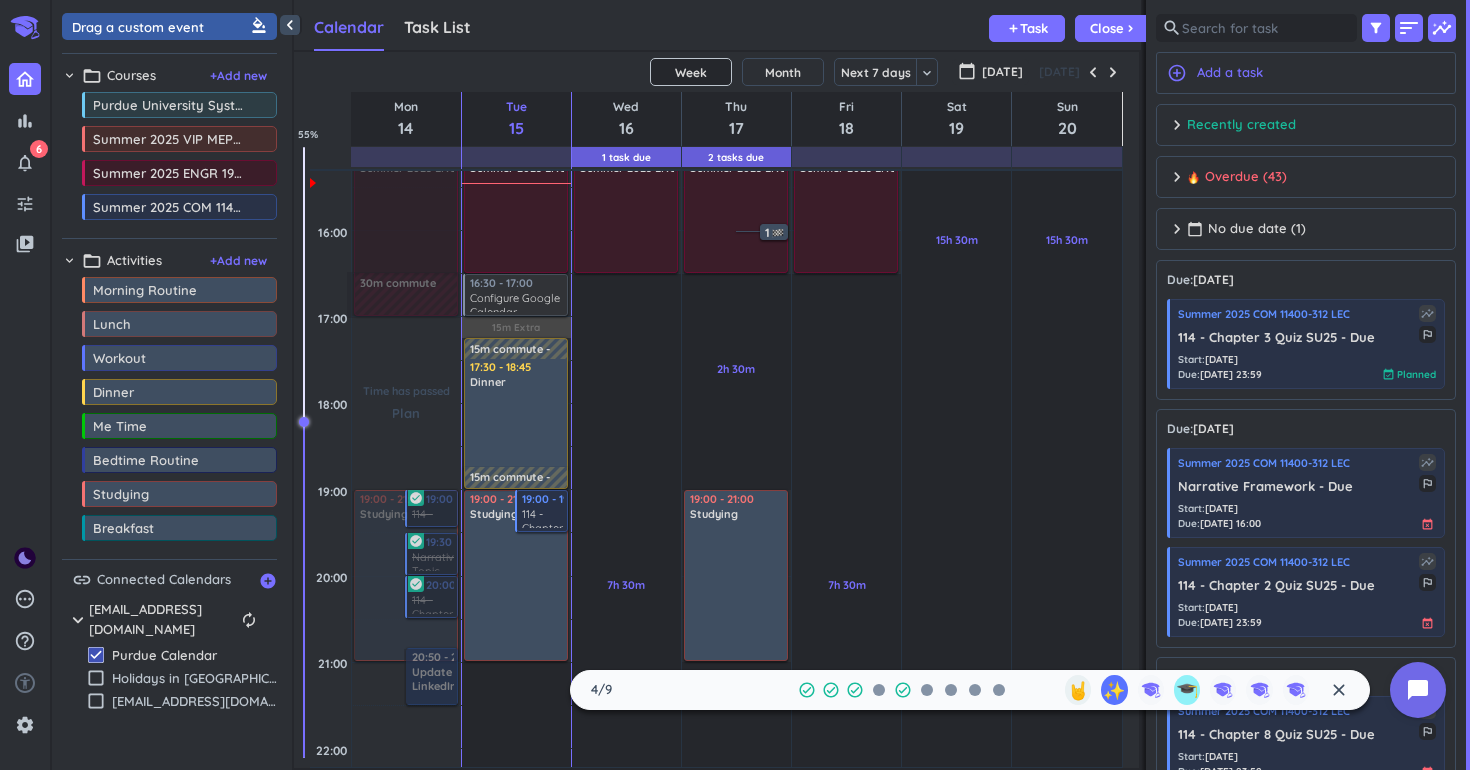 scroll, scrollTop: 979, scrollLeft: 0, axis: vertical 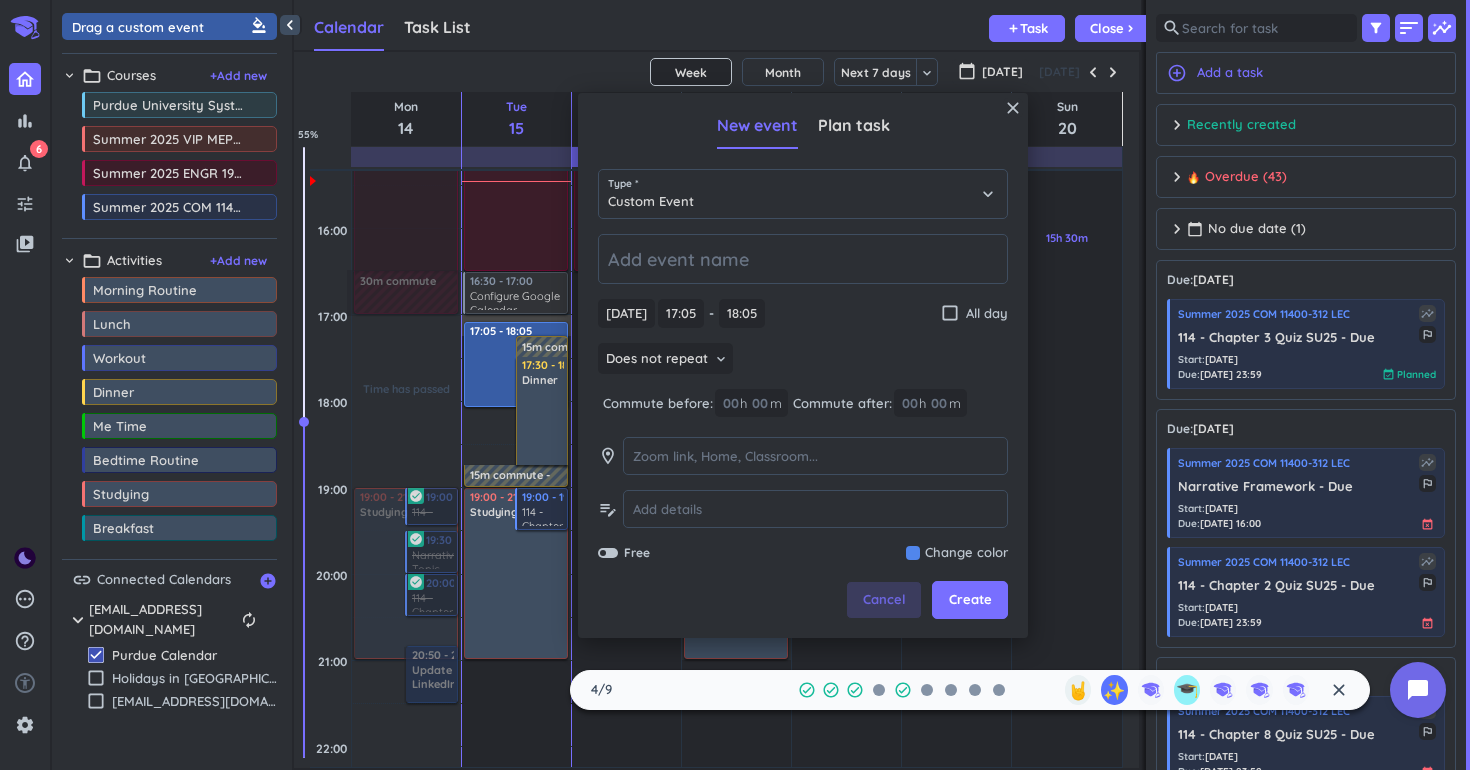 click on "Cancel" at bounding box center [884, 600] 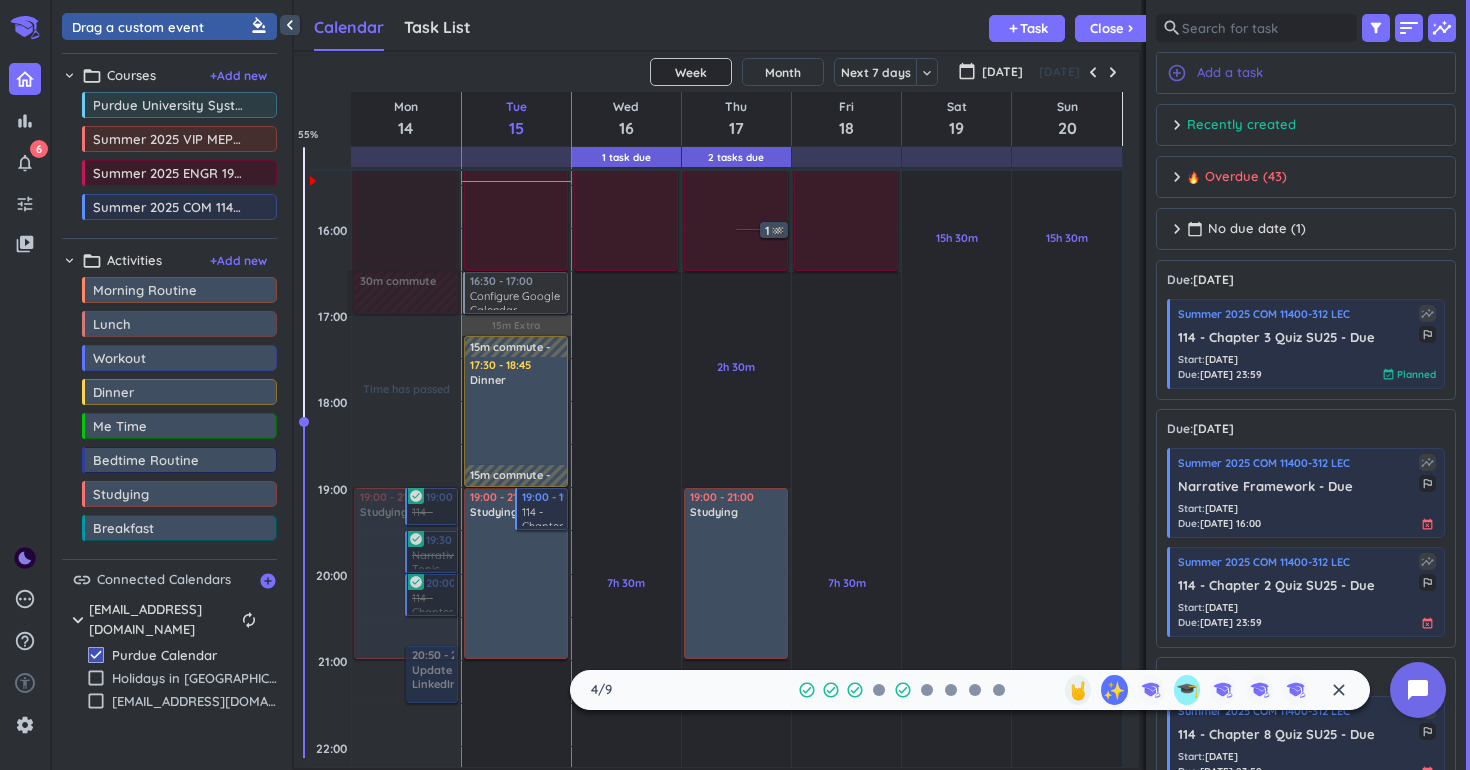 click on "add_circle_outline Add a task" at bounding box center [1306, 73] 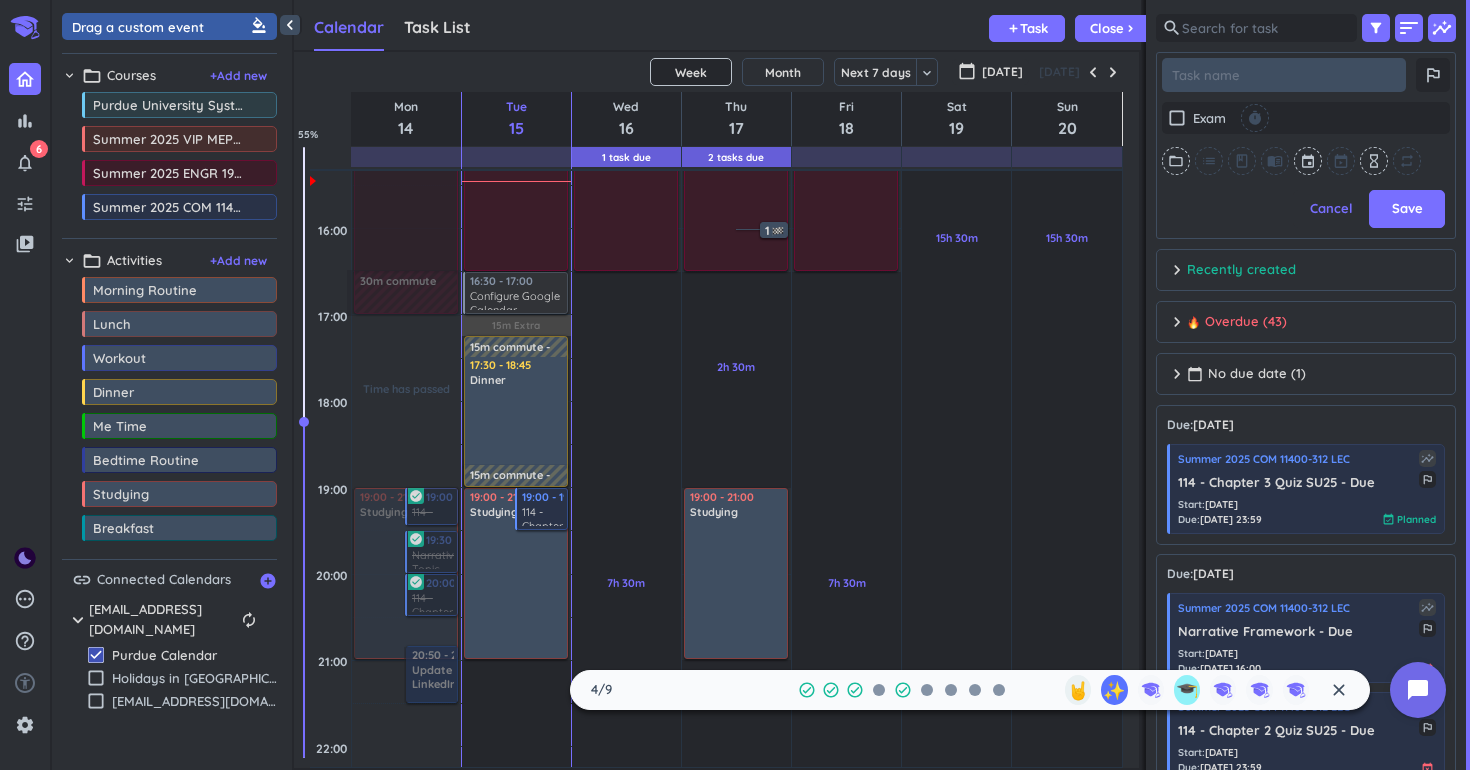 type on "x" 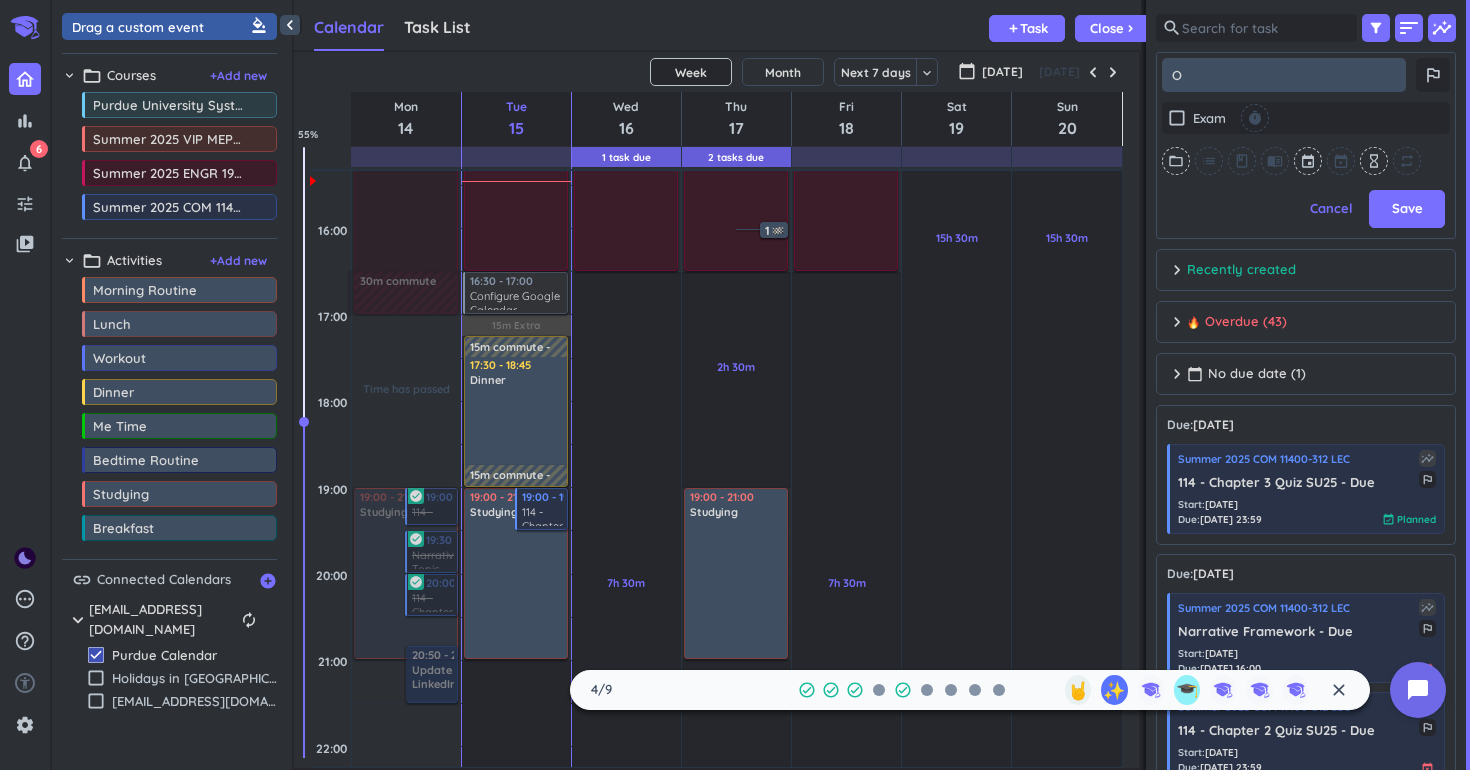 type on "x" 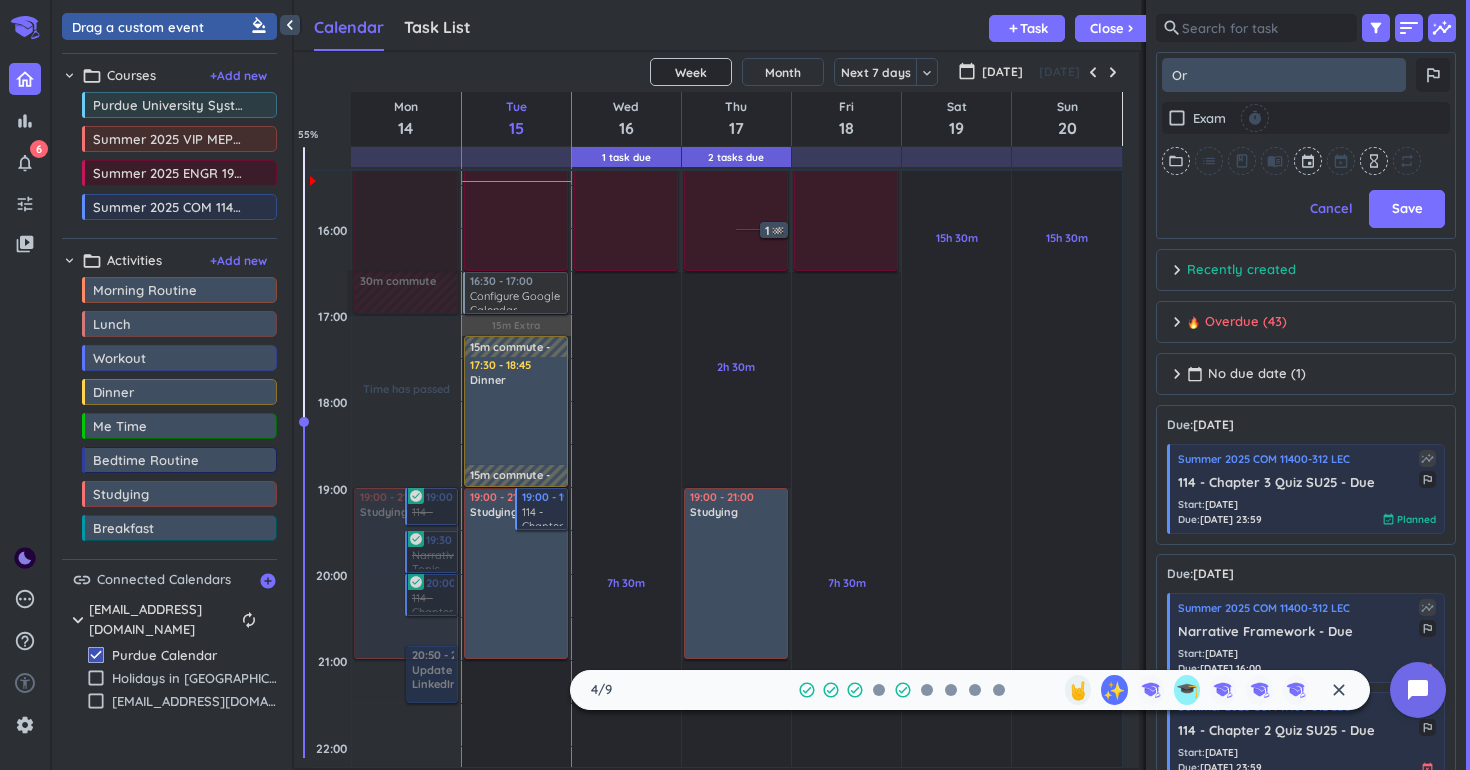 type on "x" 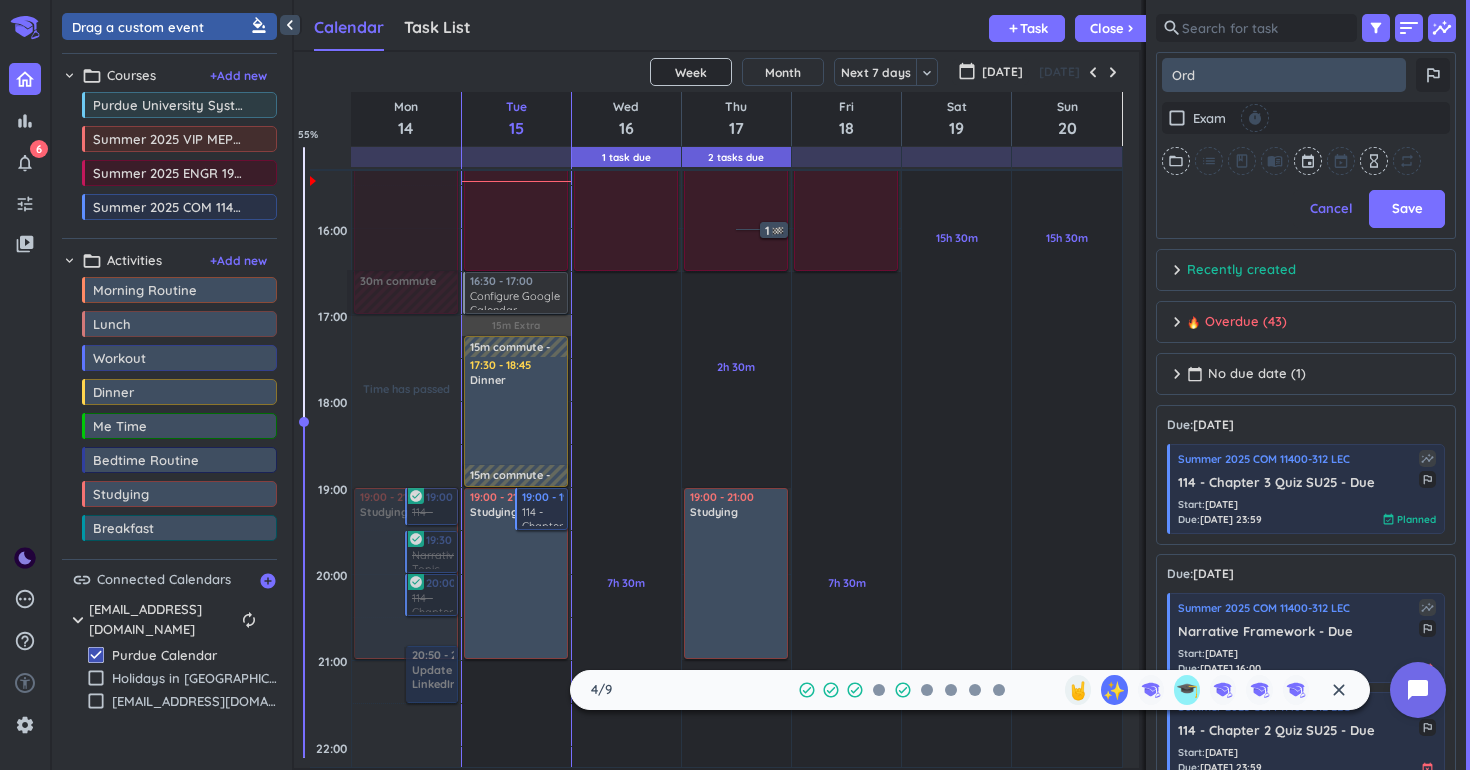 type on "x" 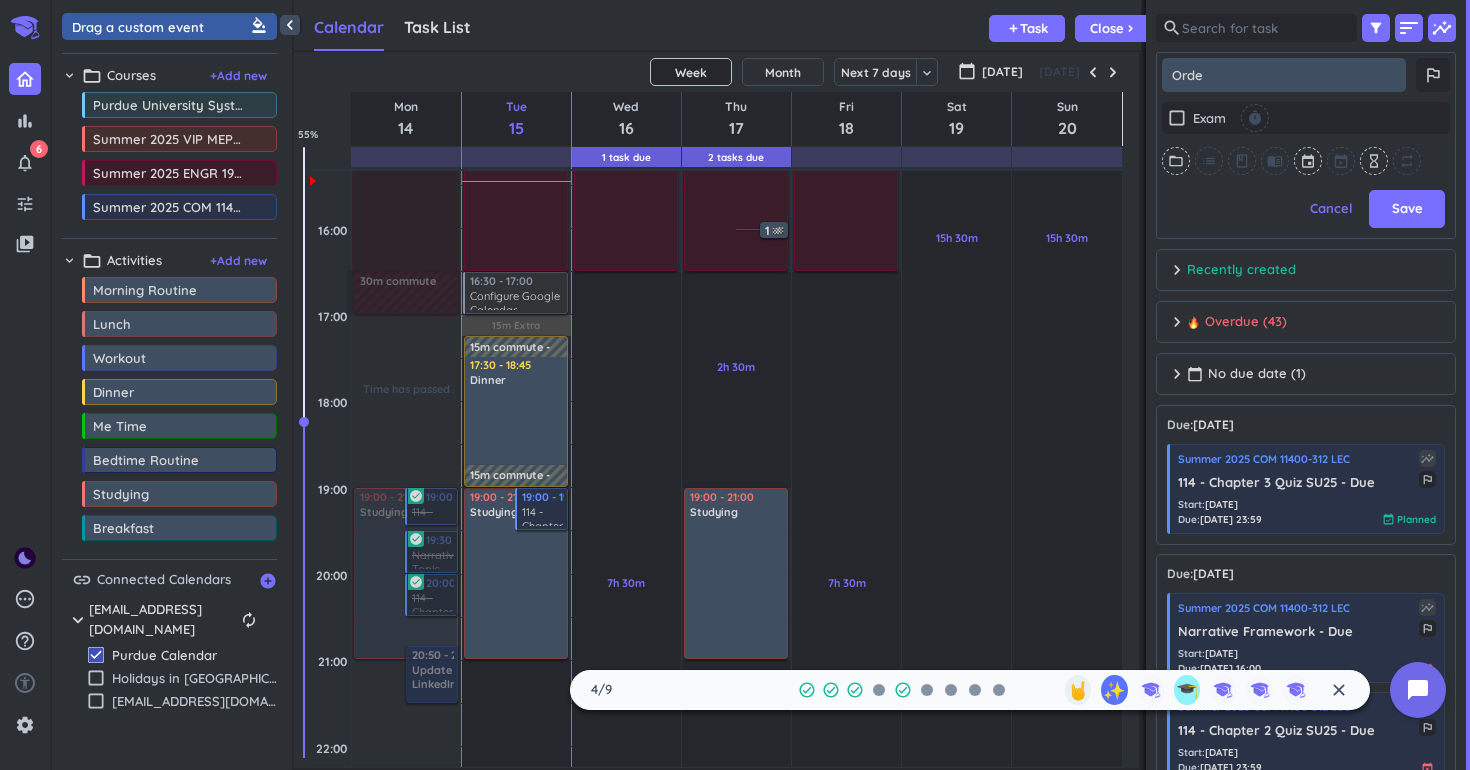 type on "x" 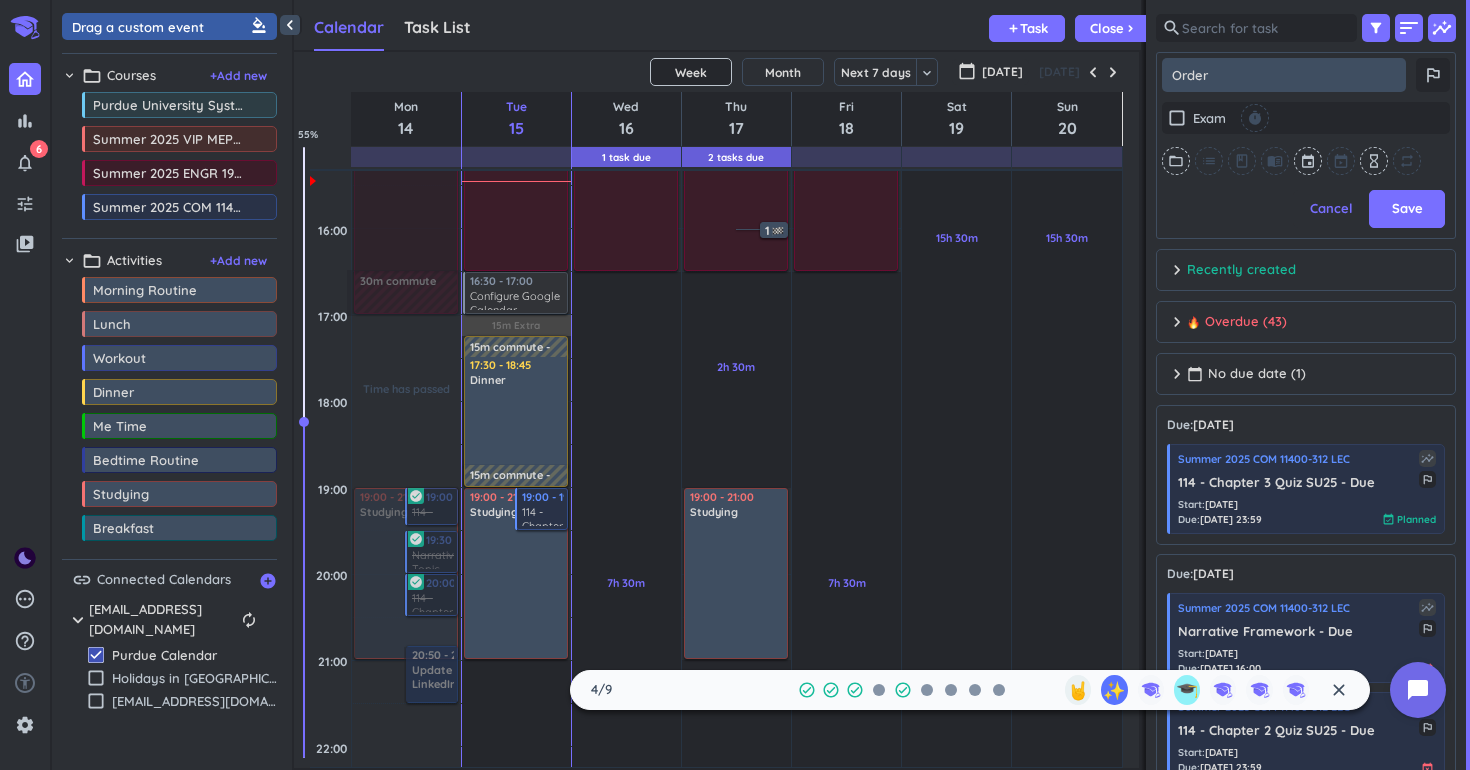type on "x" 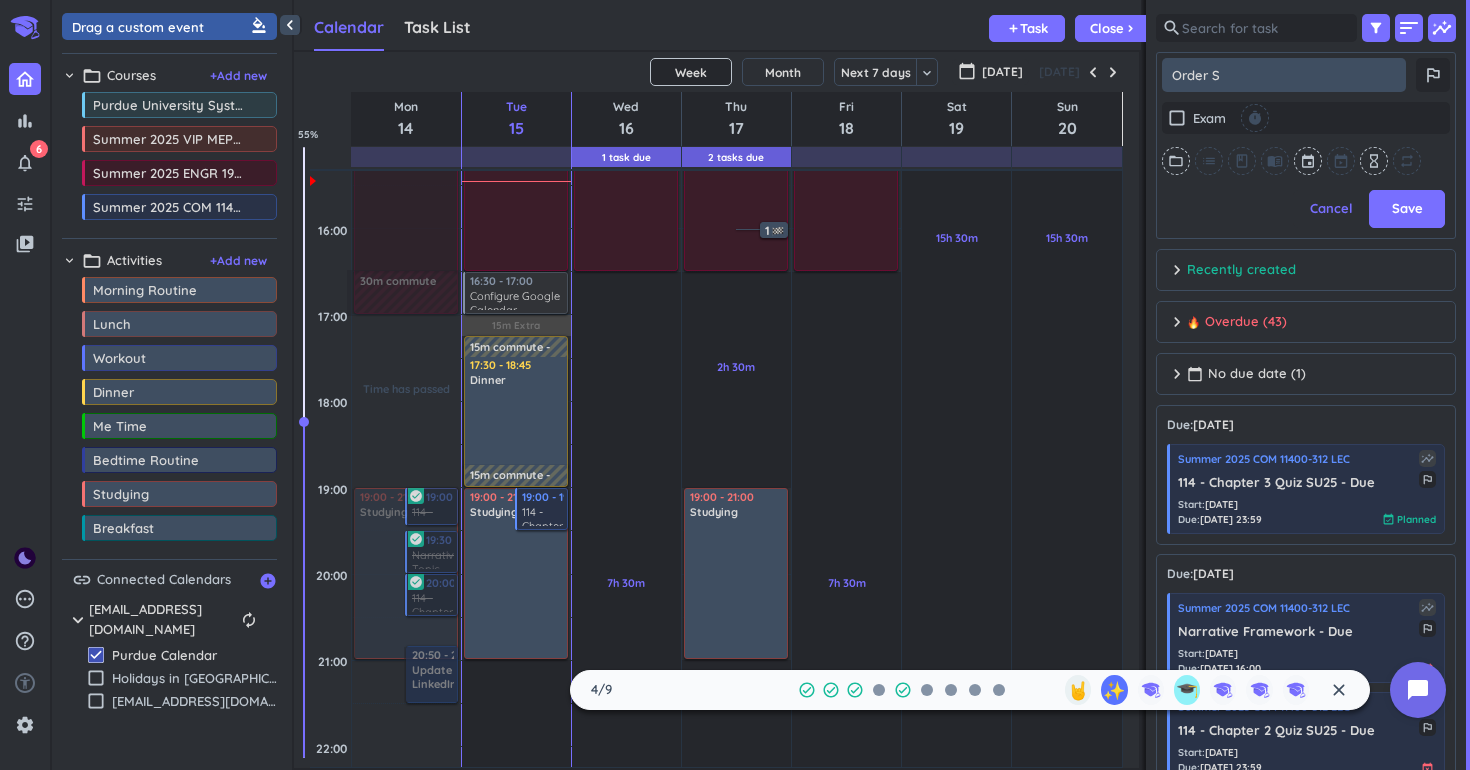 type on "x" 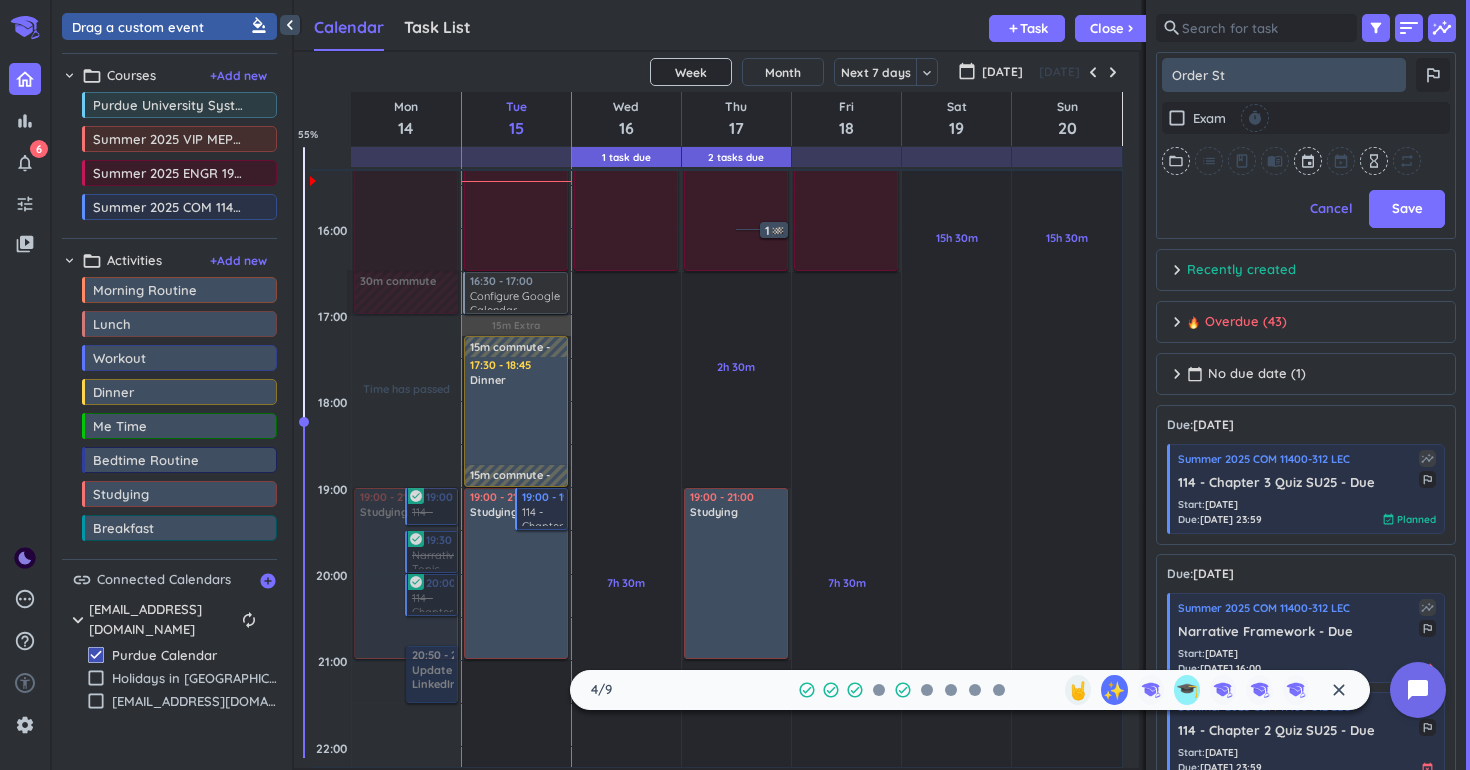 type on "x" 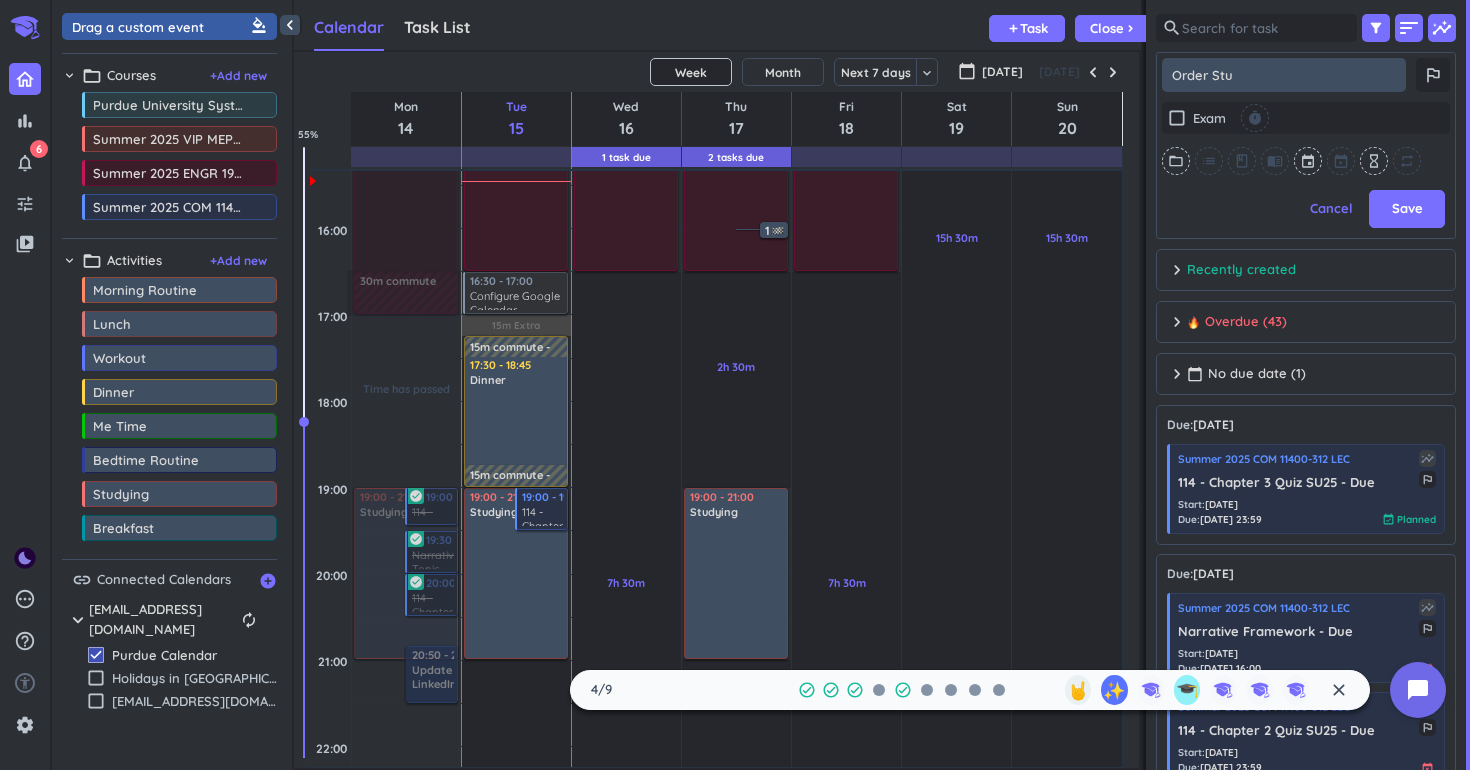 type on "x" 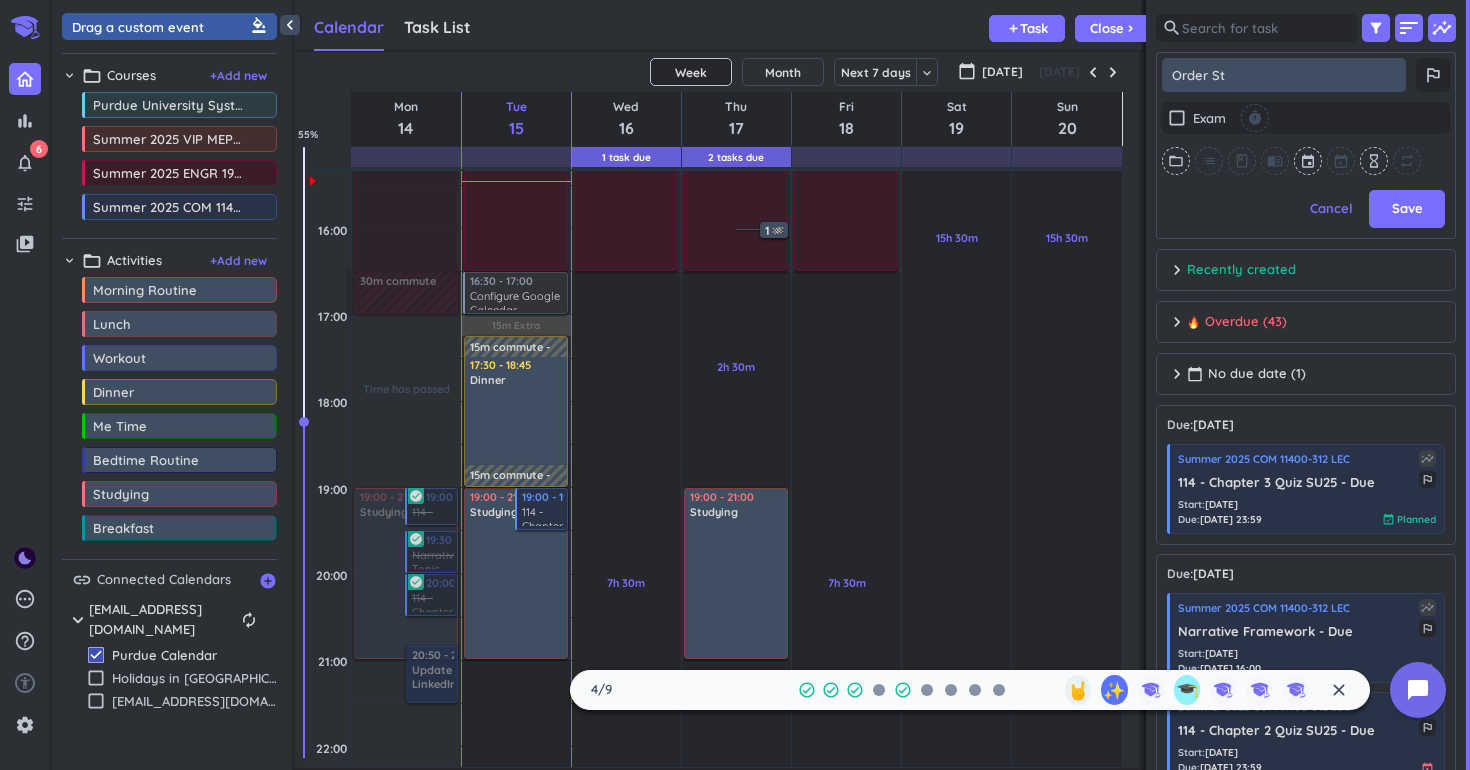 type on "x" 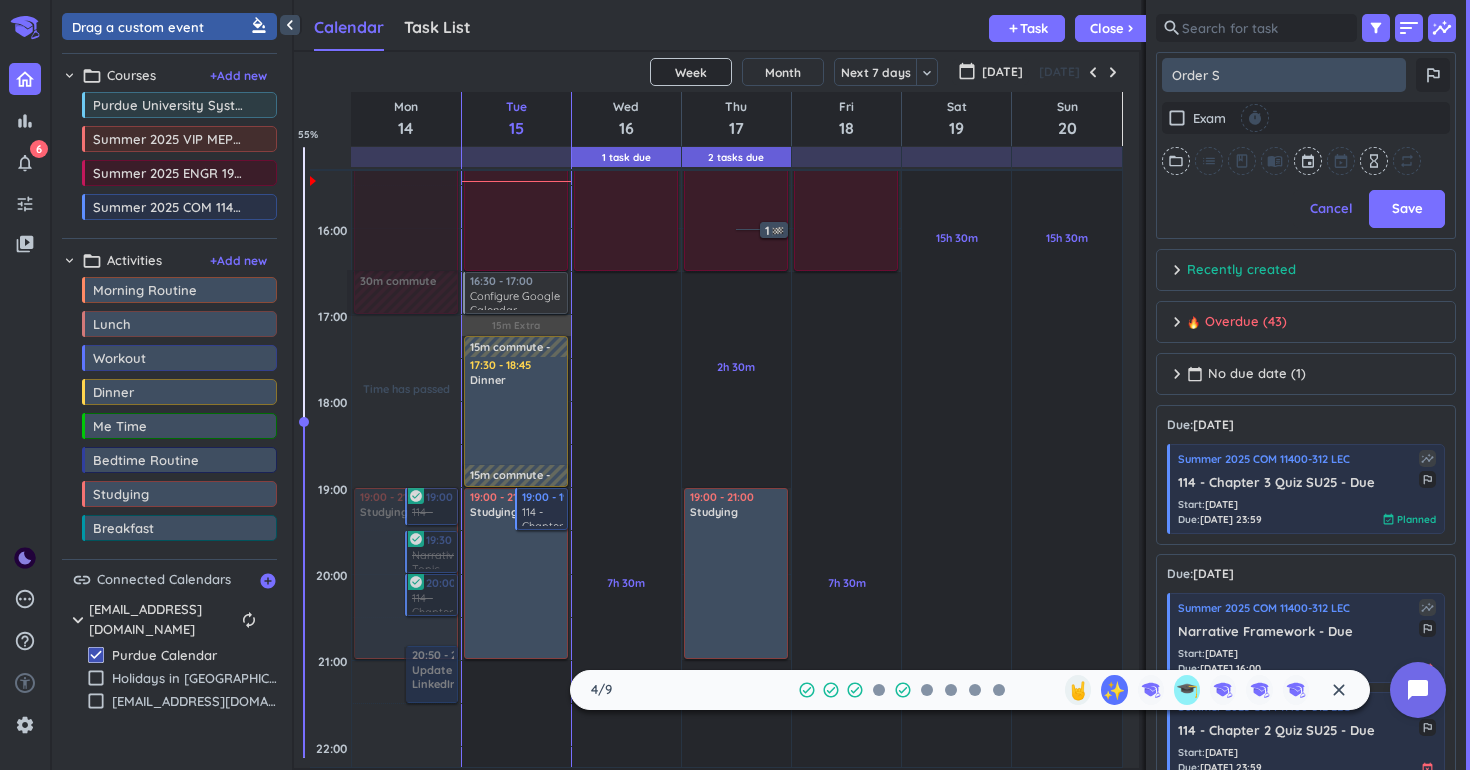 type on "x" 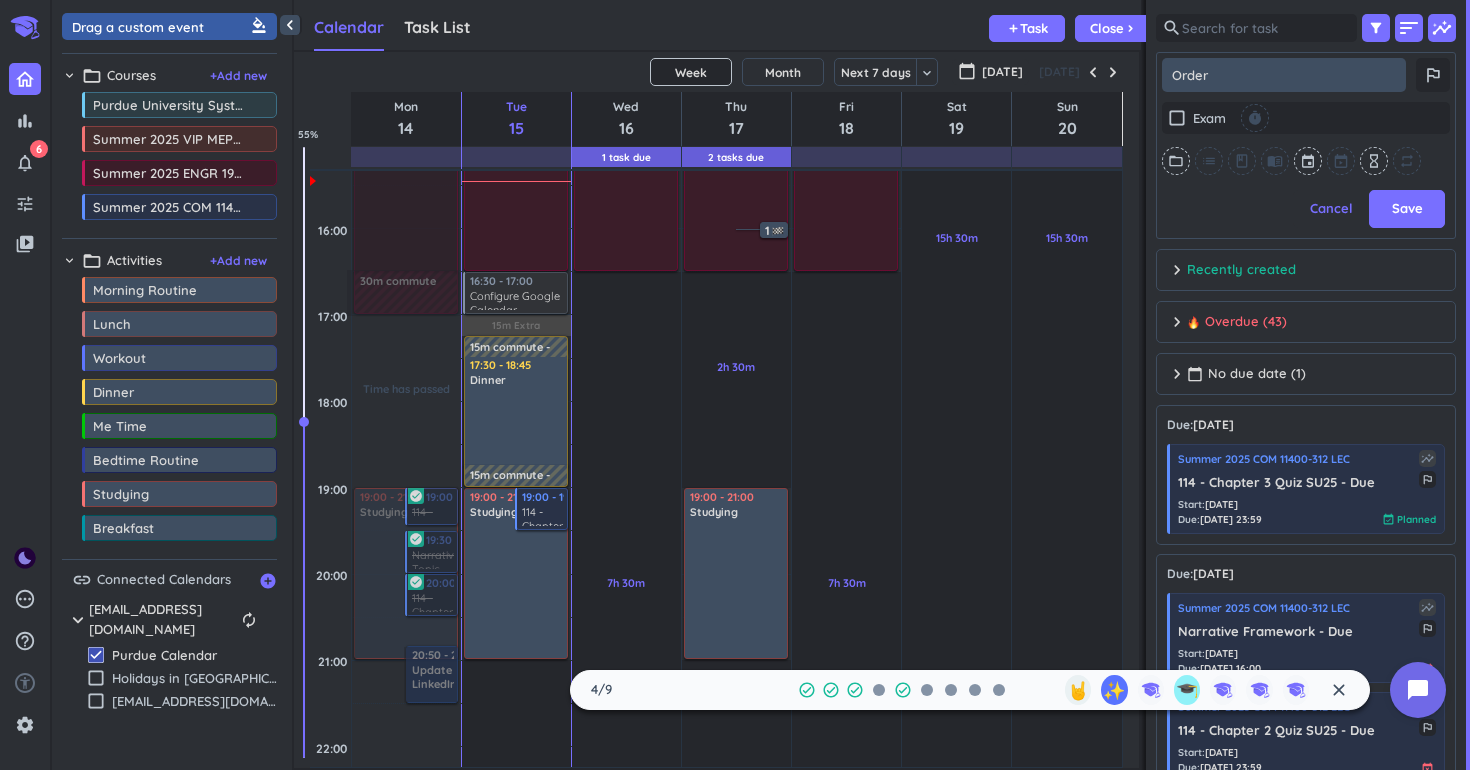 type on "x" 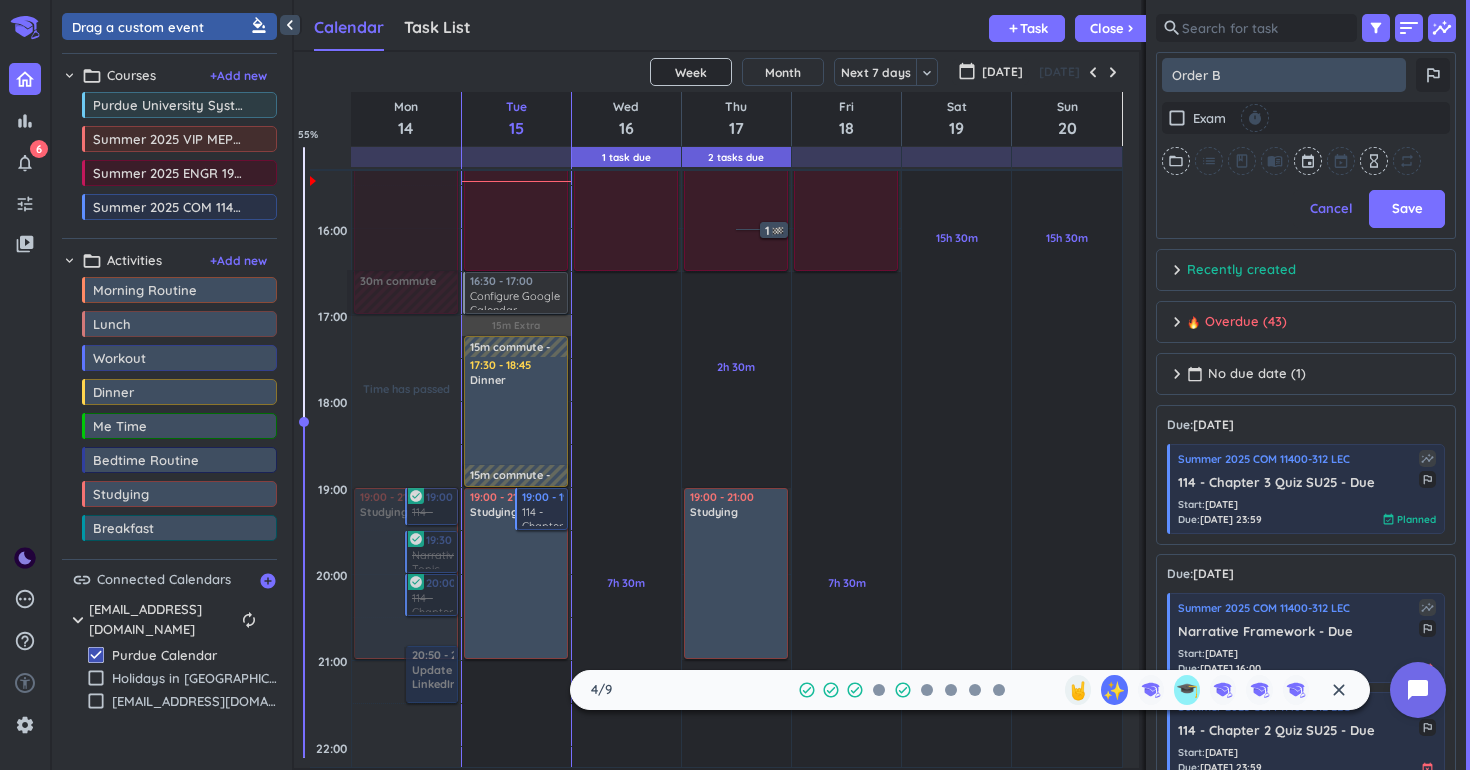 type on "x" 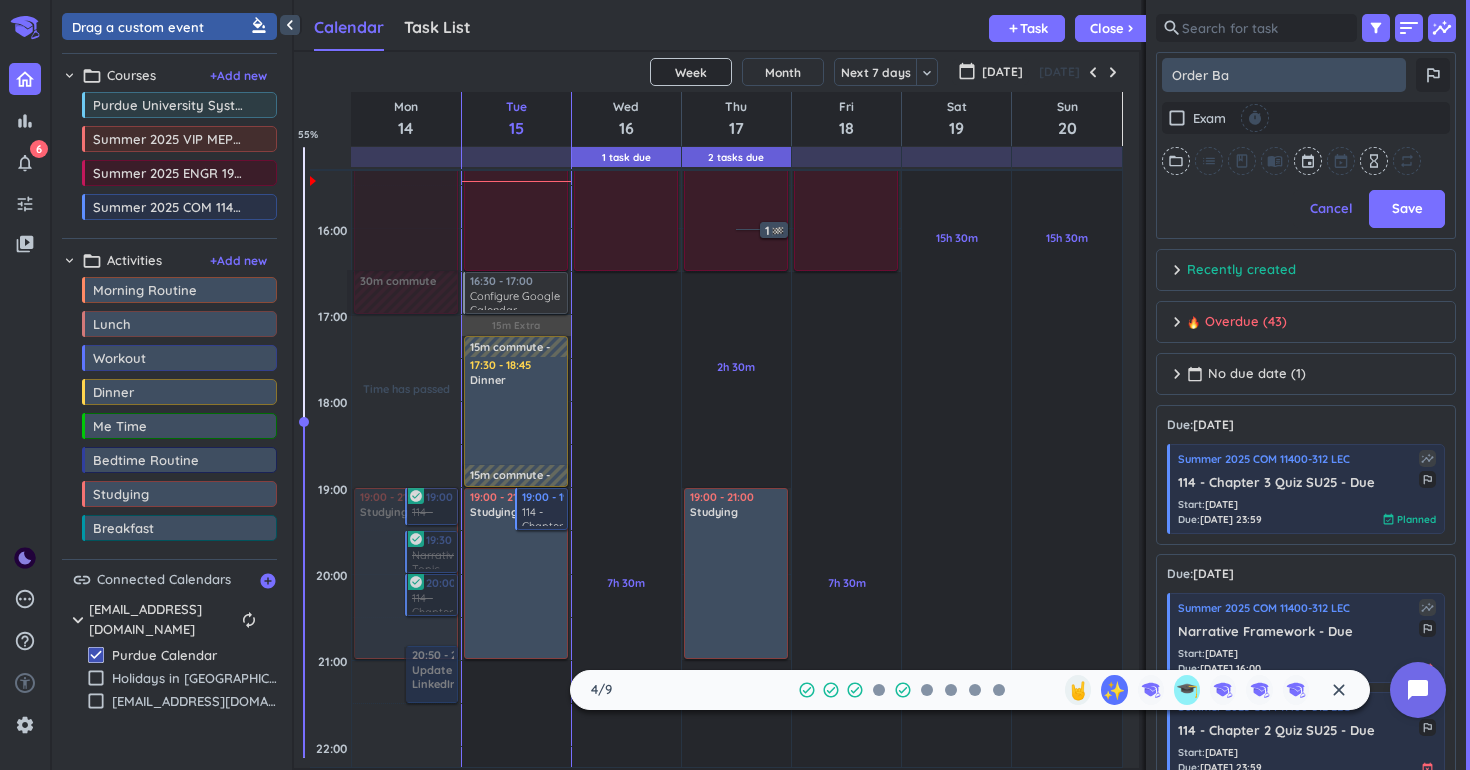 type on "x" 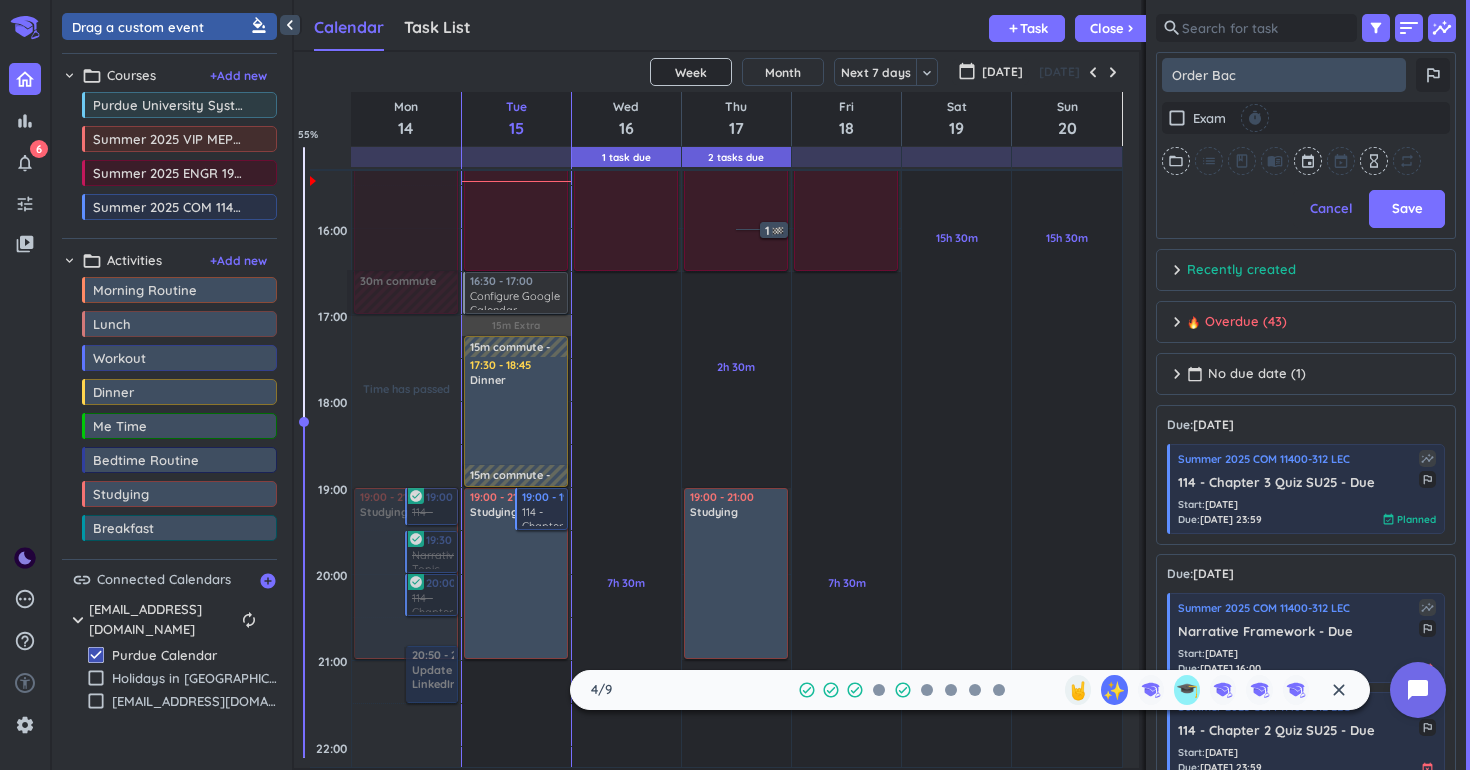 type on "x" 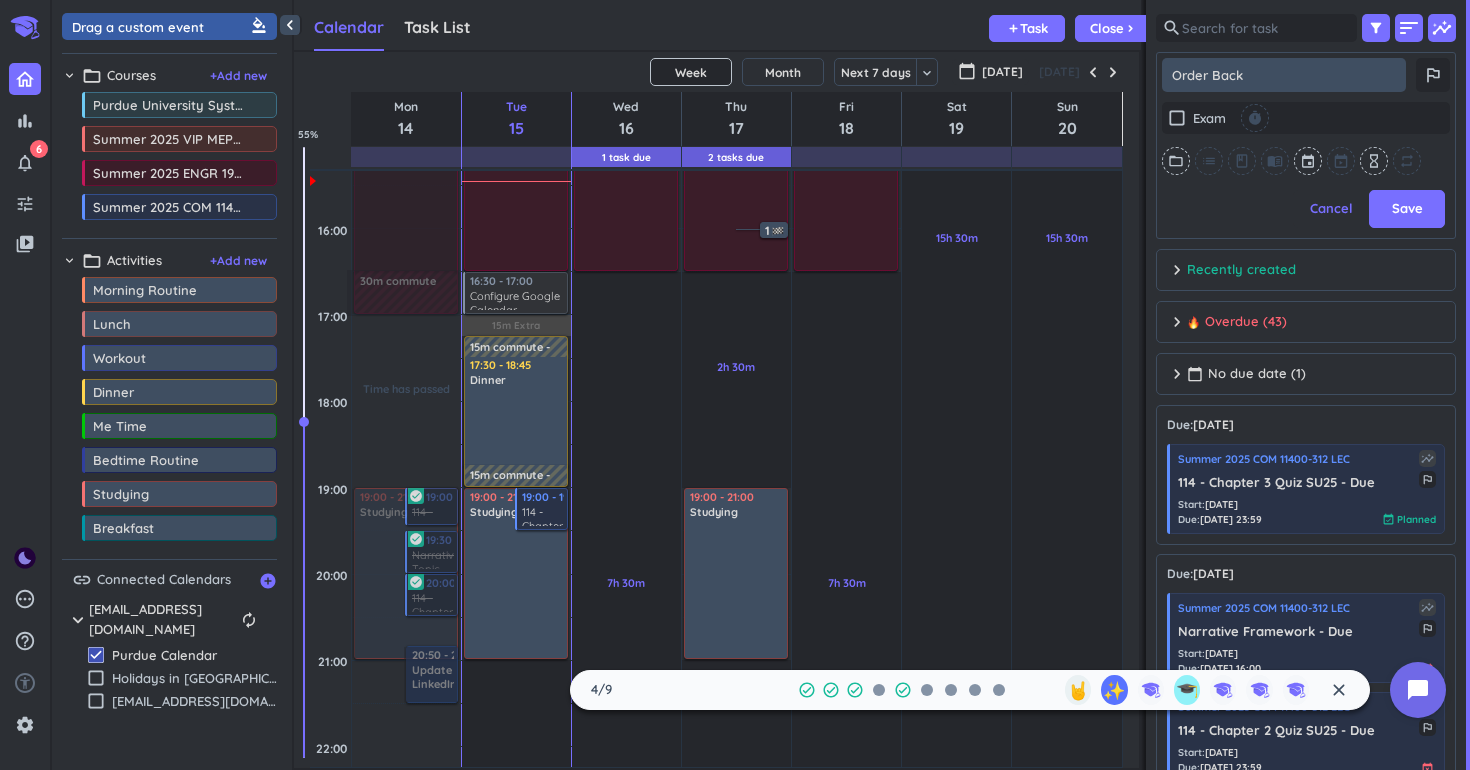 type on "x" 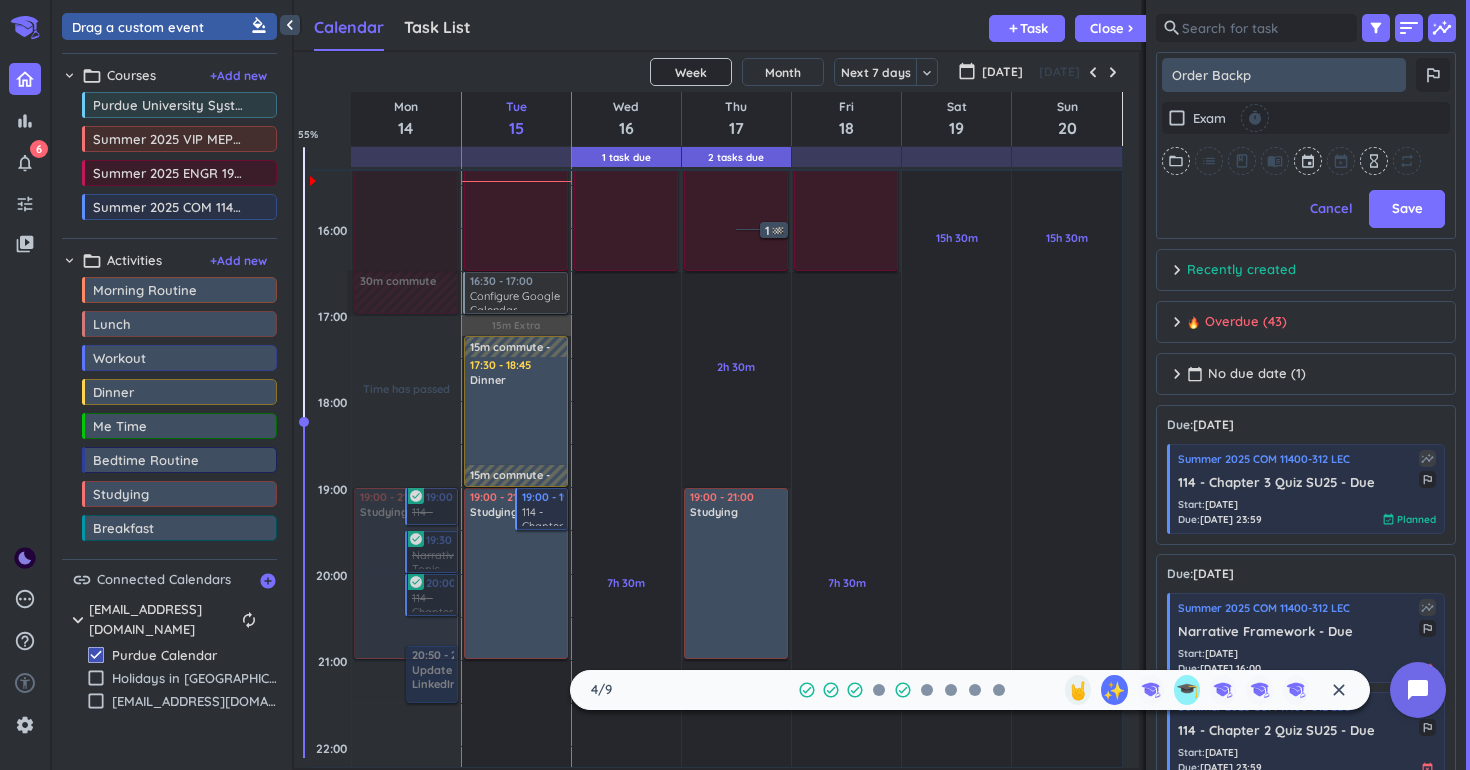 type on "x" 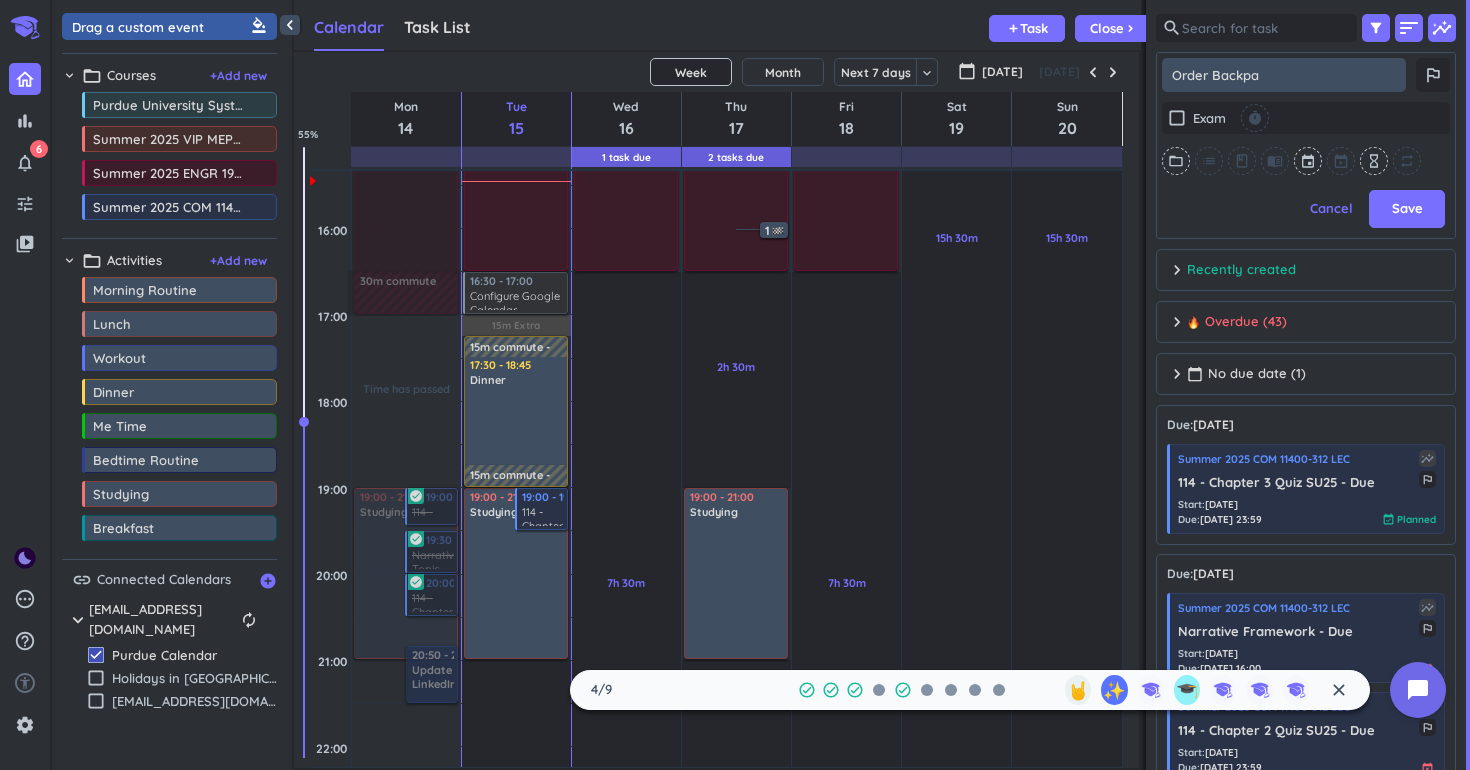 type on "x" 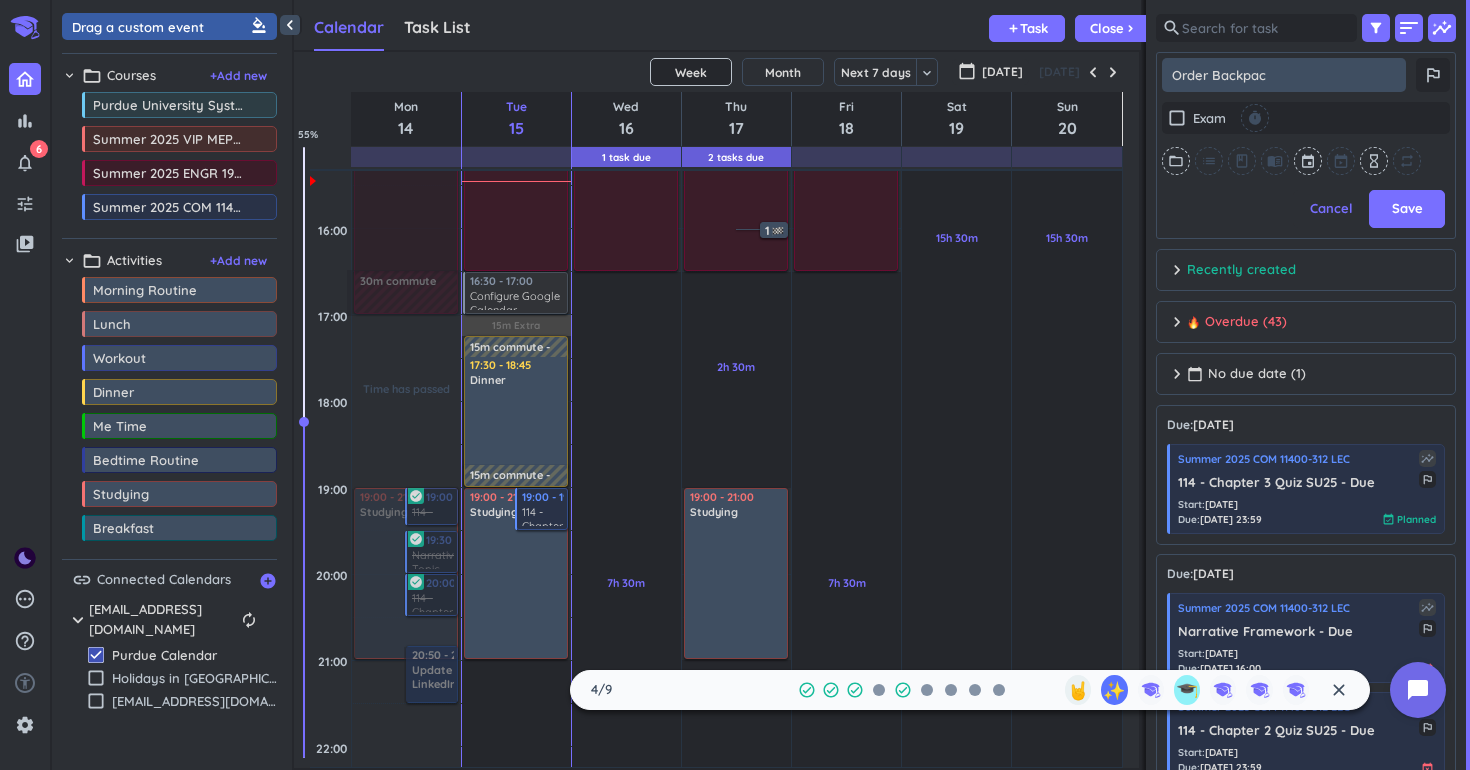 type on "x" 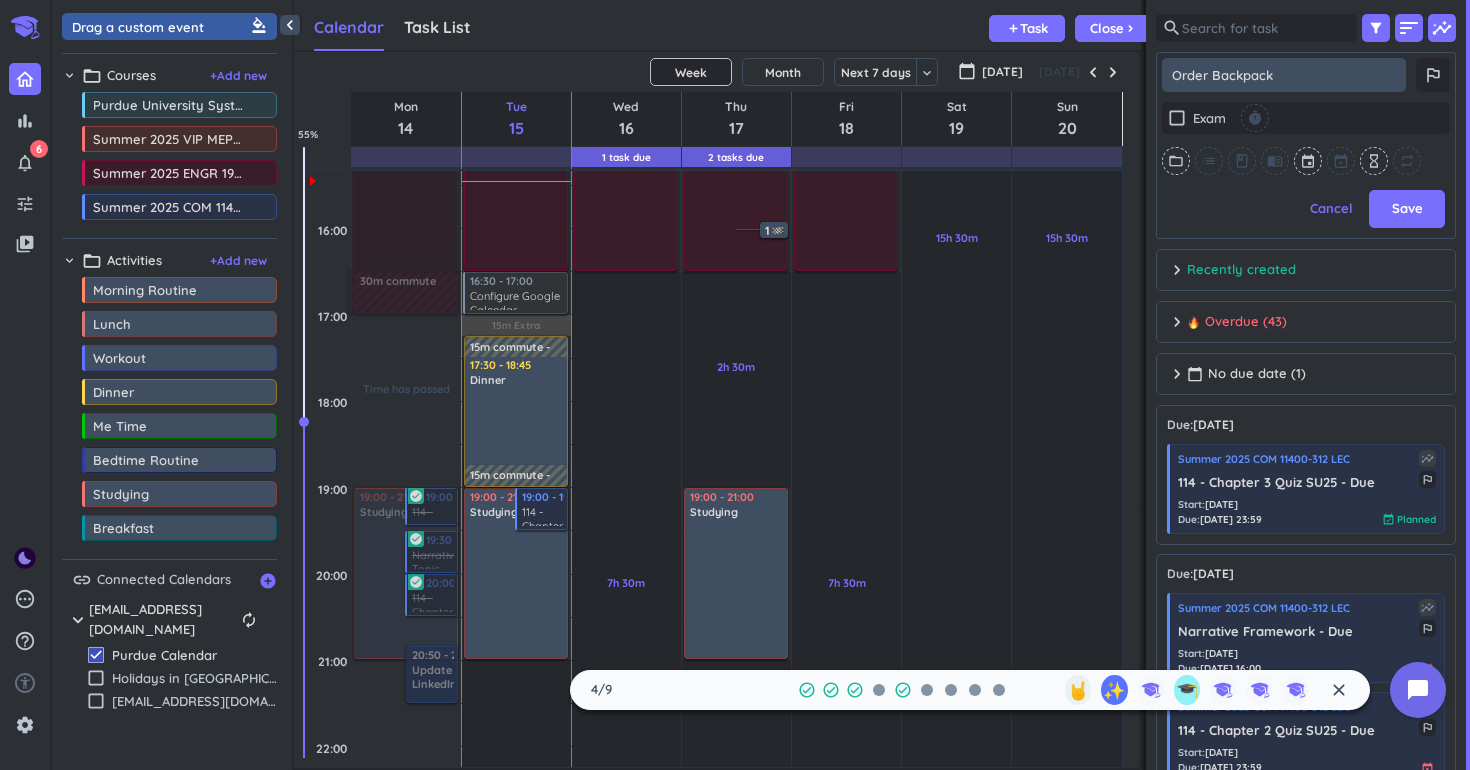 type on "x" 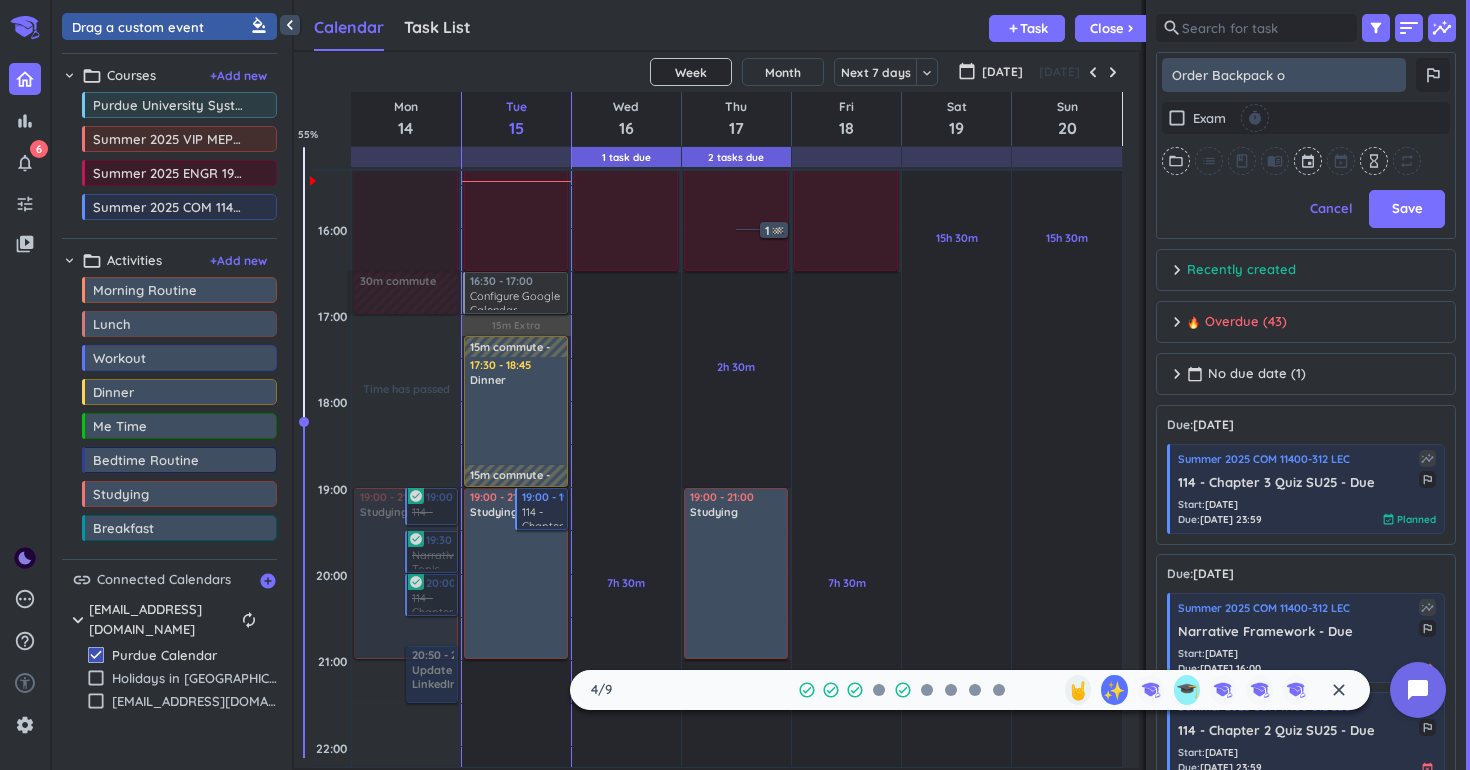 type on "x" 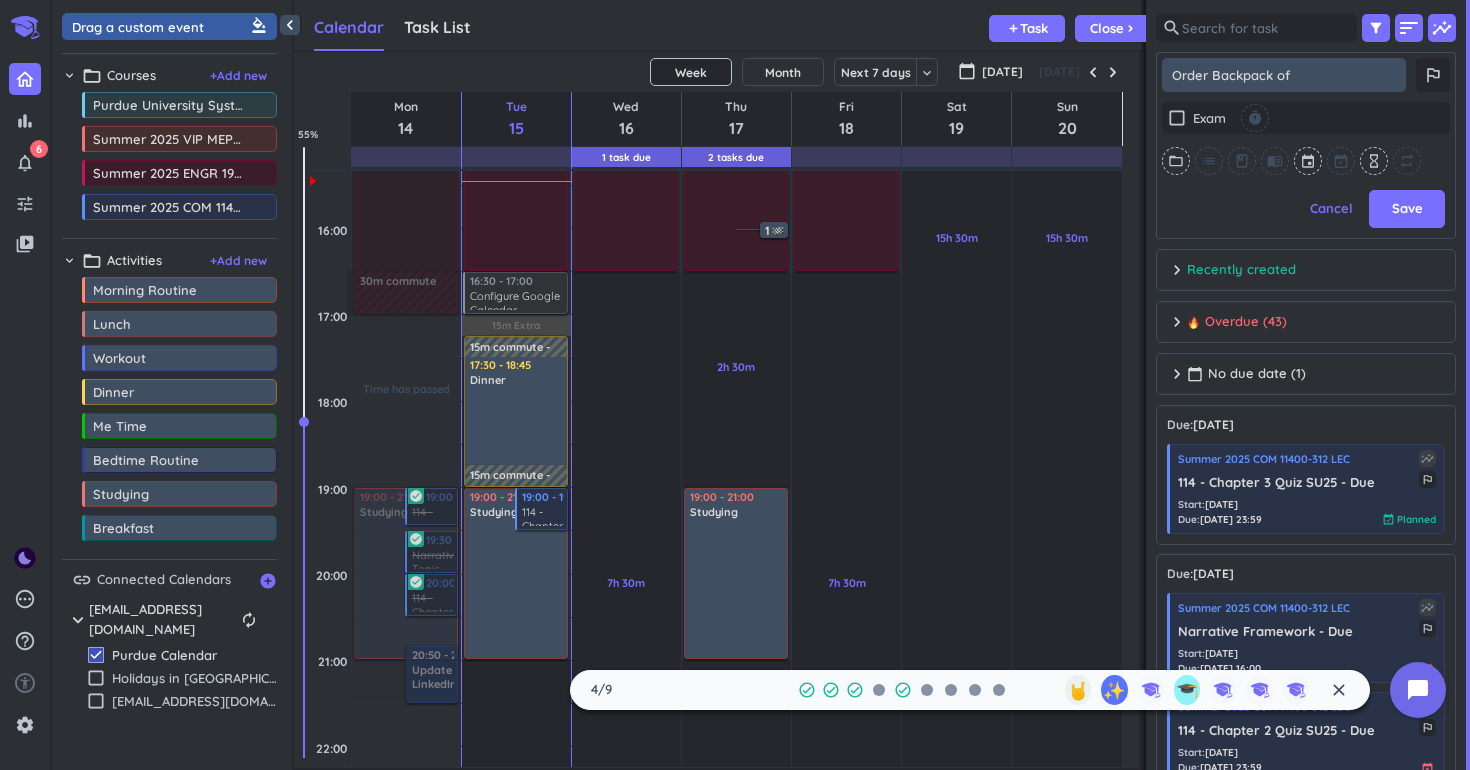 type on "x" 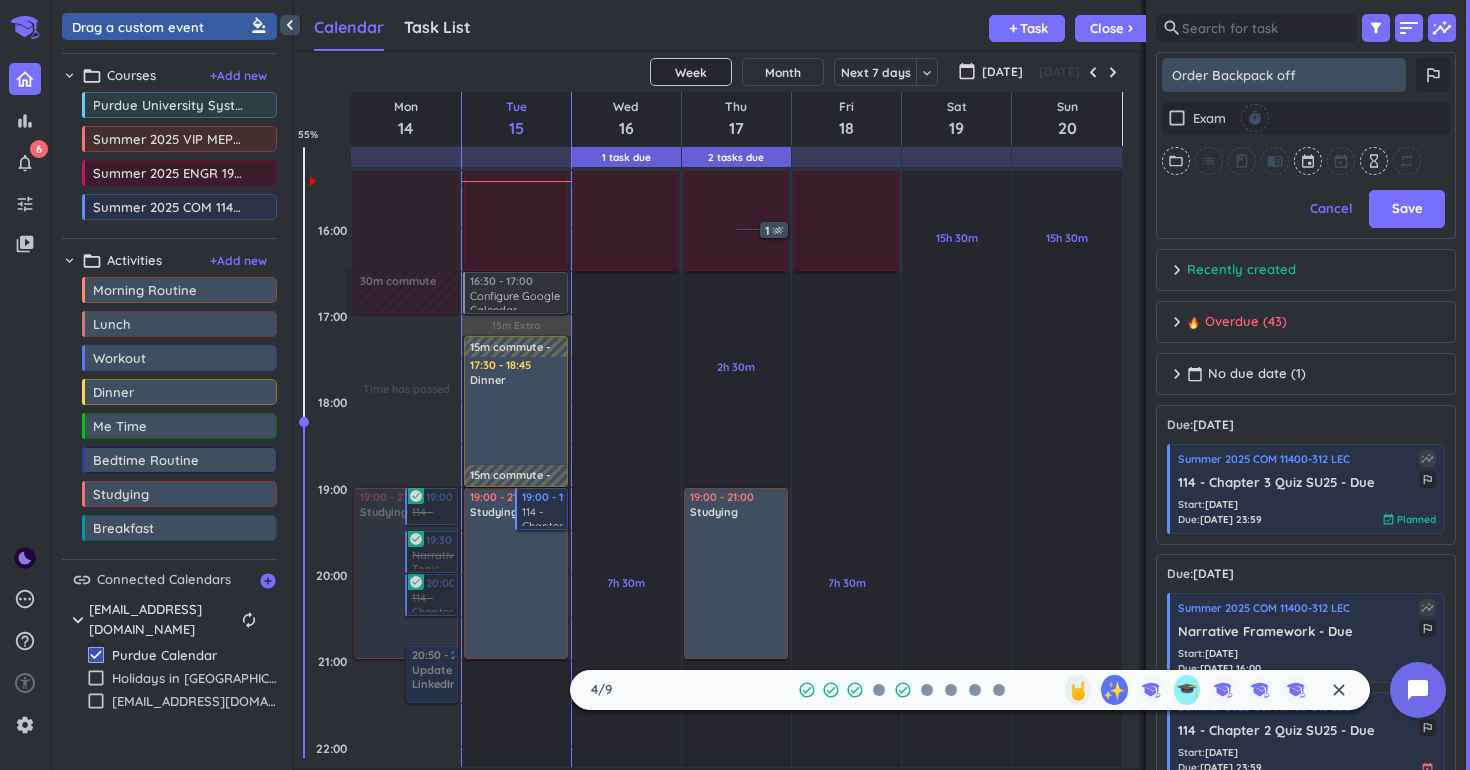 type on "x" 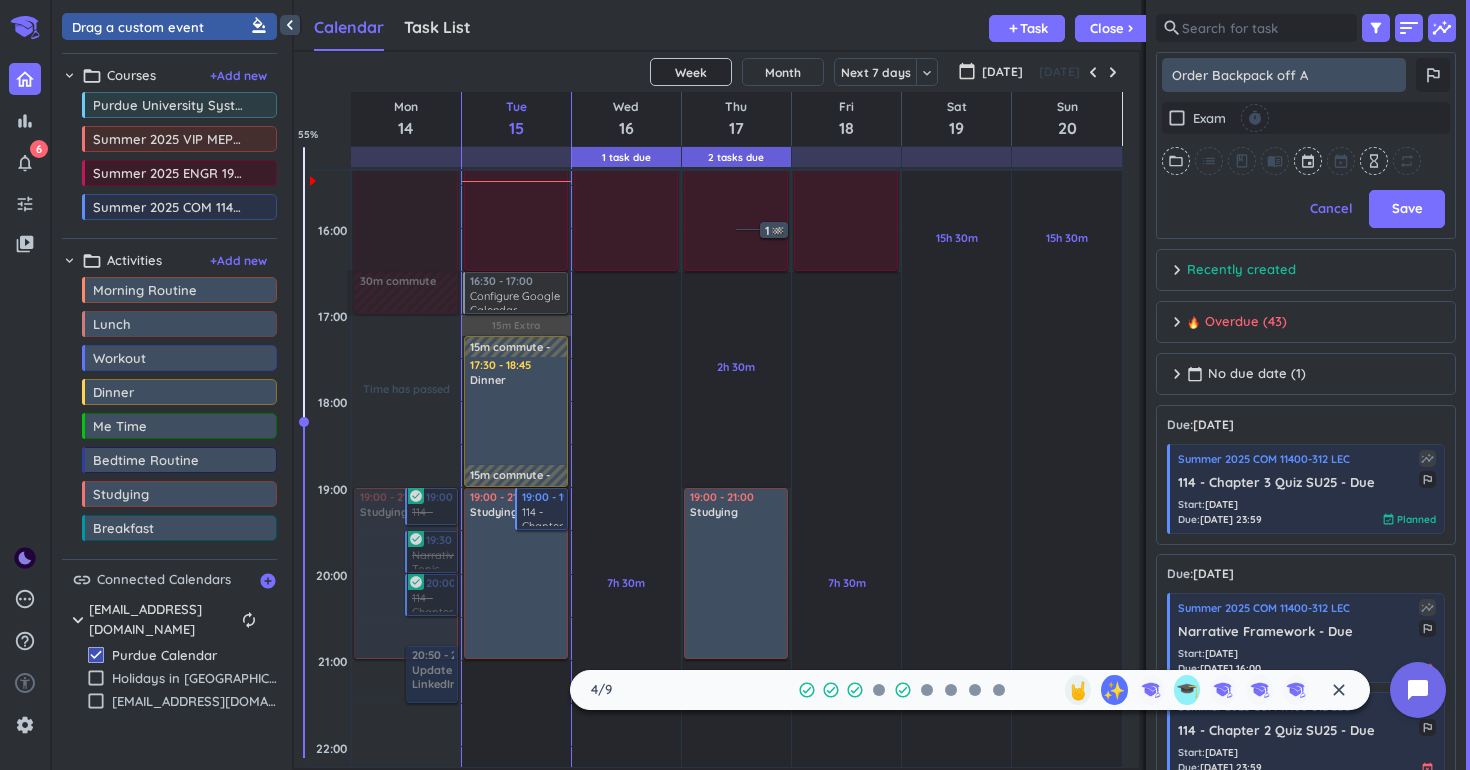 type on "x" 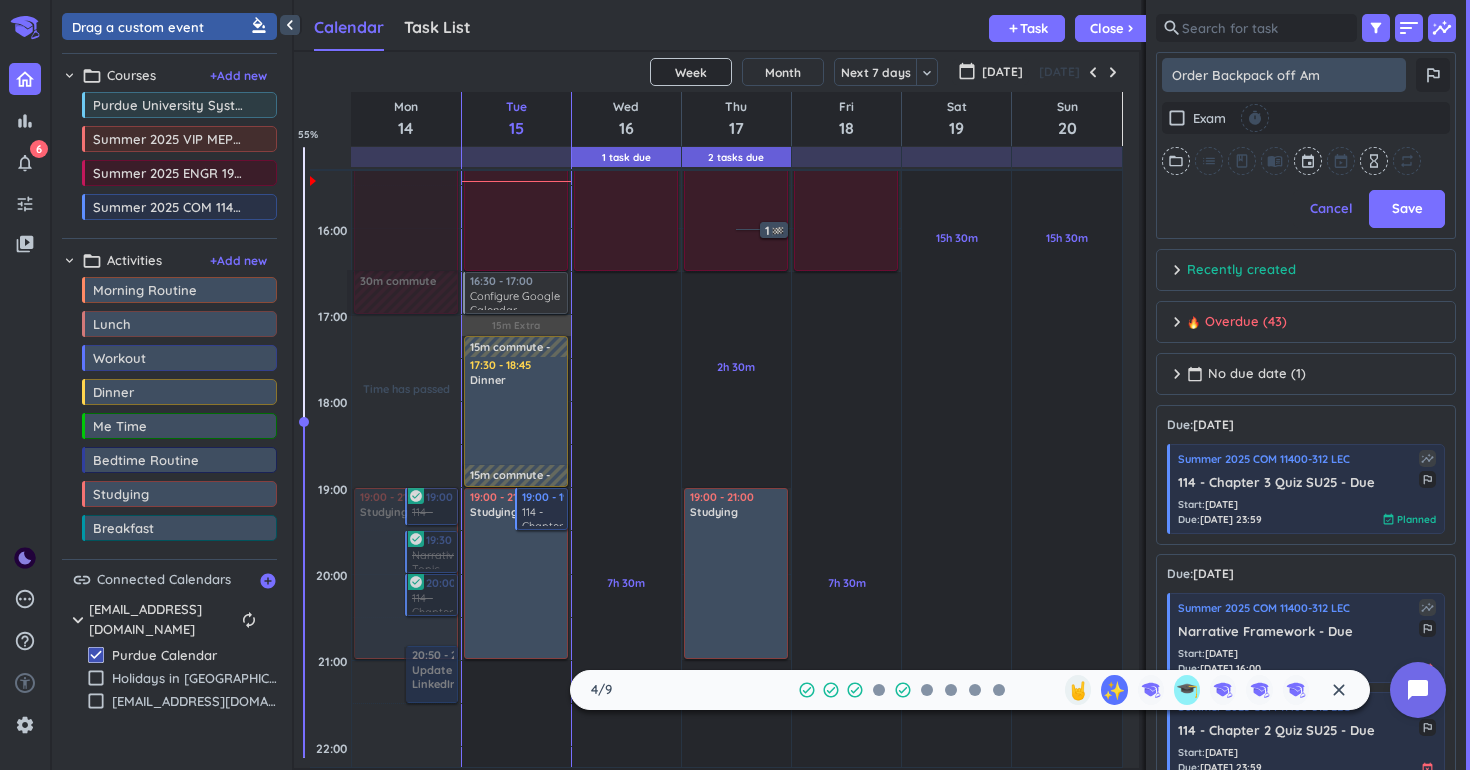 type on "x" 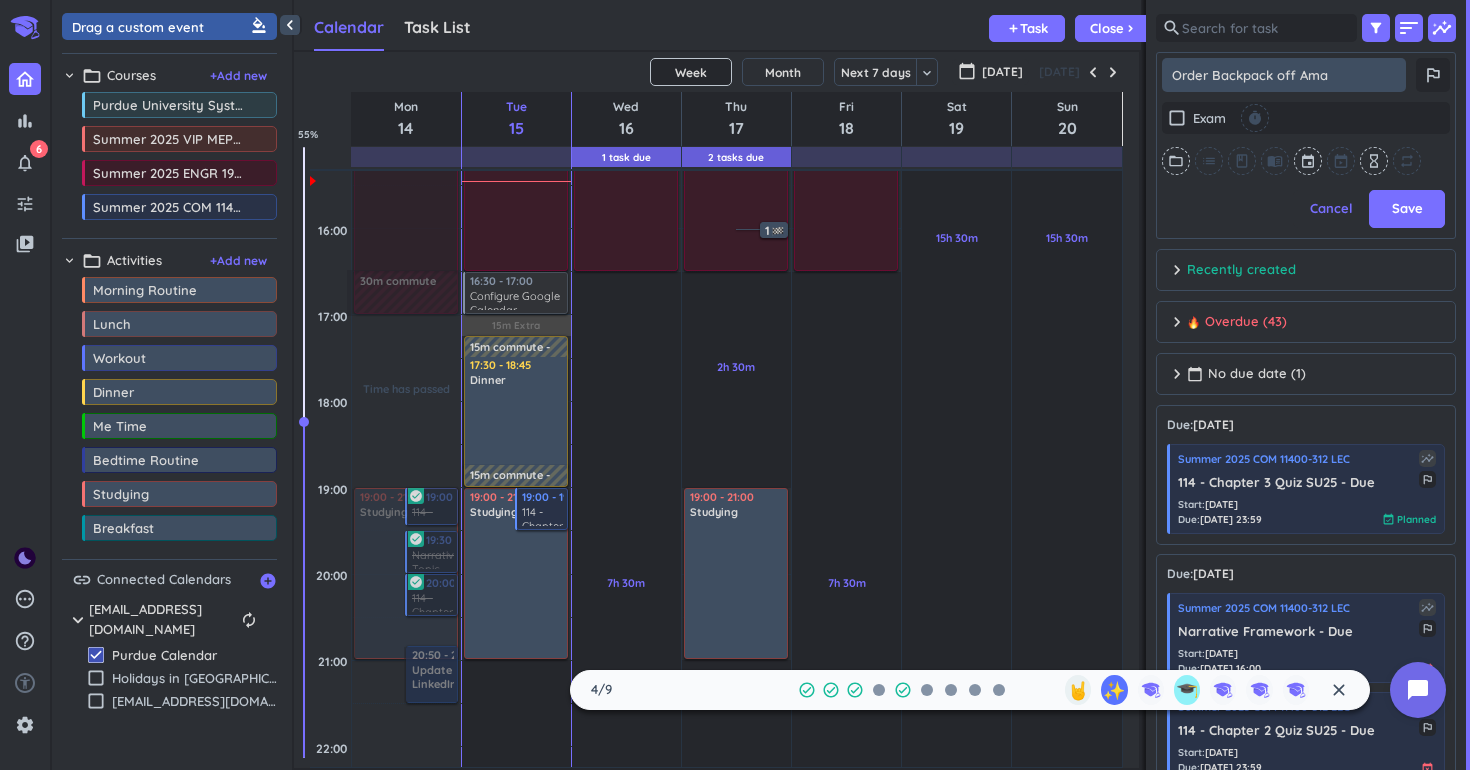 type on "x" 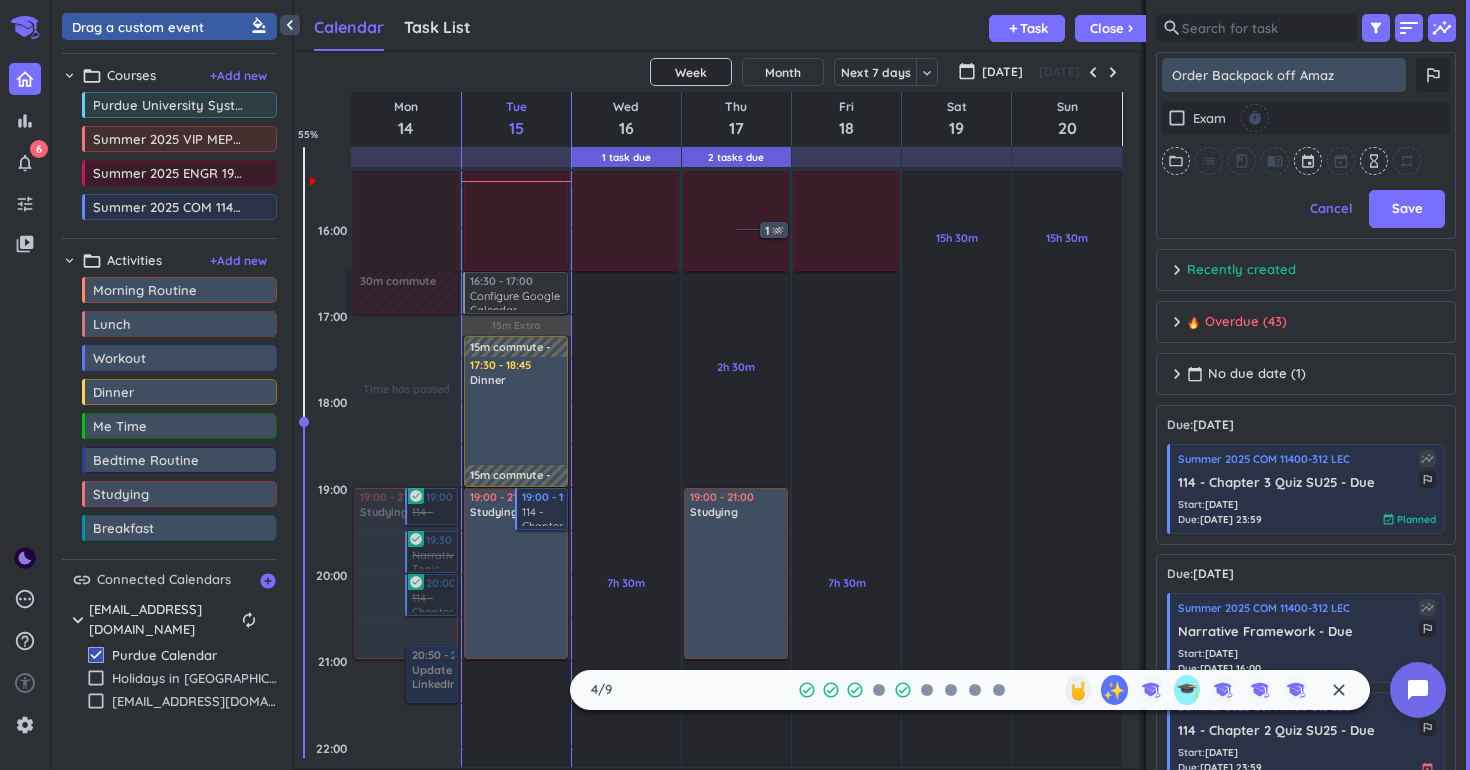 type on "x" 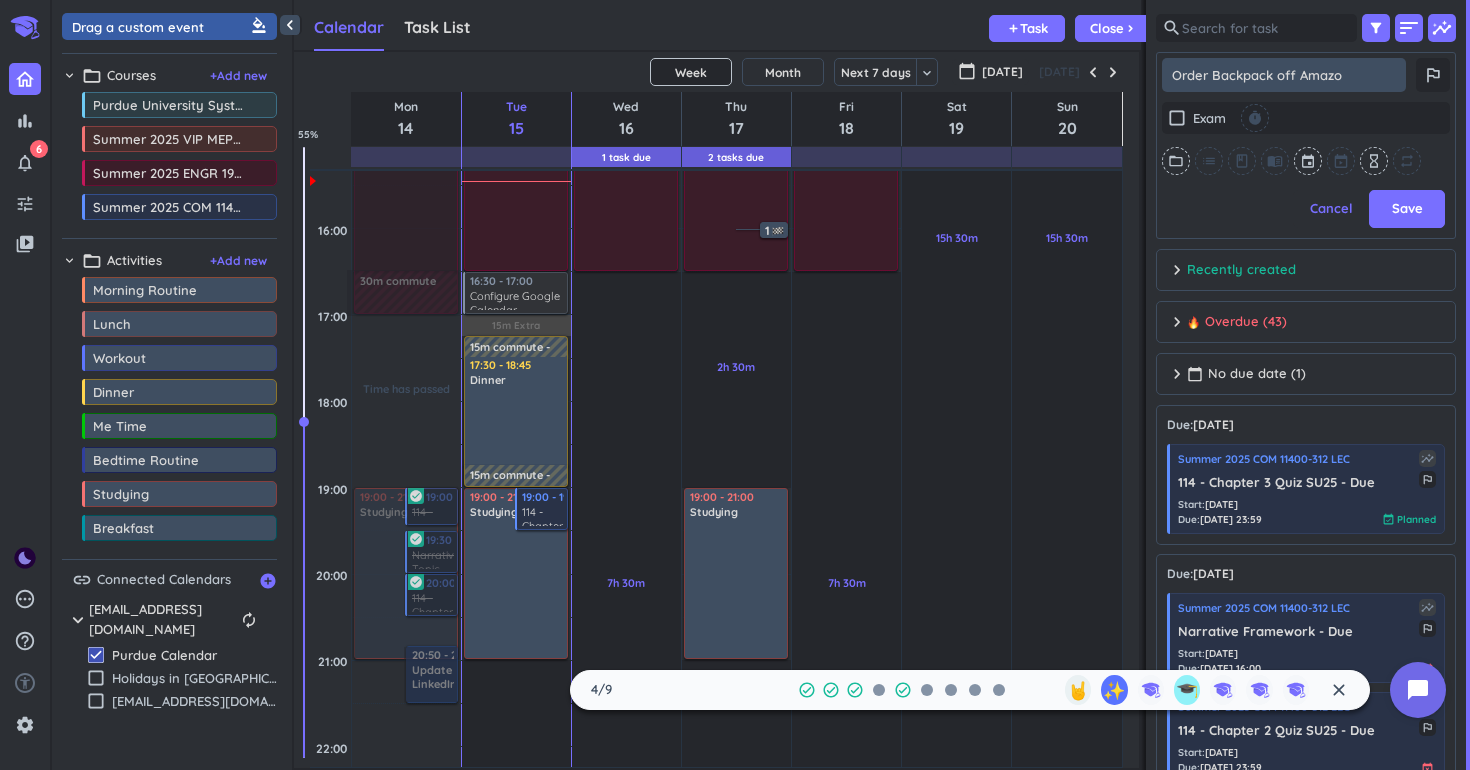 type on "x" 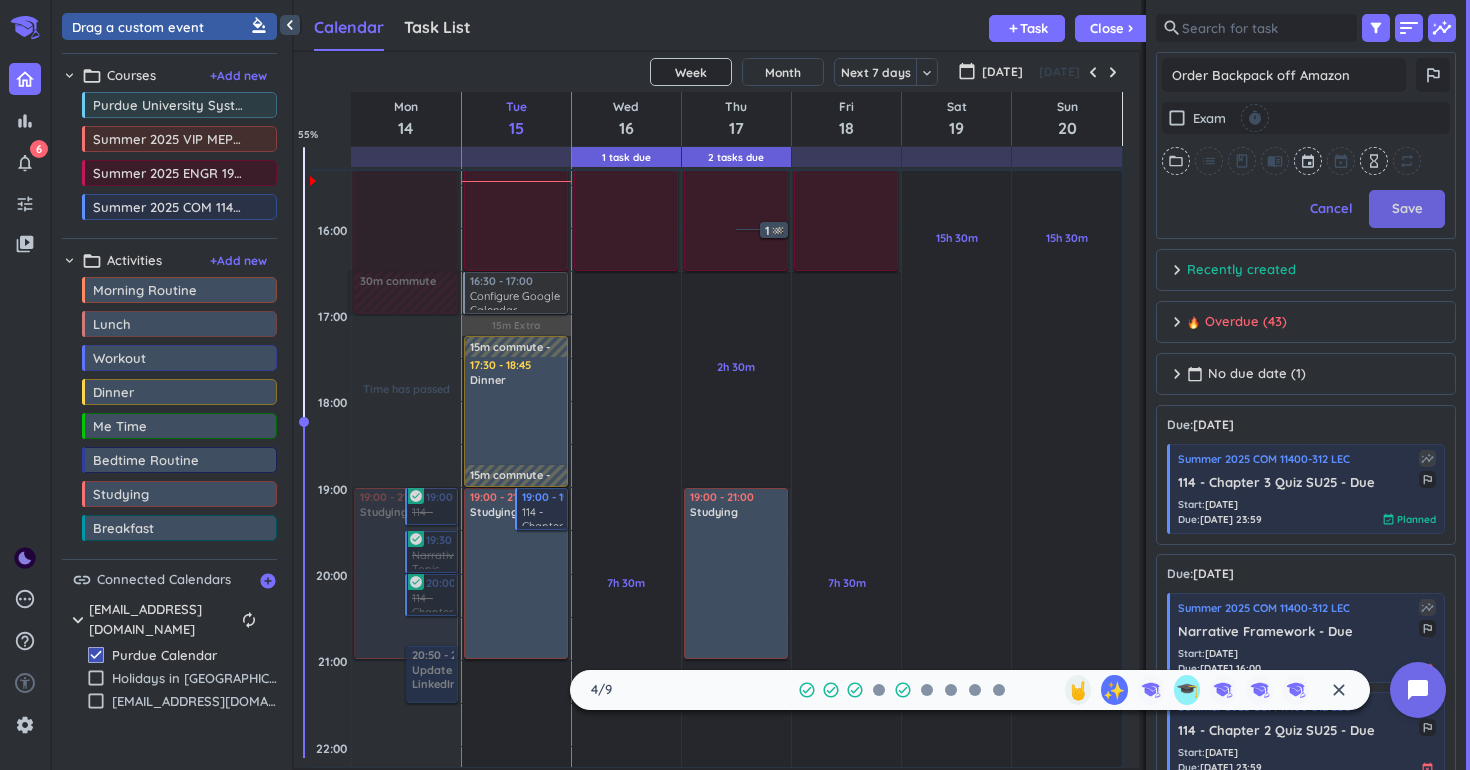 type on "Order Backpack off Amazon" 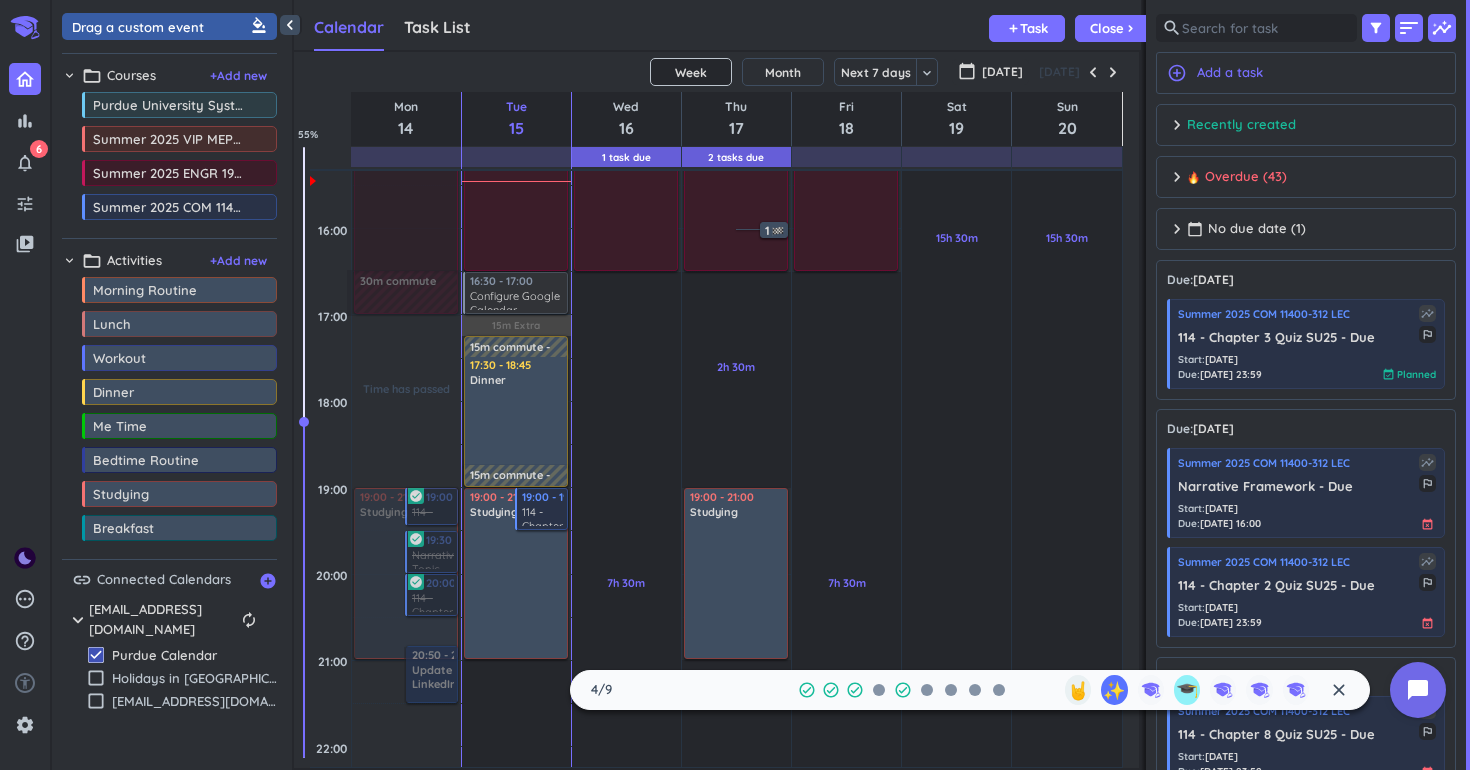 scroll, scrollTop: 666, scrollLeft: 300, axis: both 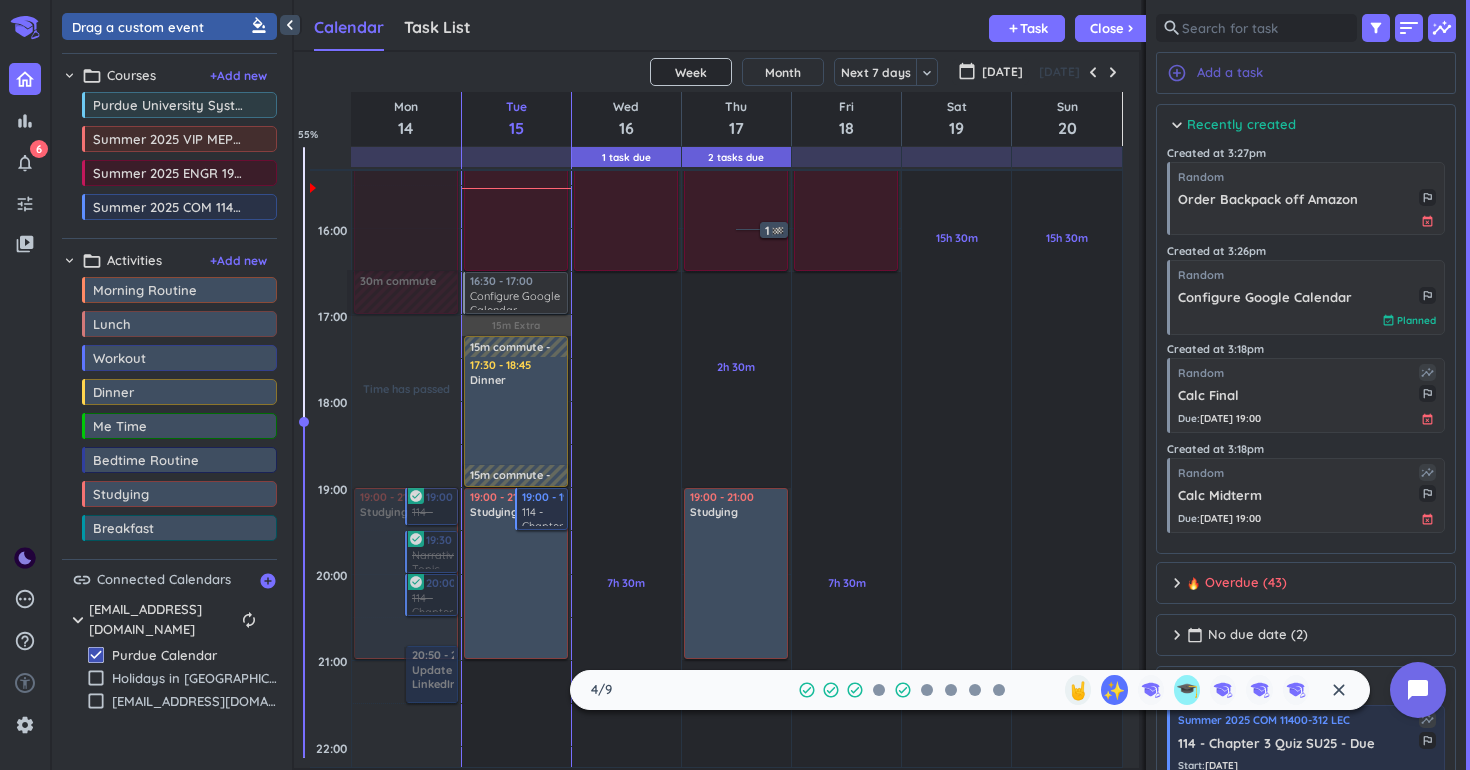 click on "Add a task" at bounding box center (1230, 73) 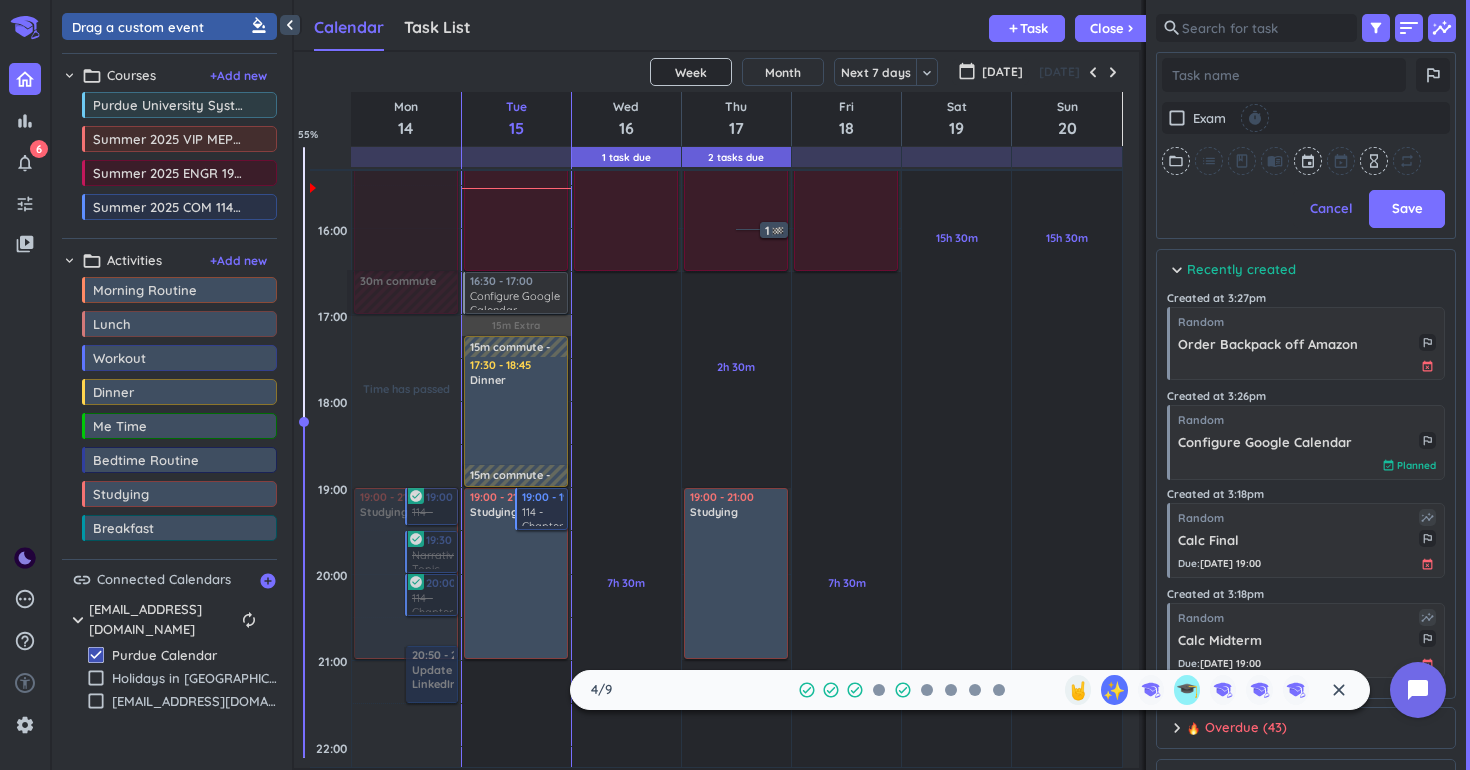 scroll, scrollTop: 522, scrollLeft: 300, axis: both 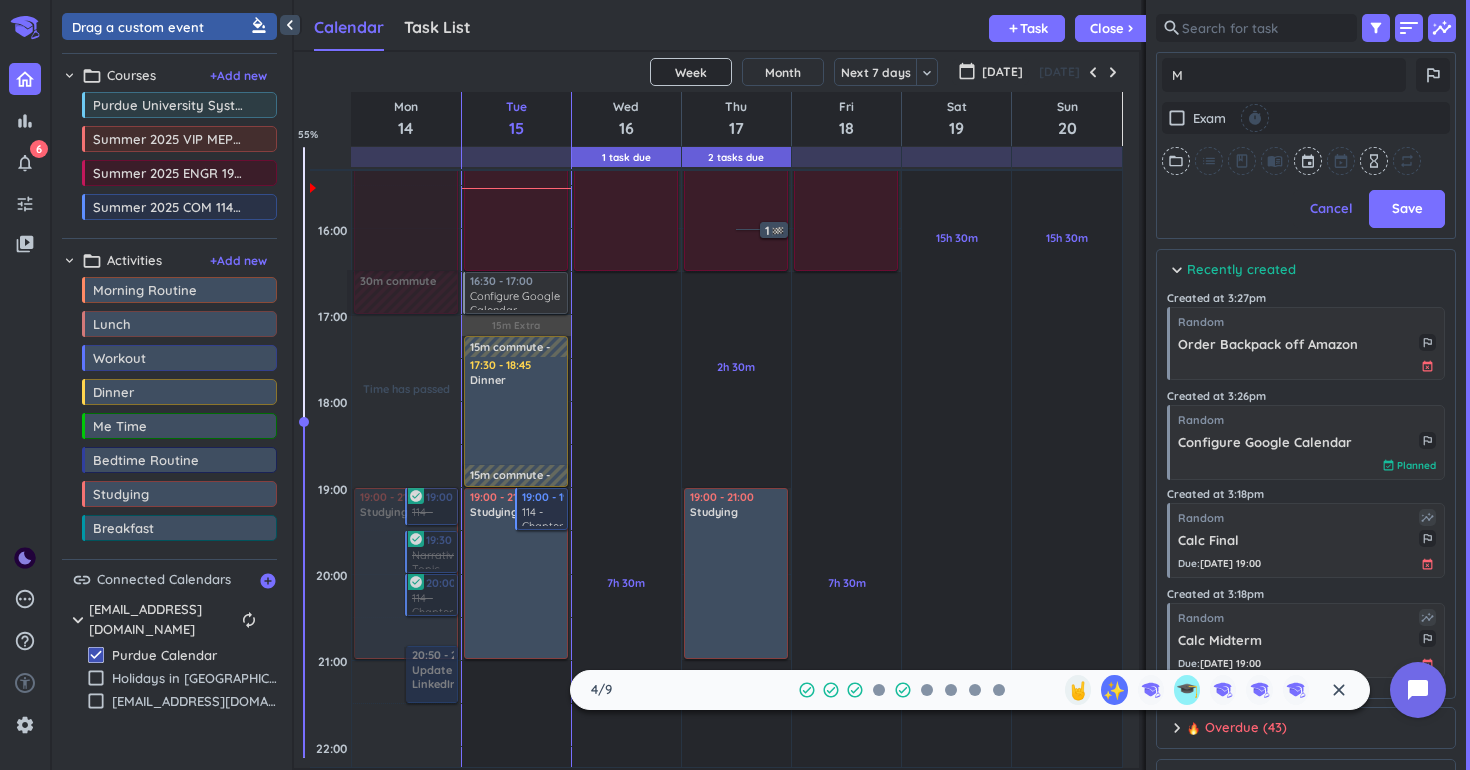type on "x" 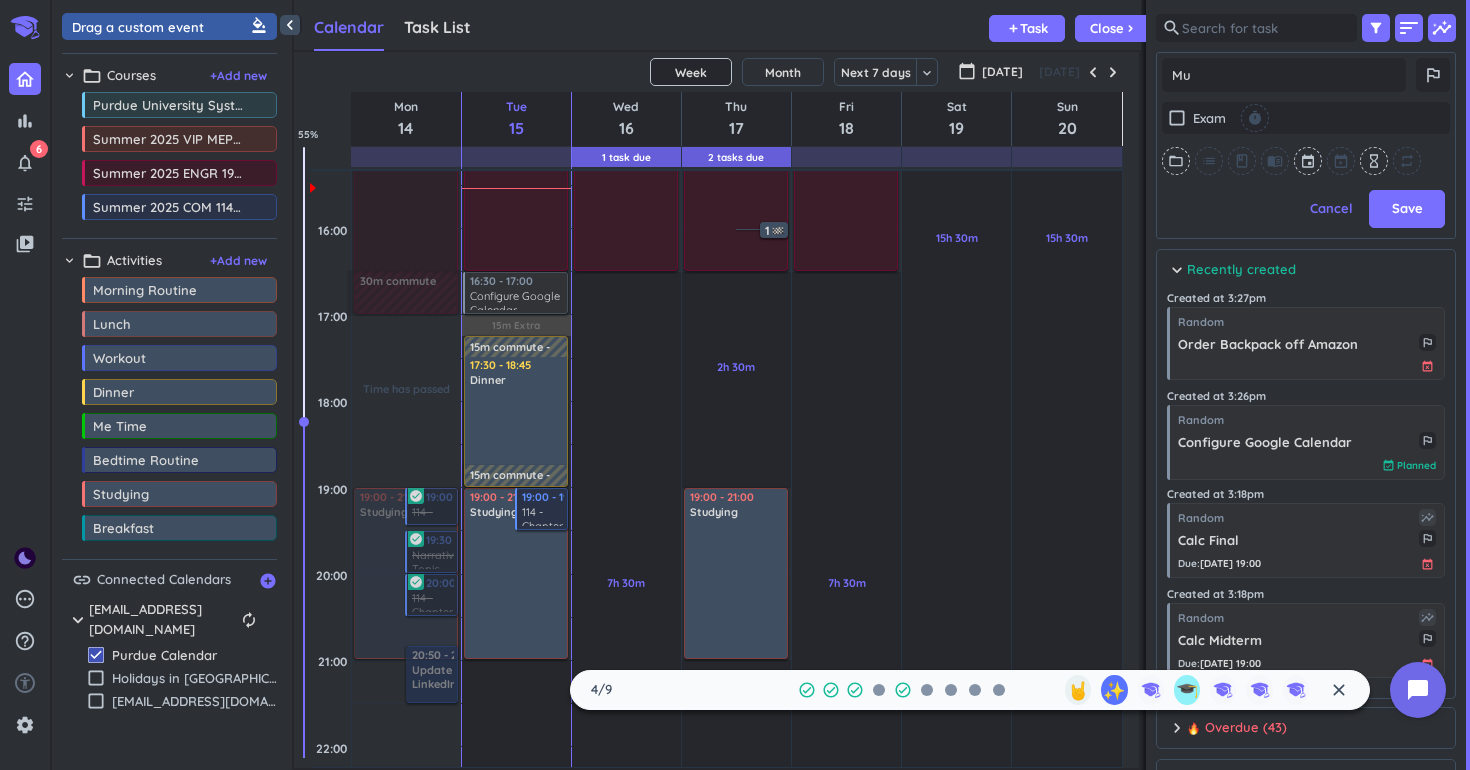type on "x" 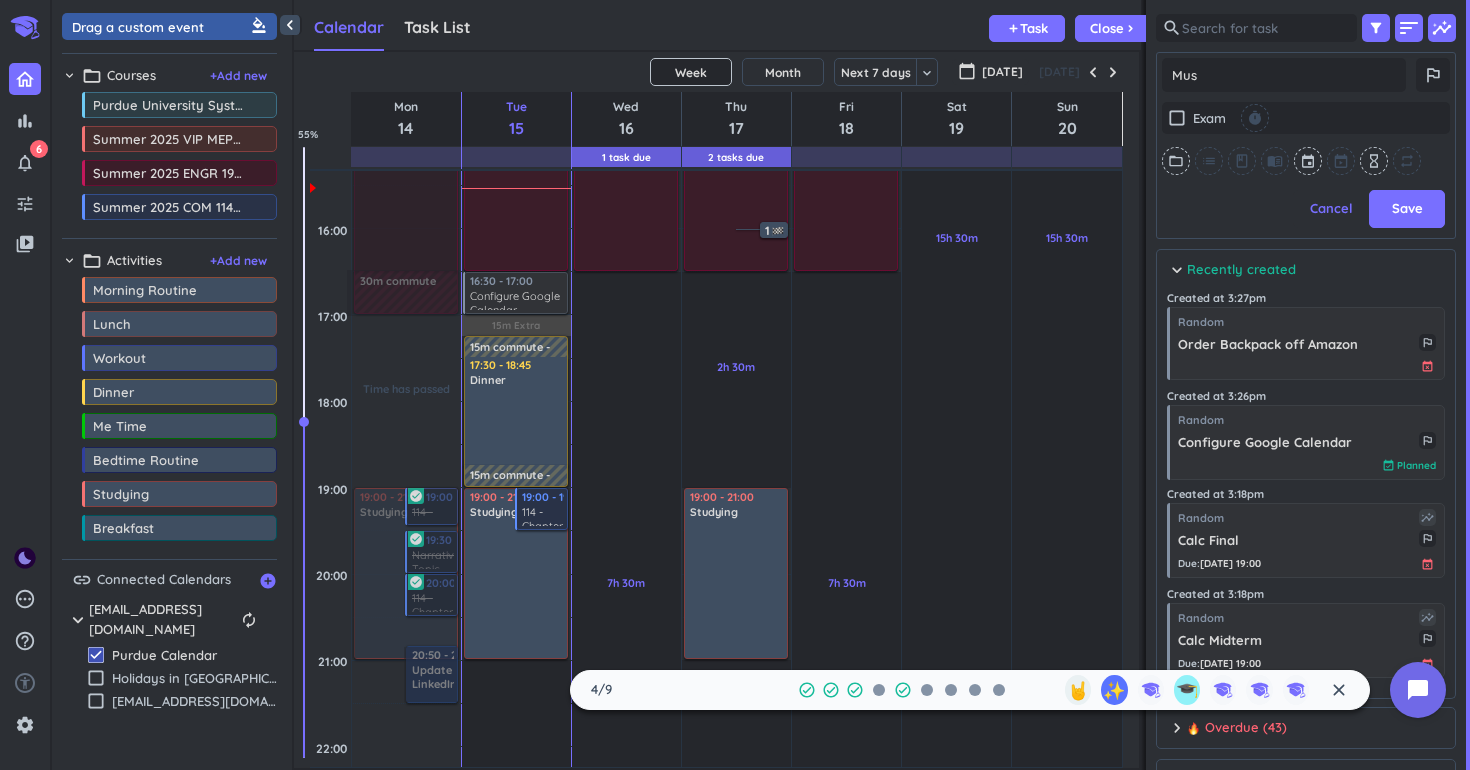 type on "x" 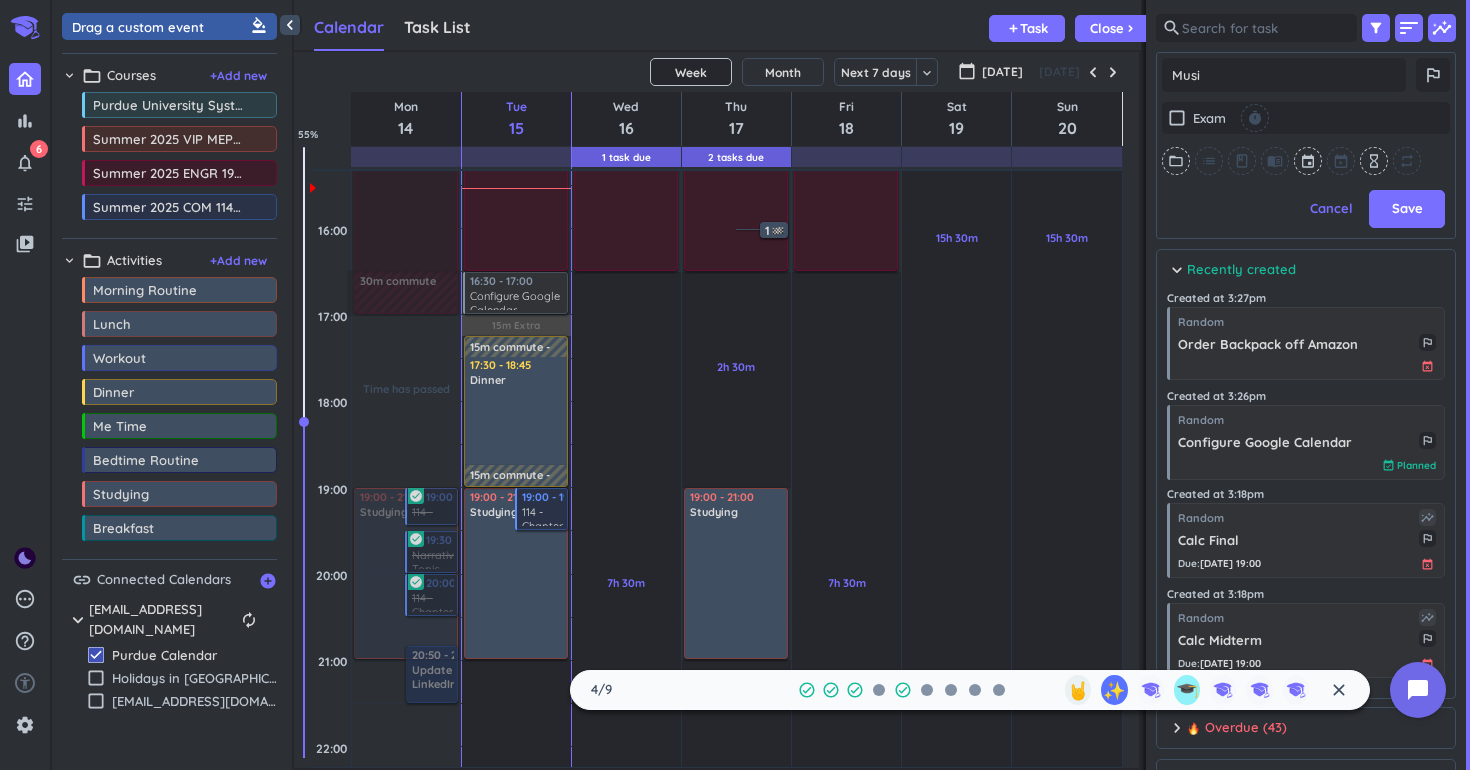 type on "x" 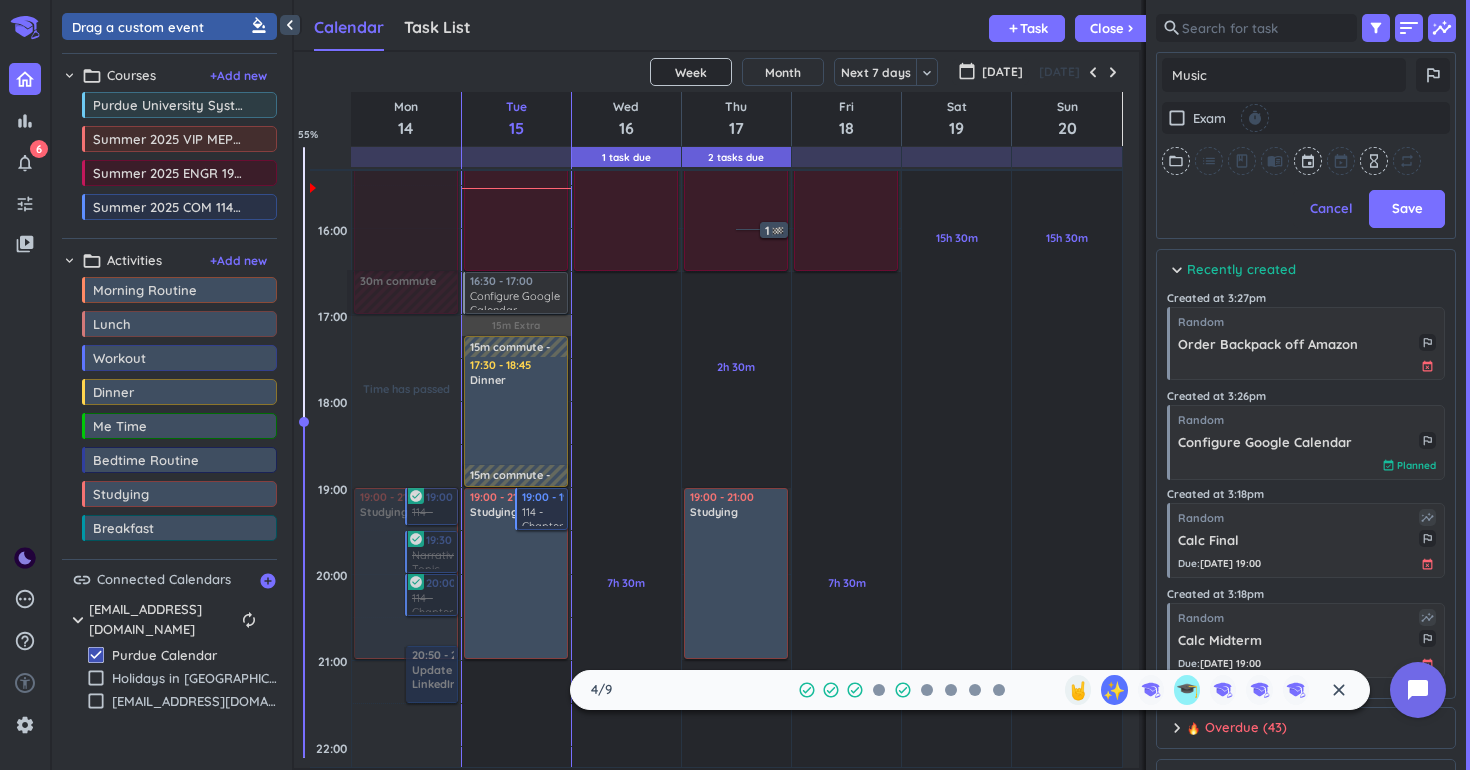 type on "x" 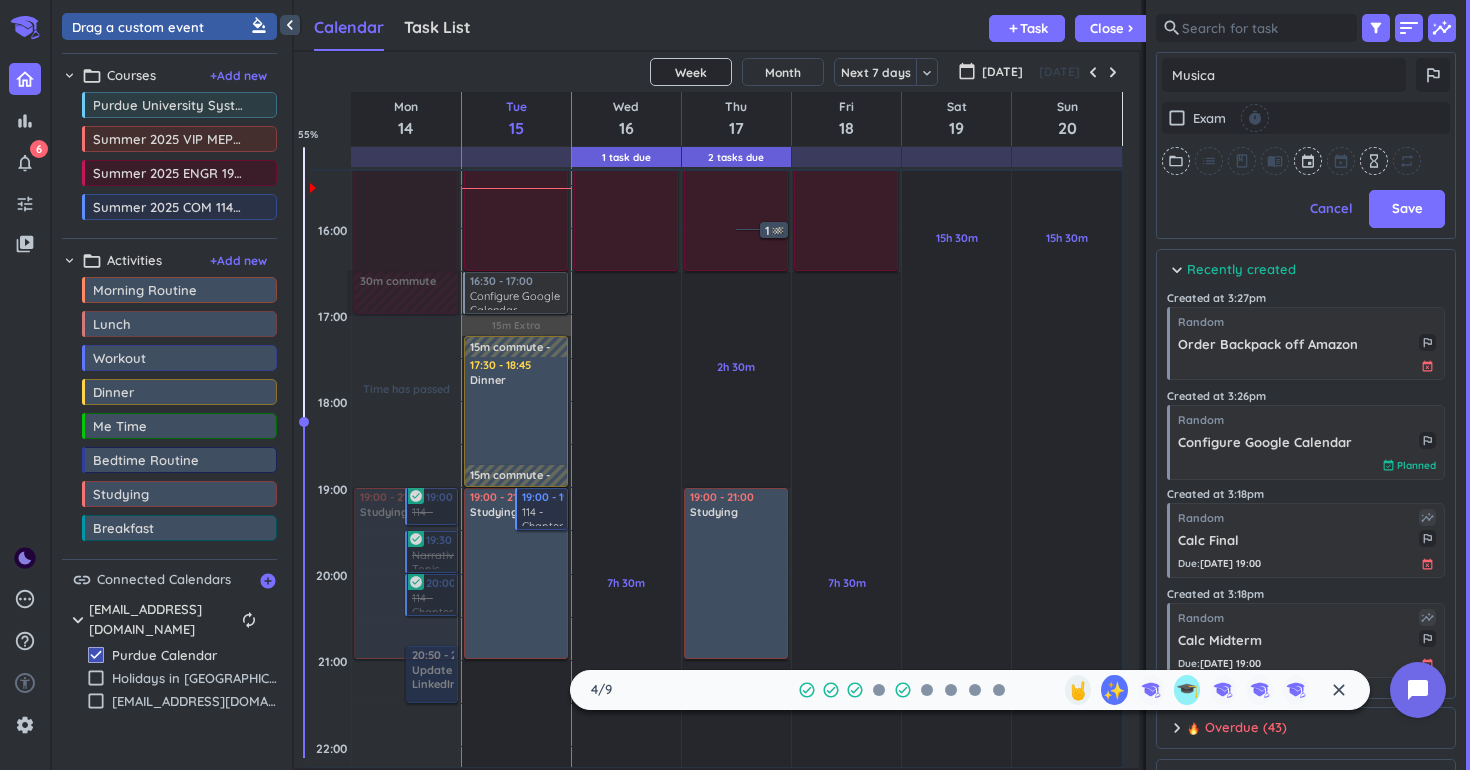 type on "x" 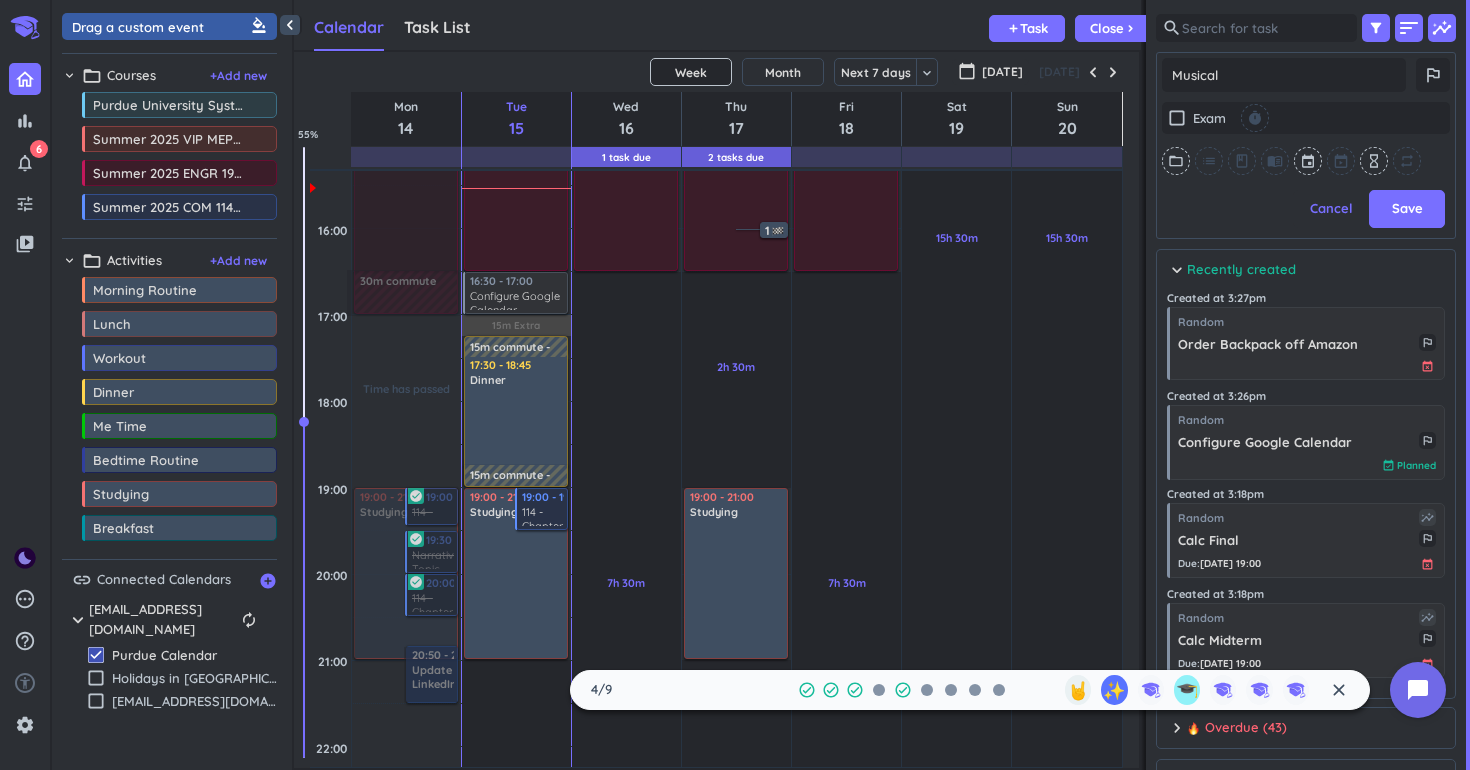type on "x" 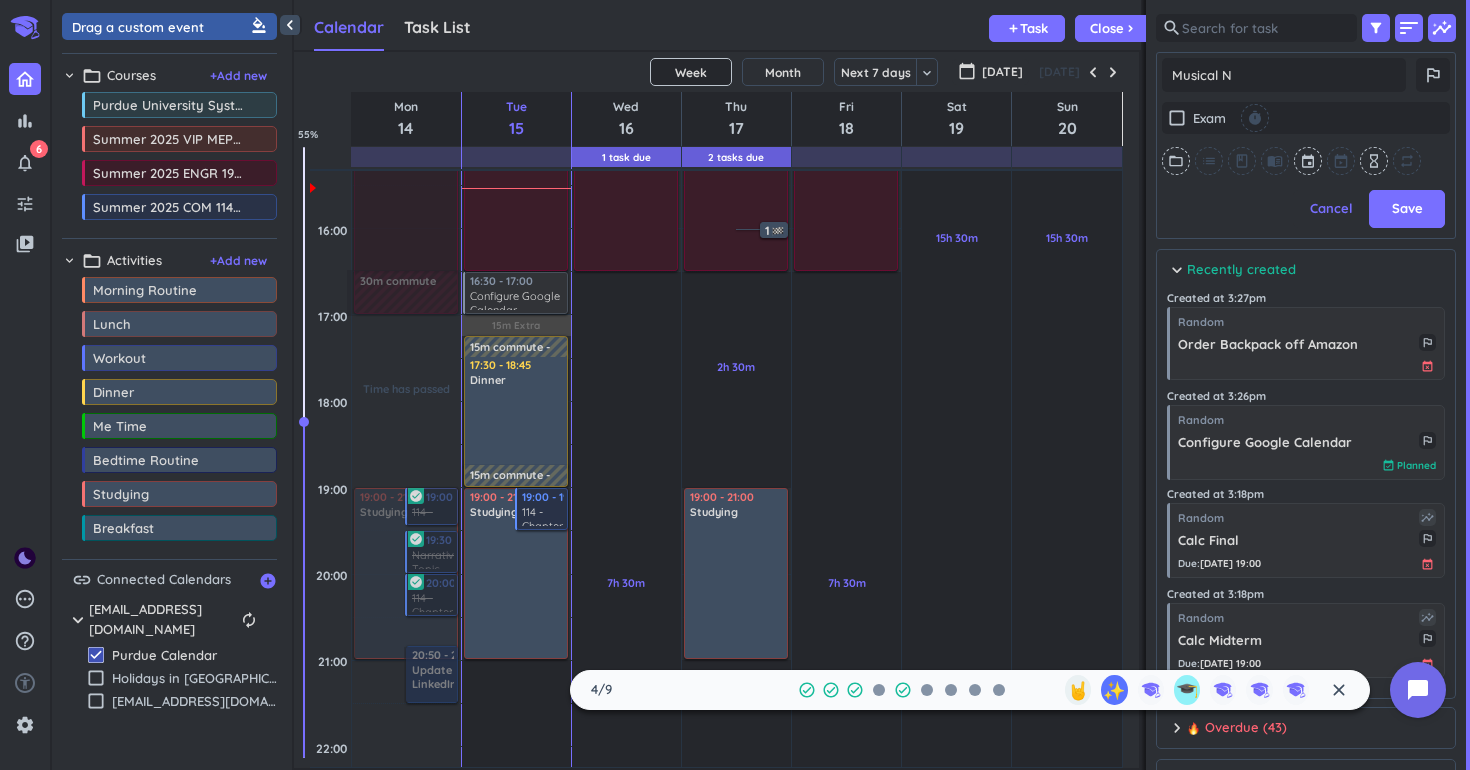 type on "x" 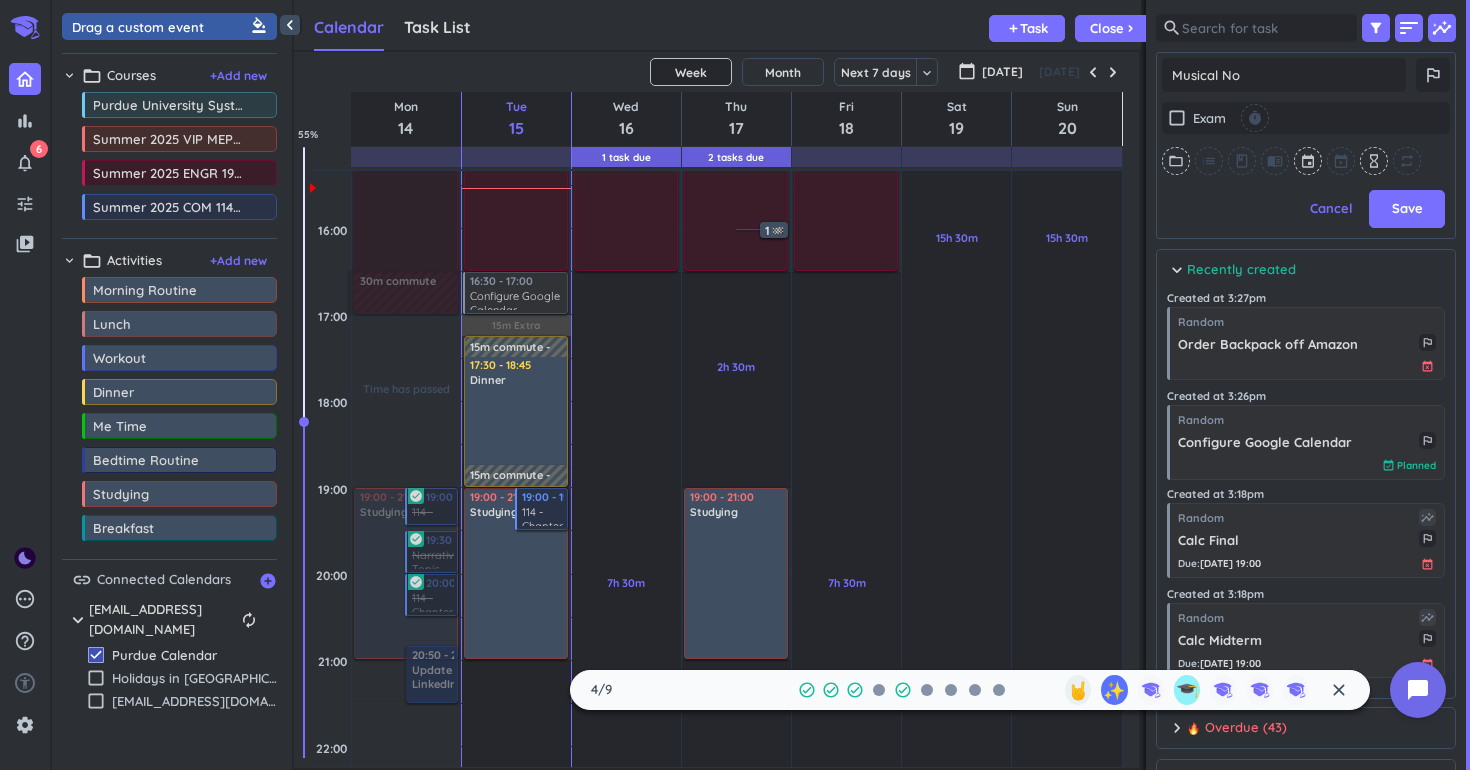 type on "x" 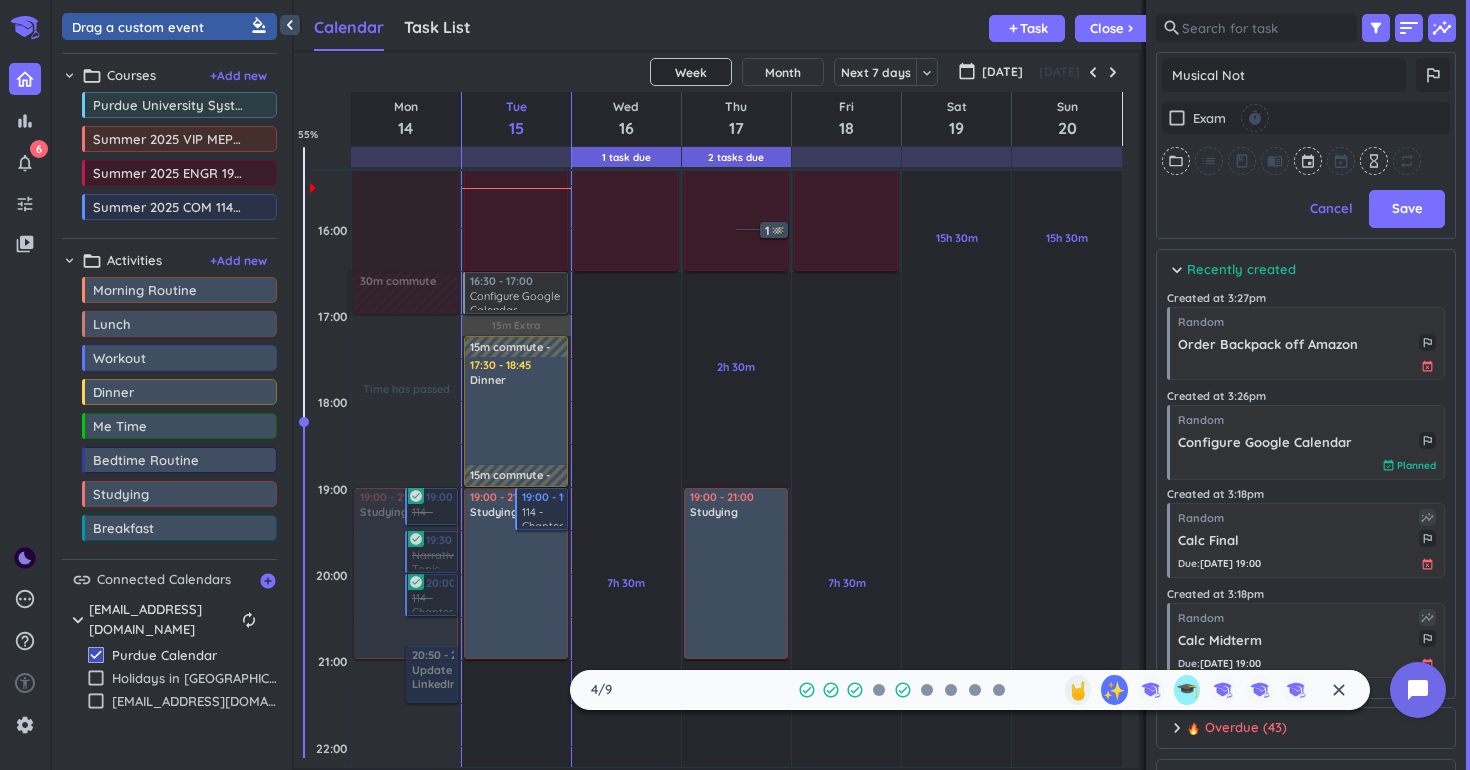 type on "x" 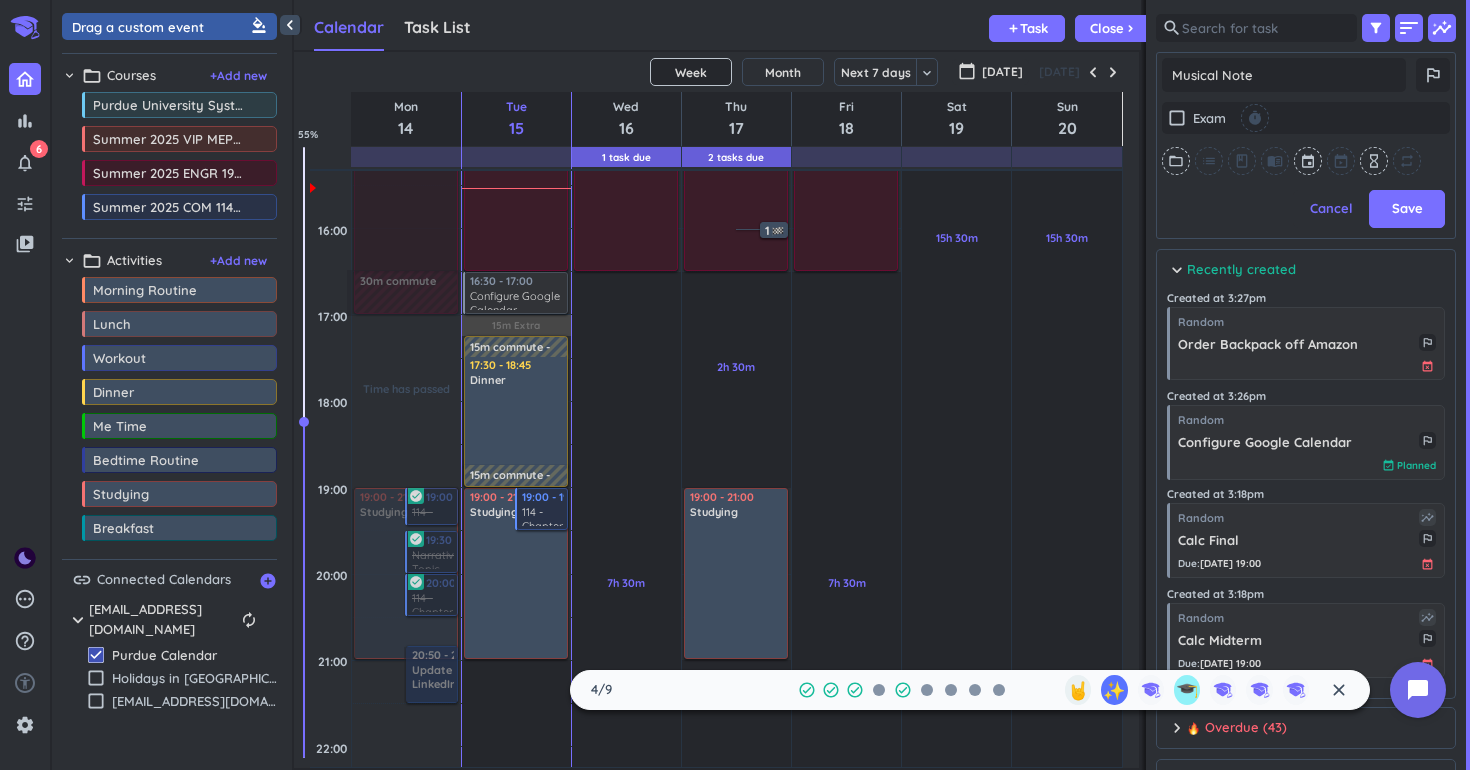 type on "x" 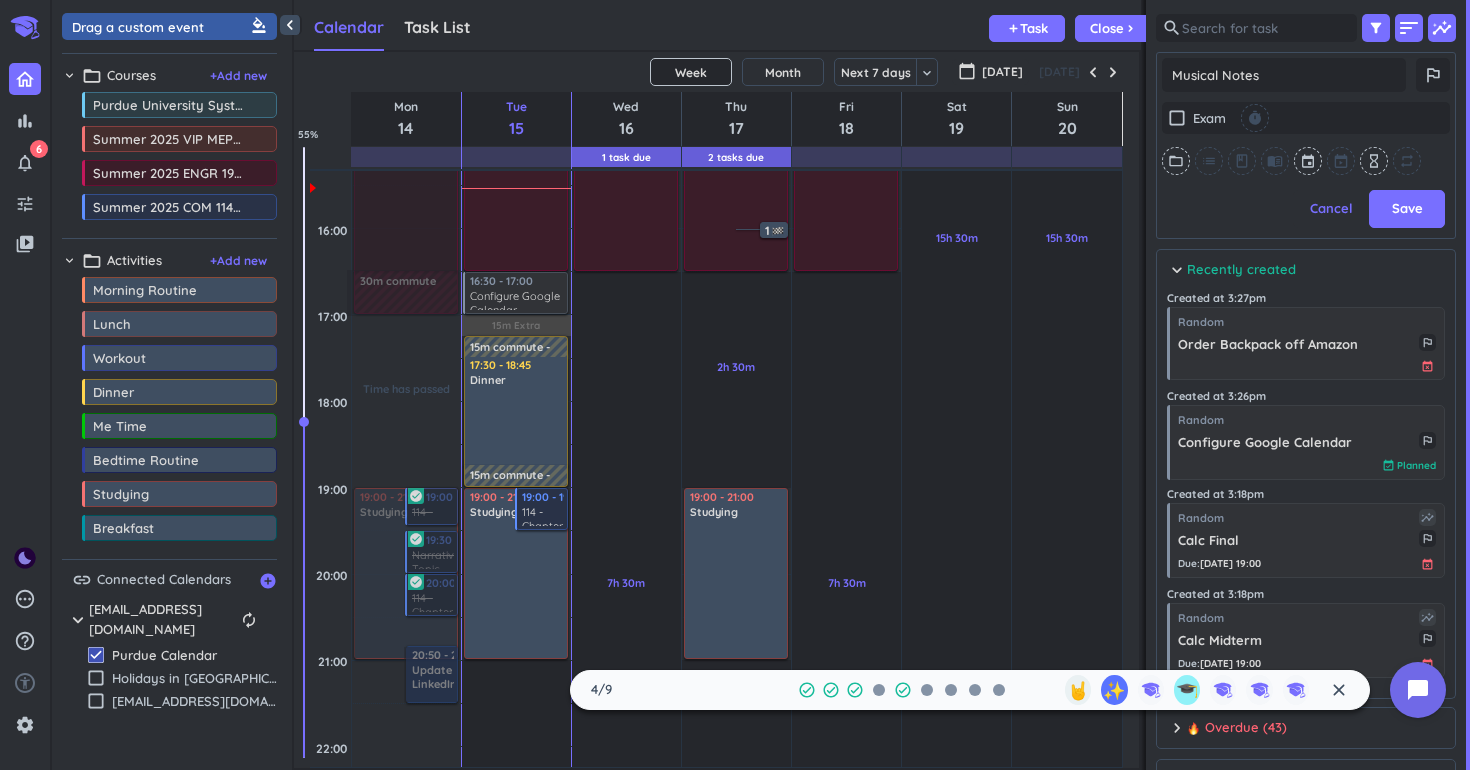 type on "x" 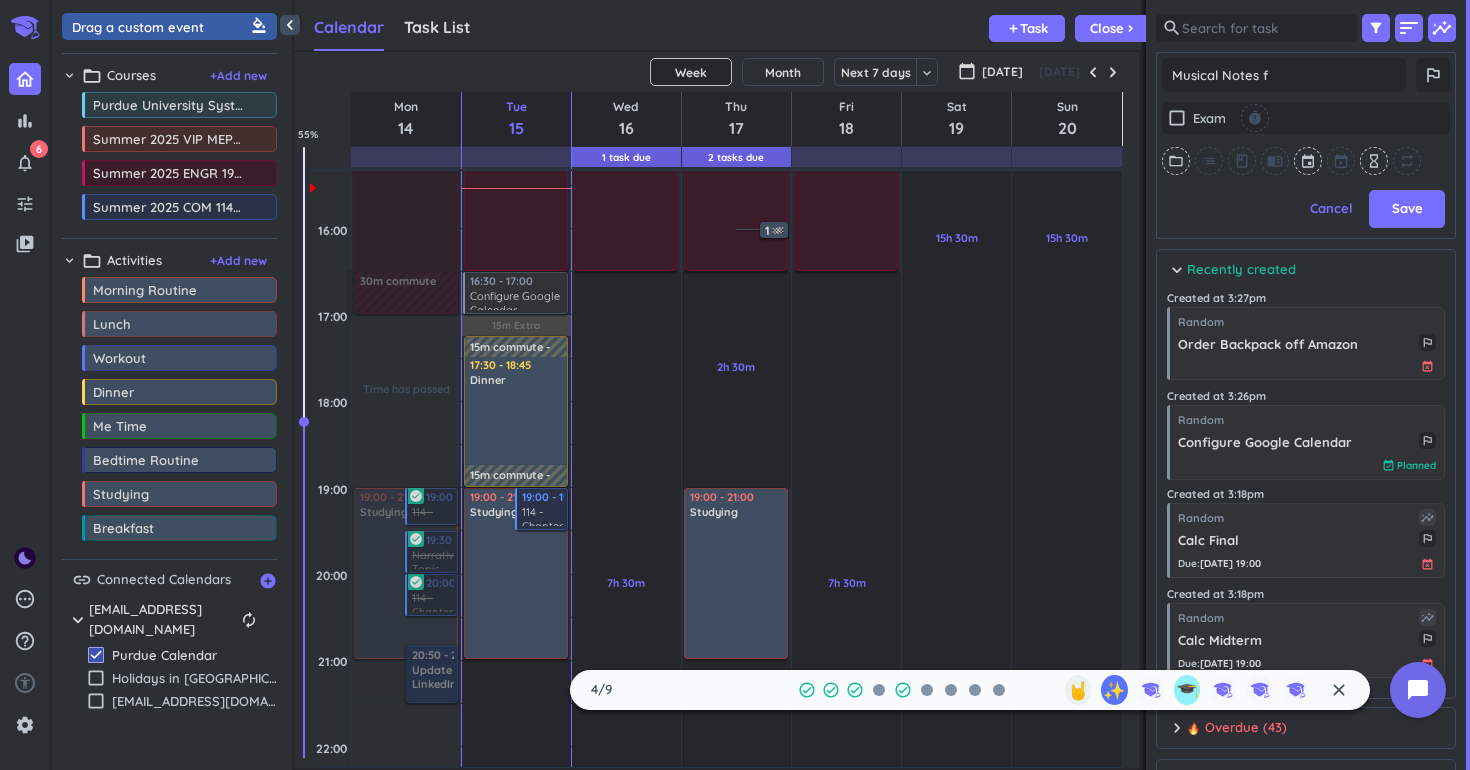 type on "x" 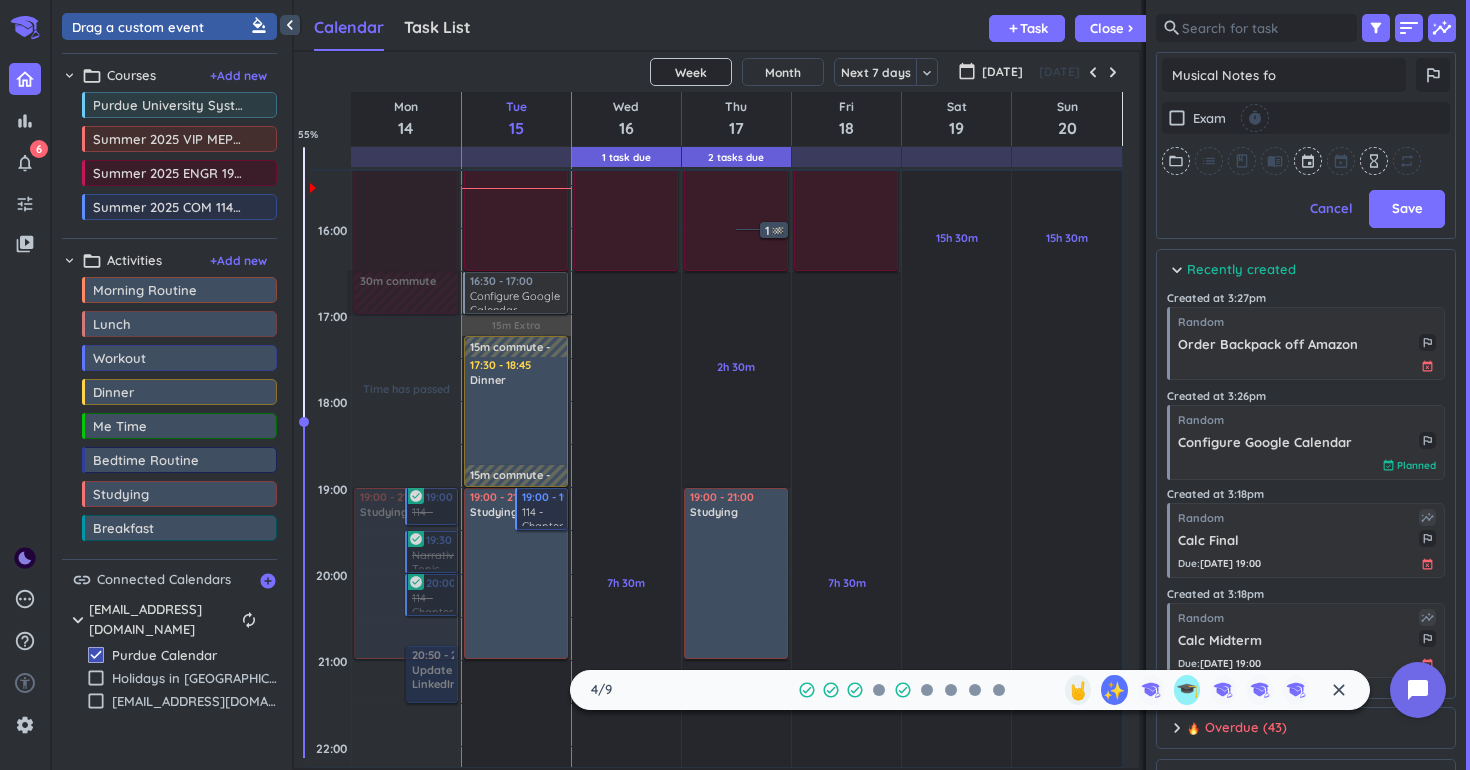 type on "x" 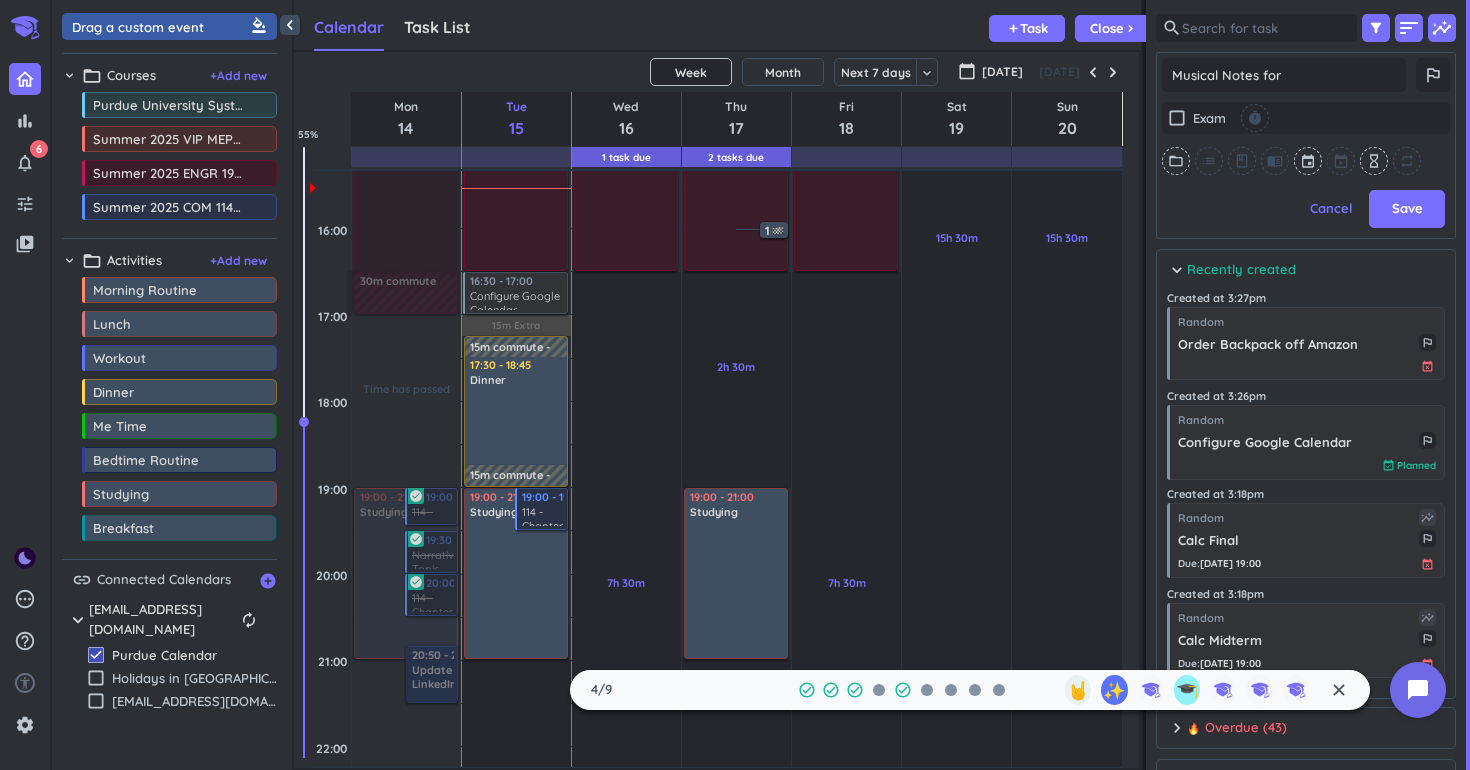 type on "x" 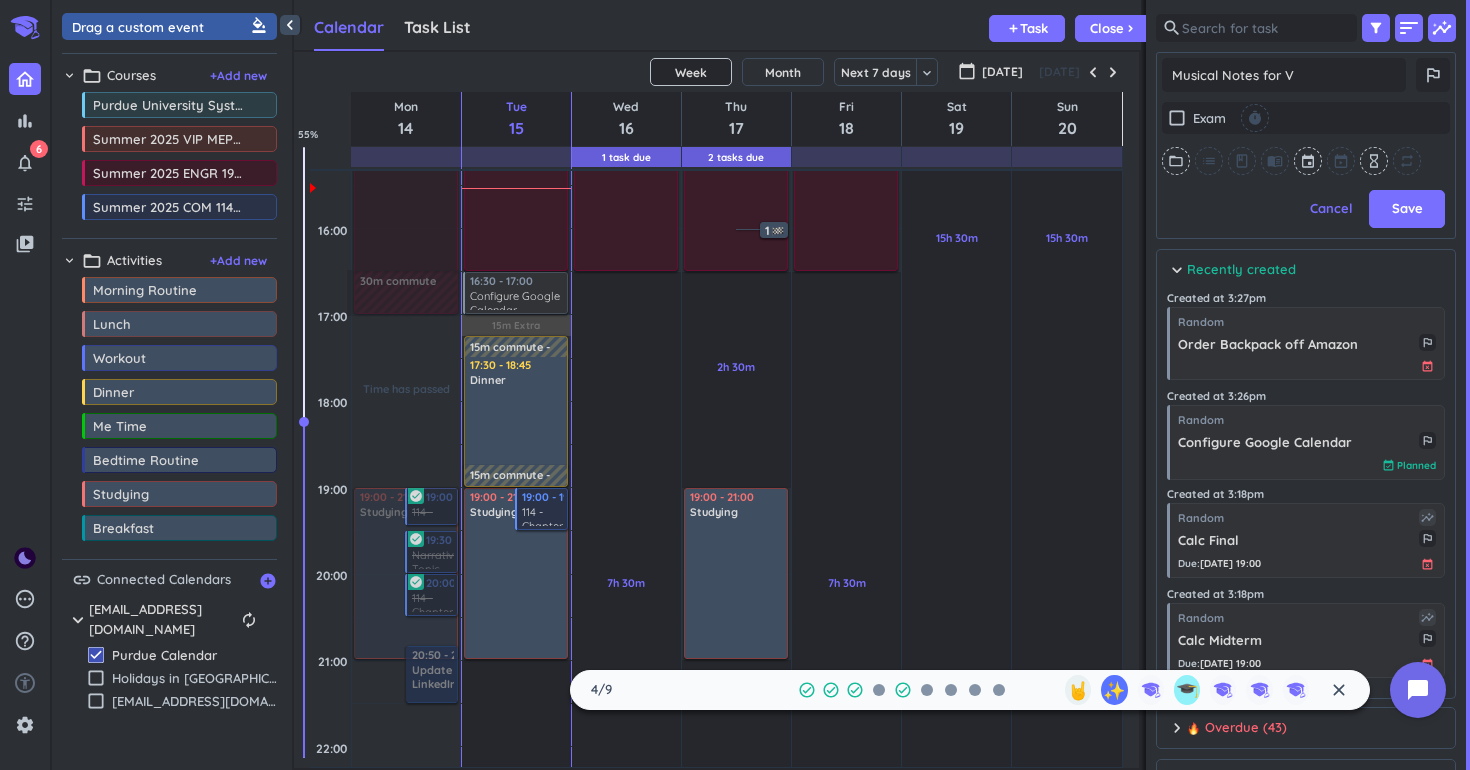 type on "x" 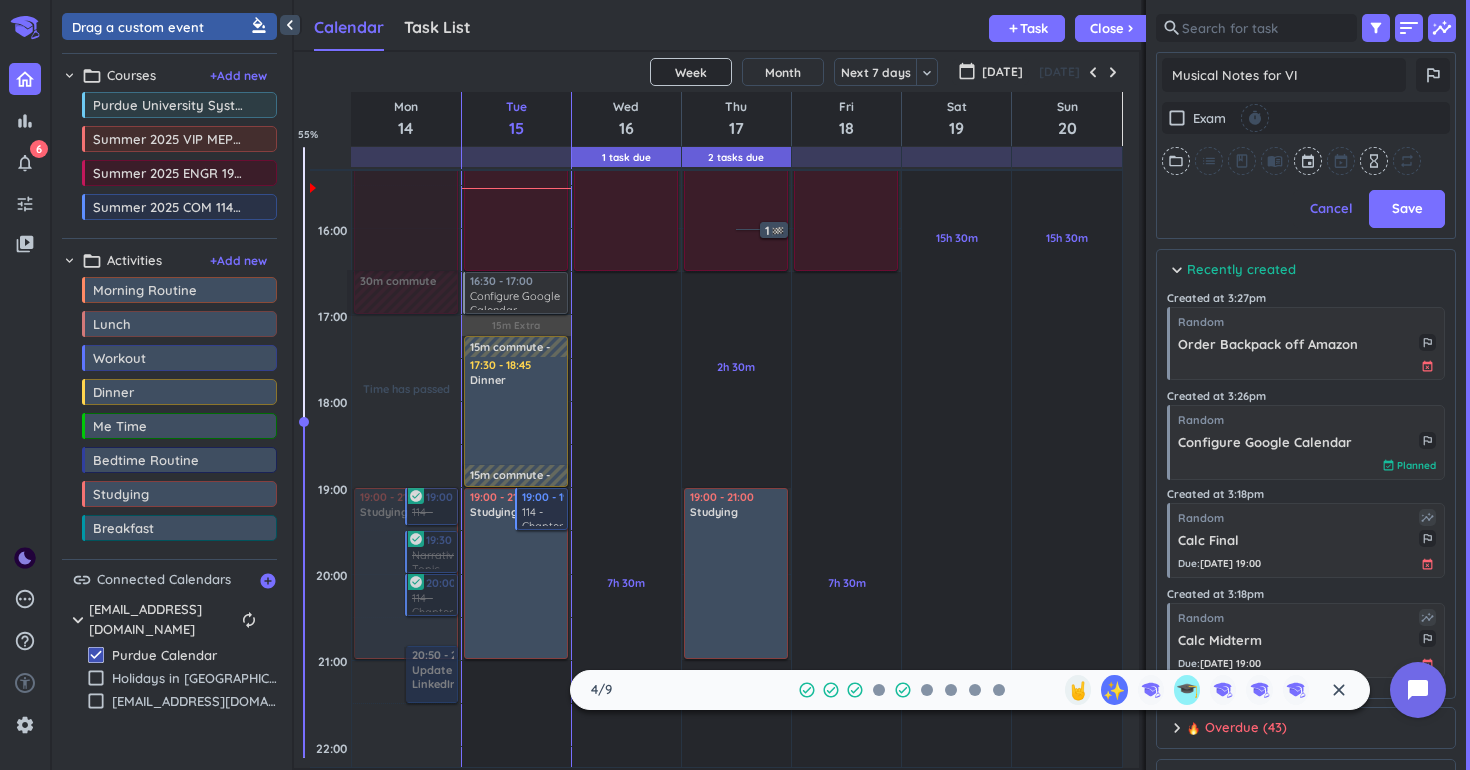 type on "x" 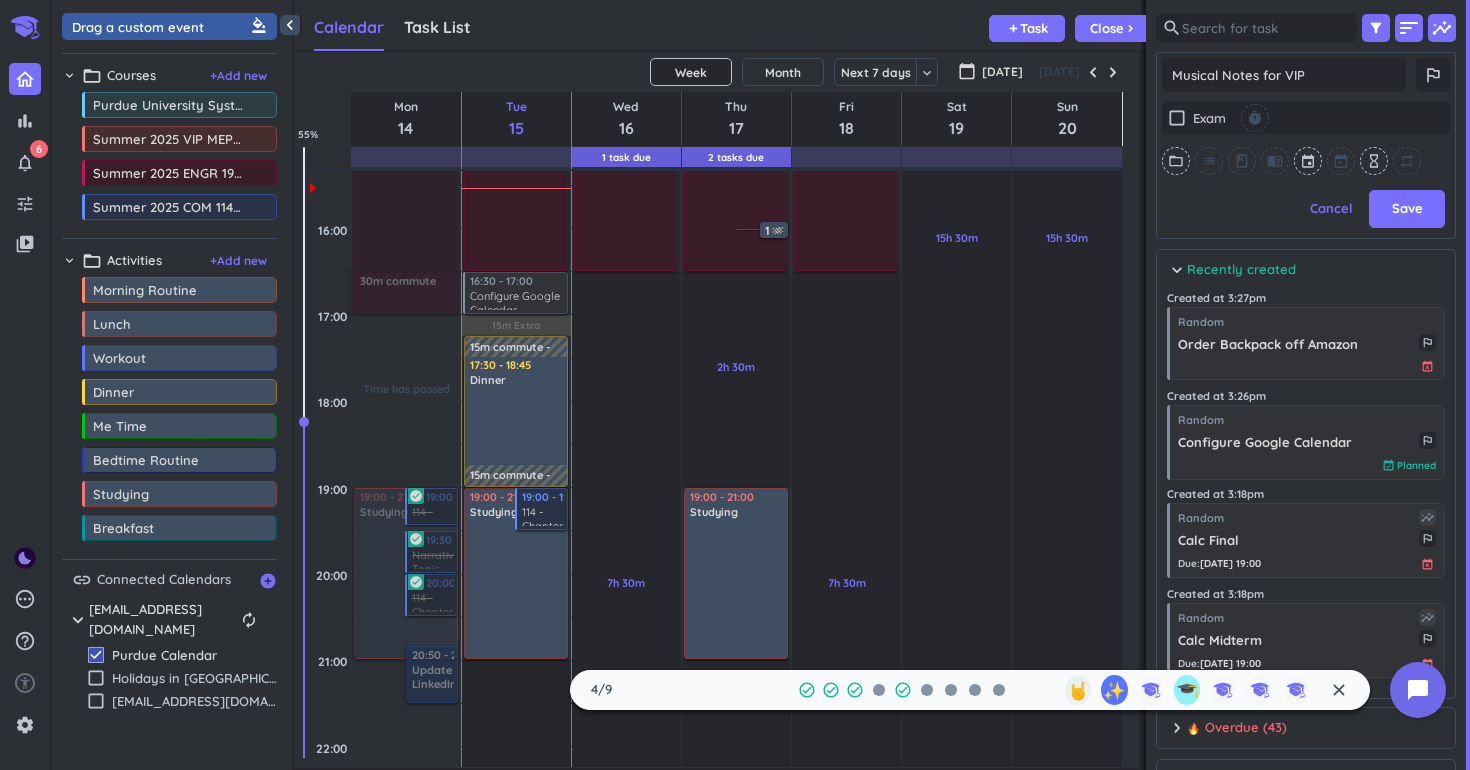 type on "x" 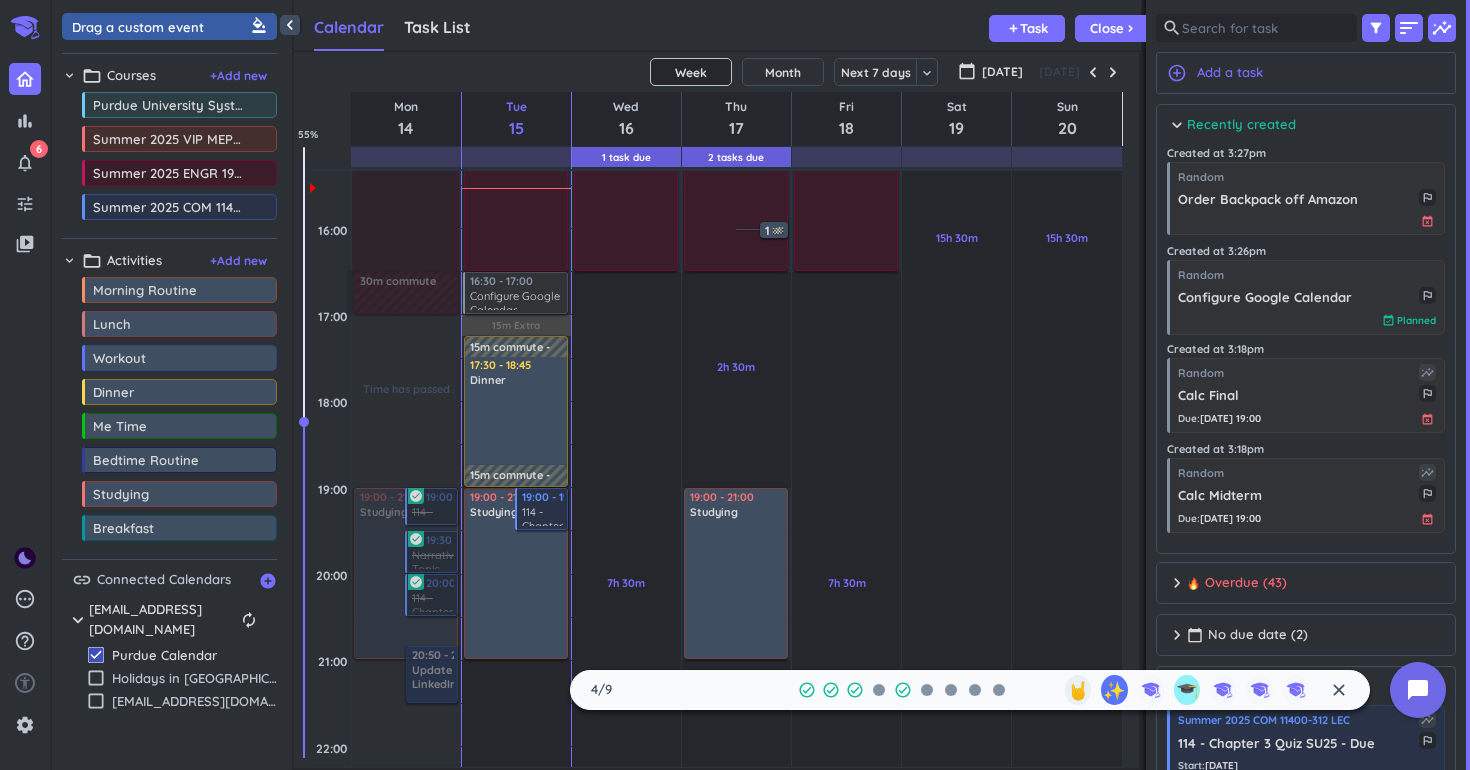 scroll, scrollTop: 1, scrollLeft: 1, axis: both 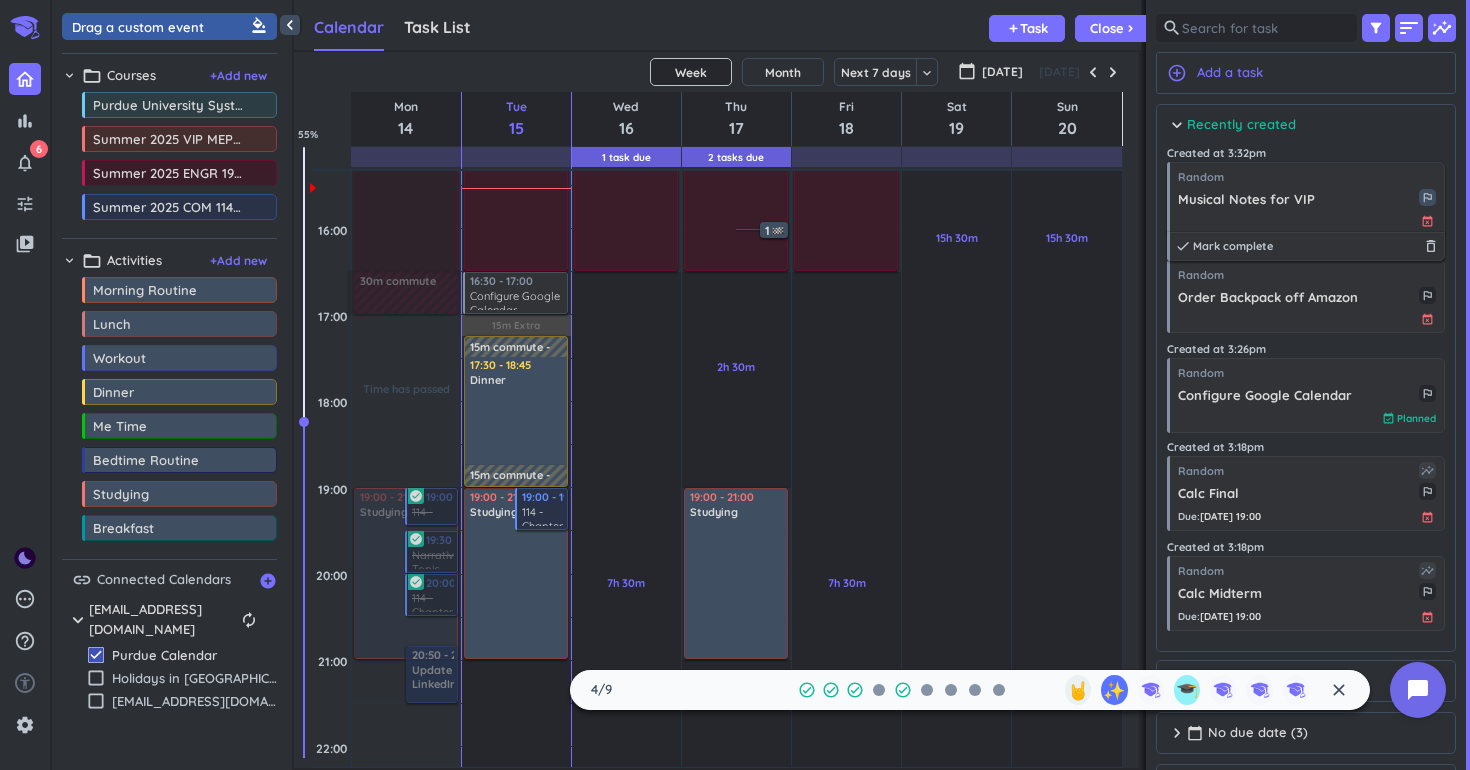 click on "outlined_flag" at bounding box center [1427, 197] 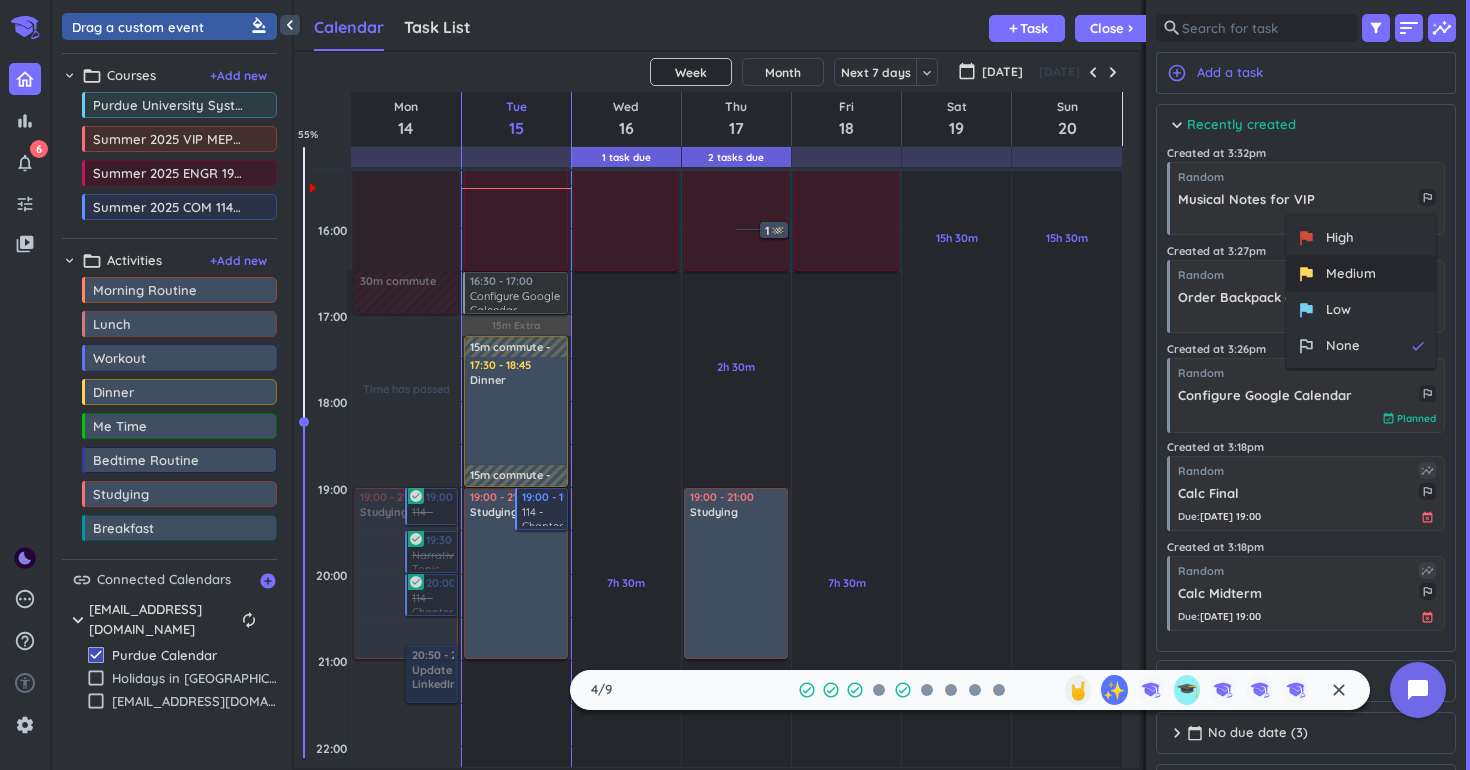 click on "Medium" at bounding box center (1351, 274) 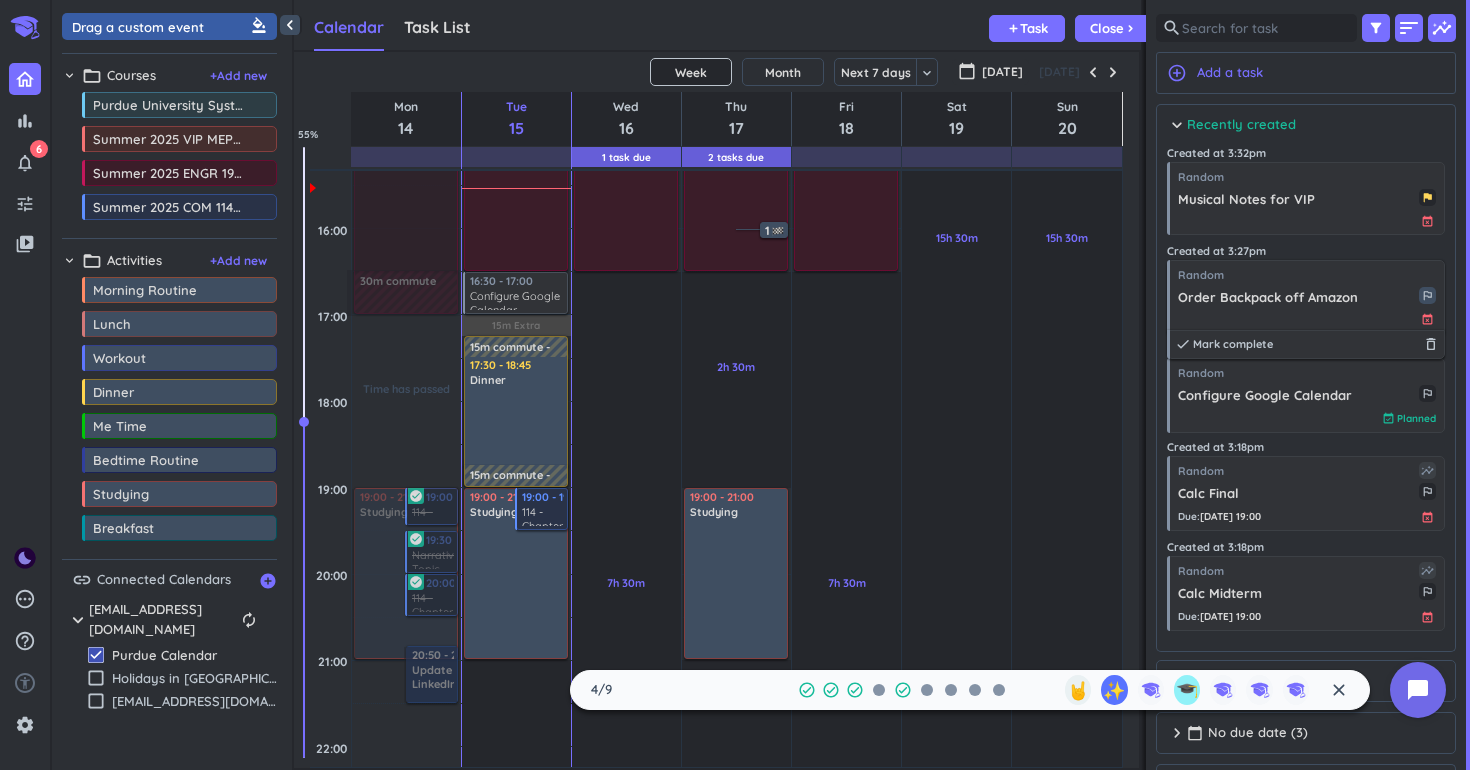 click on "outlined_flag" at bounding box center [1427, 295] 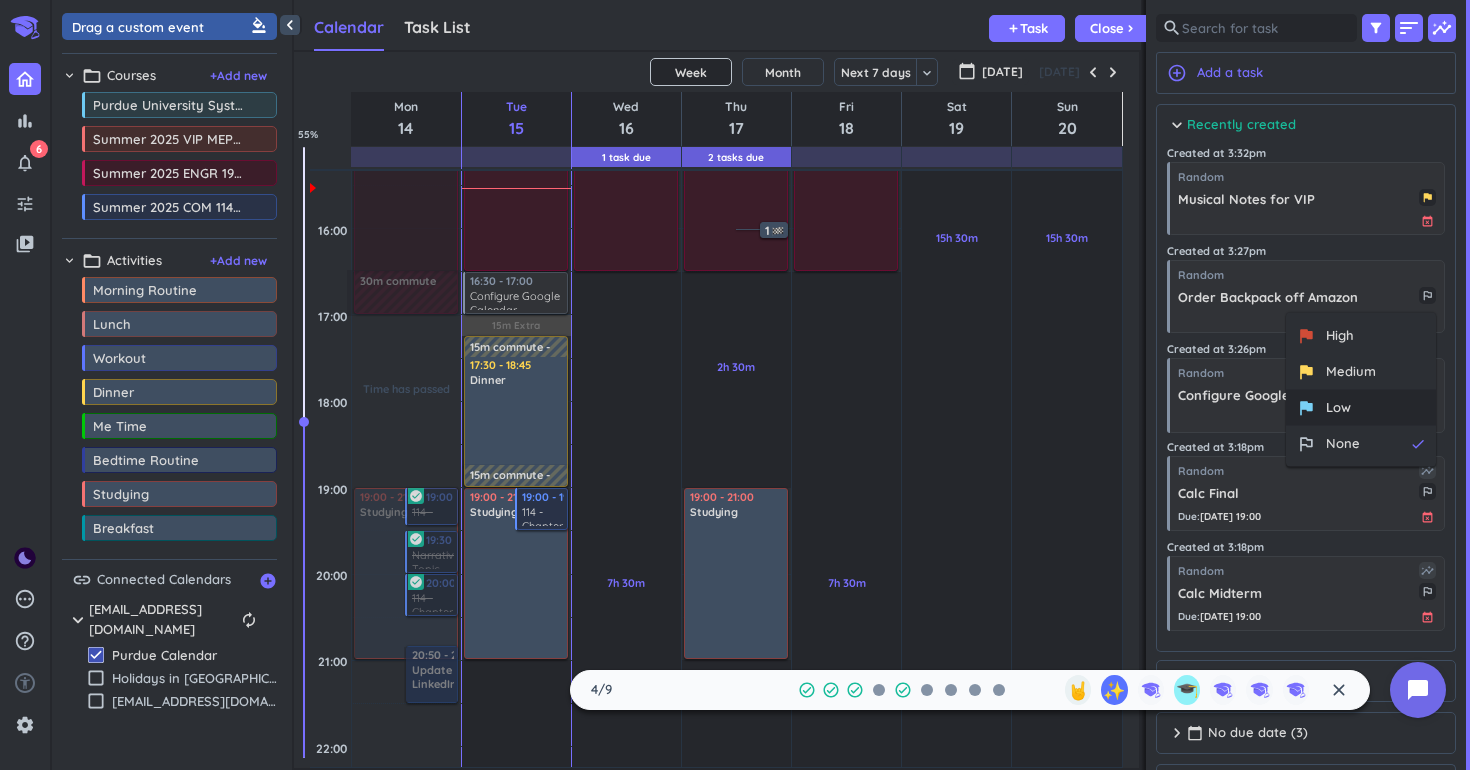 click on "flag Low" at bounding box center (1361, 408) 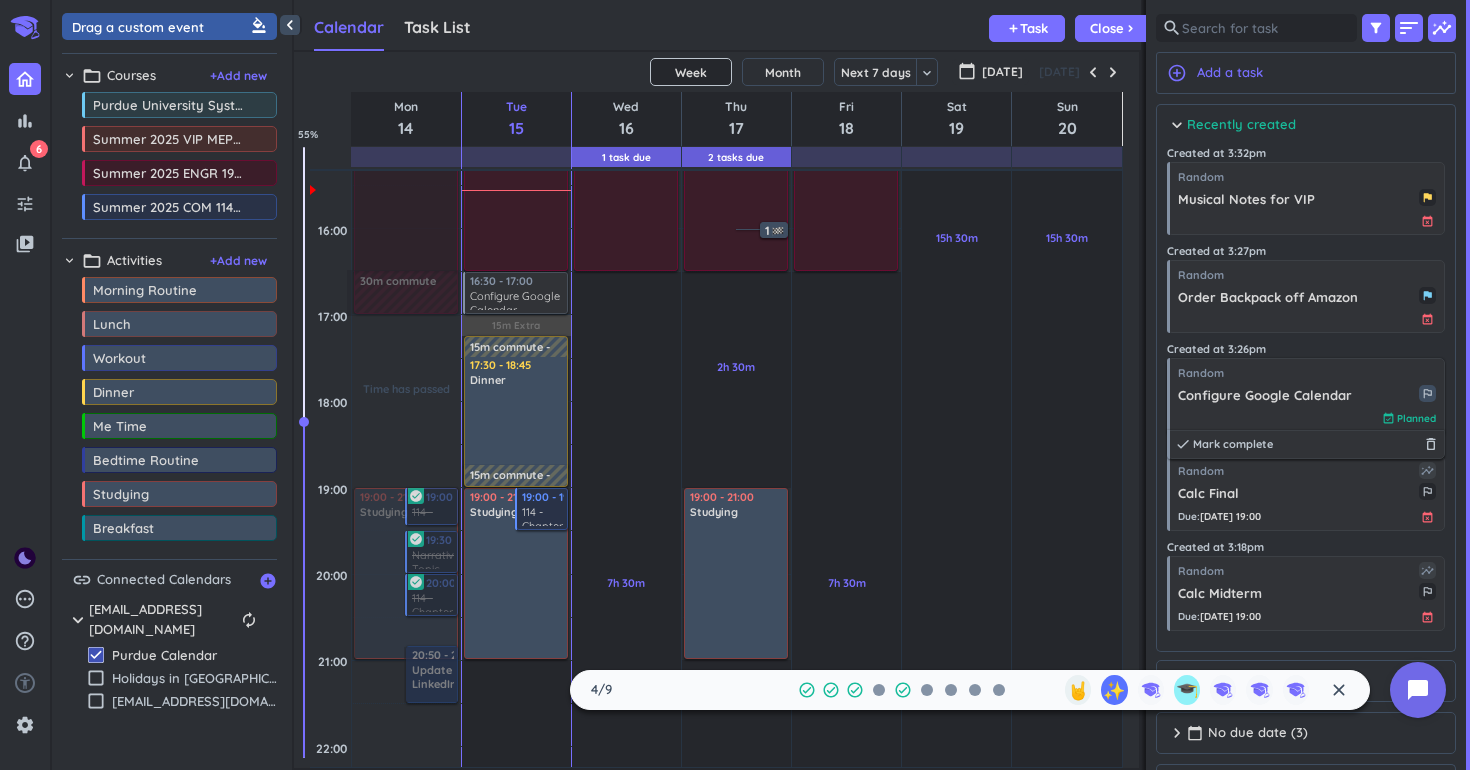 click on "outlined_flag" at bounding box center [1427, 393] 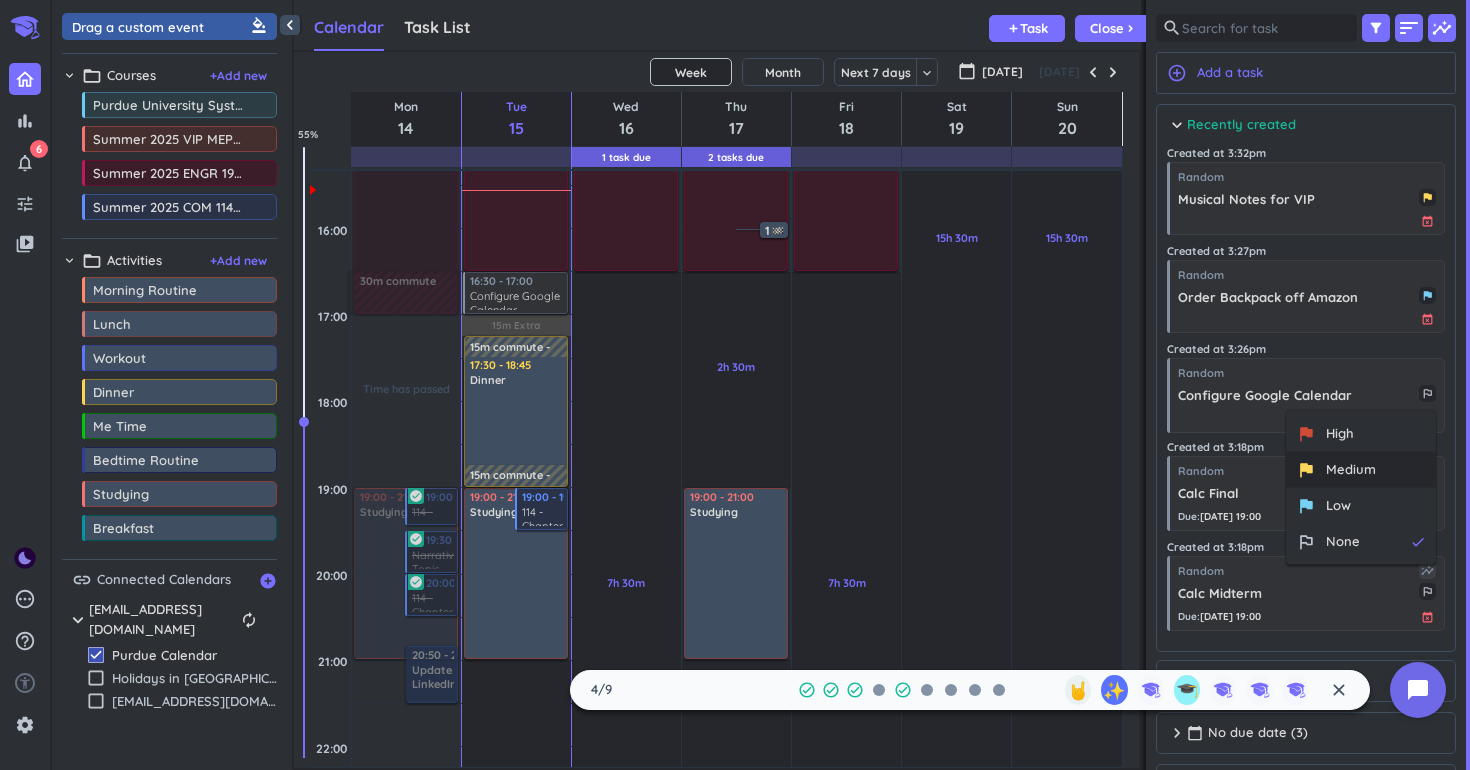 click on "Medium" at bounding box center [1351, 470] 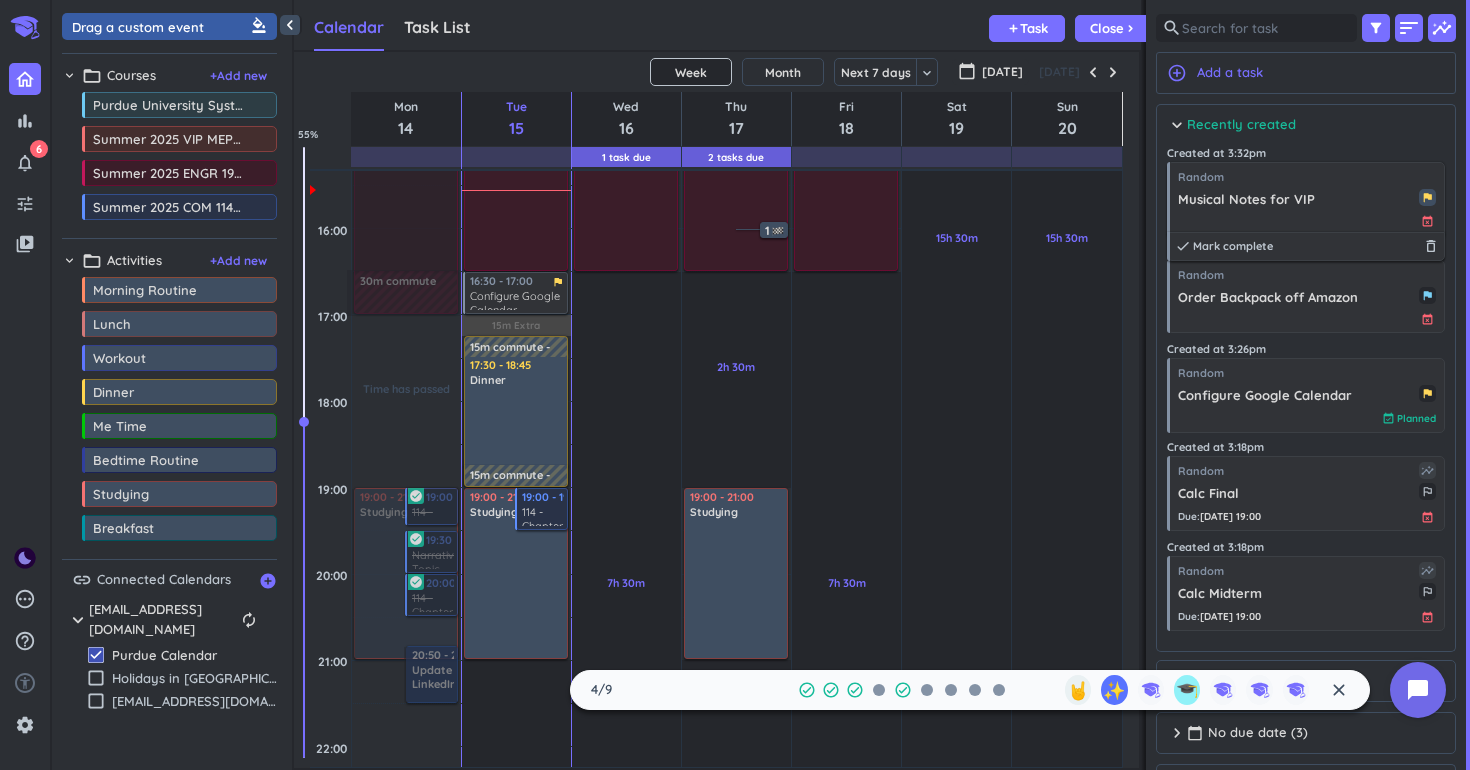 click on "flag" at bounding box center (1427, 197) 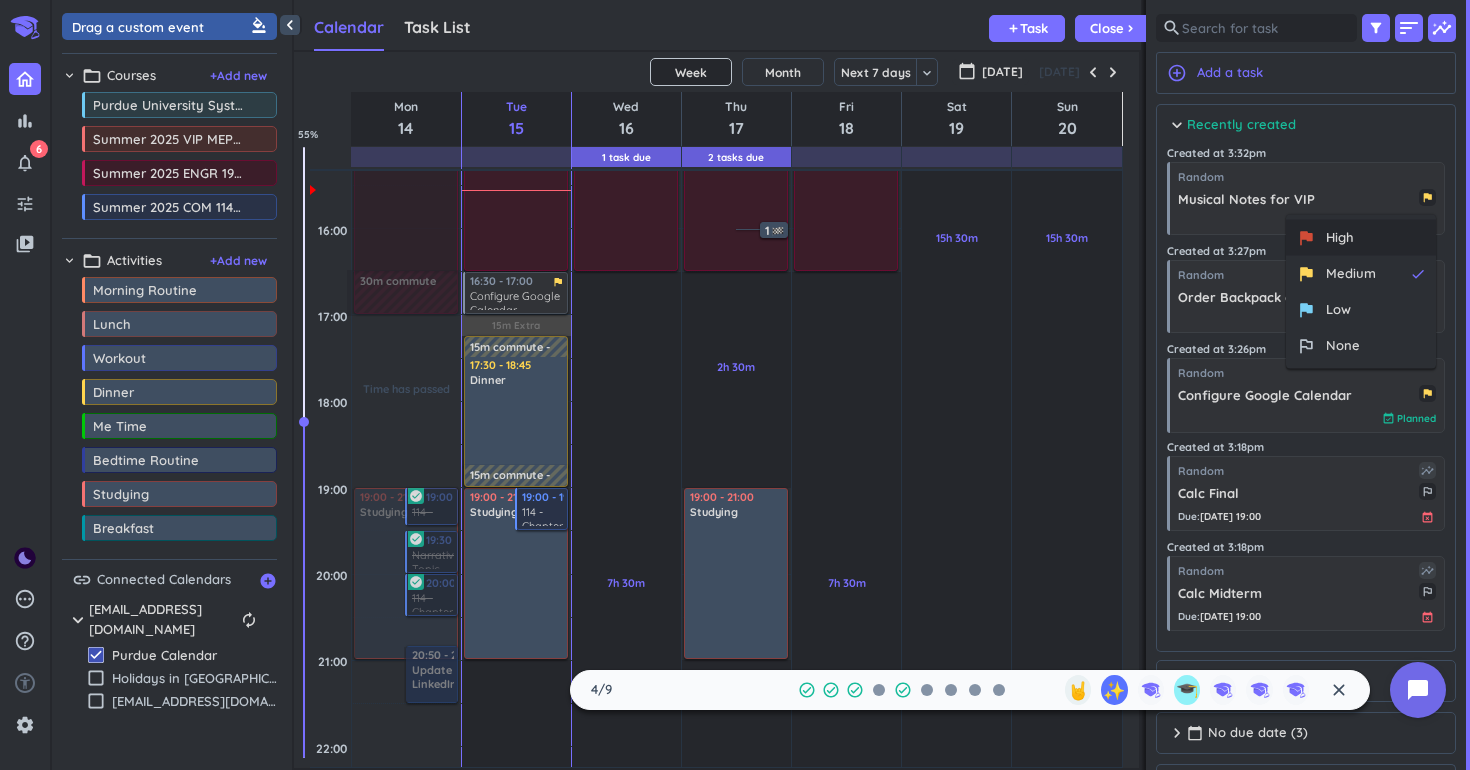 click on "flag High" at bounding box center [1361, 238] 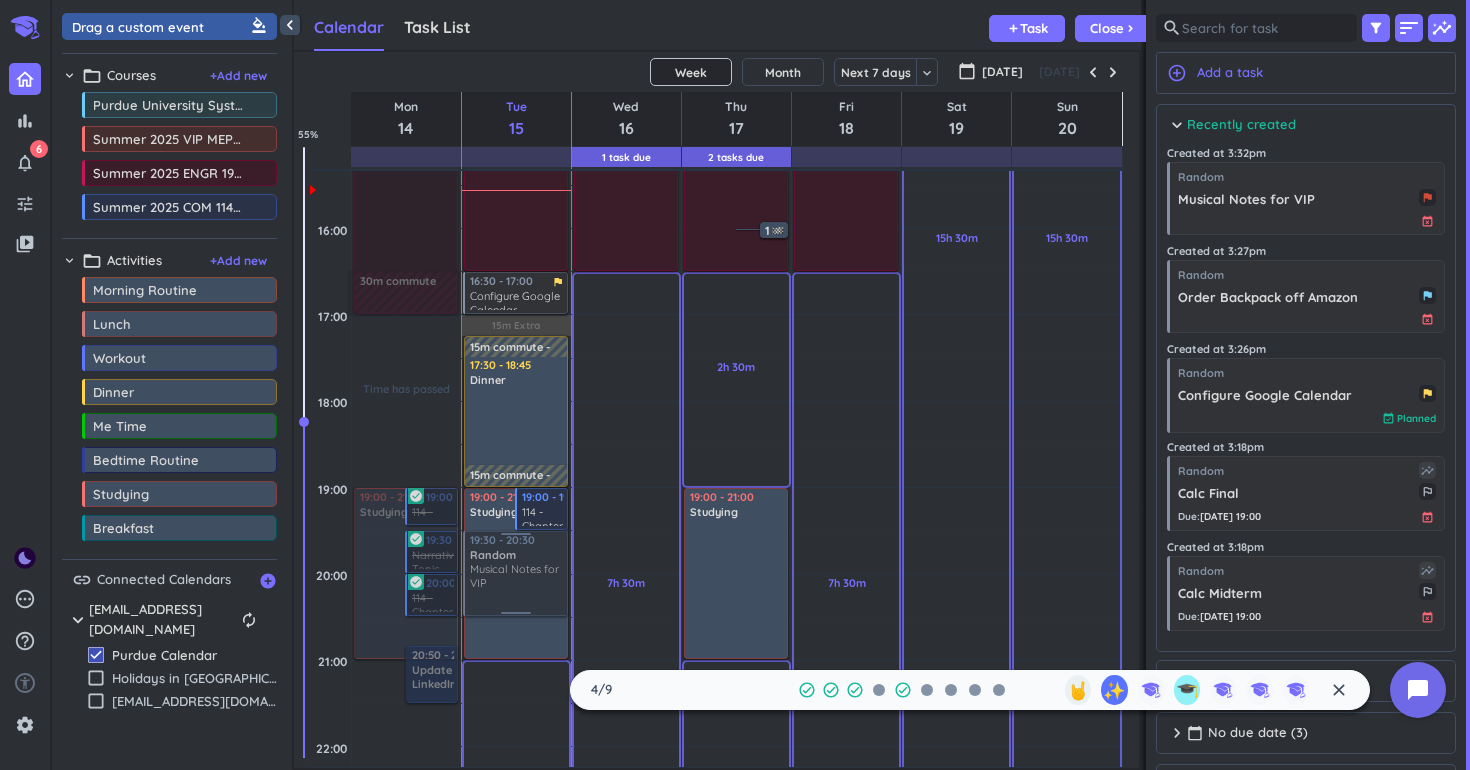 drag, startPoint x: 1290, startPoint y: 182, endPoint x: 519, endPoint y: 534, distance: 847.55237 